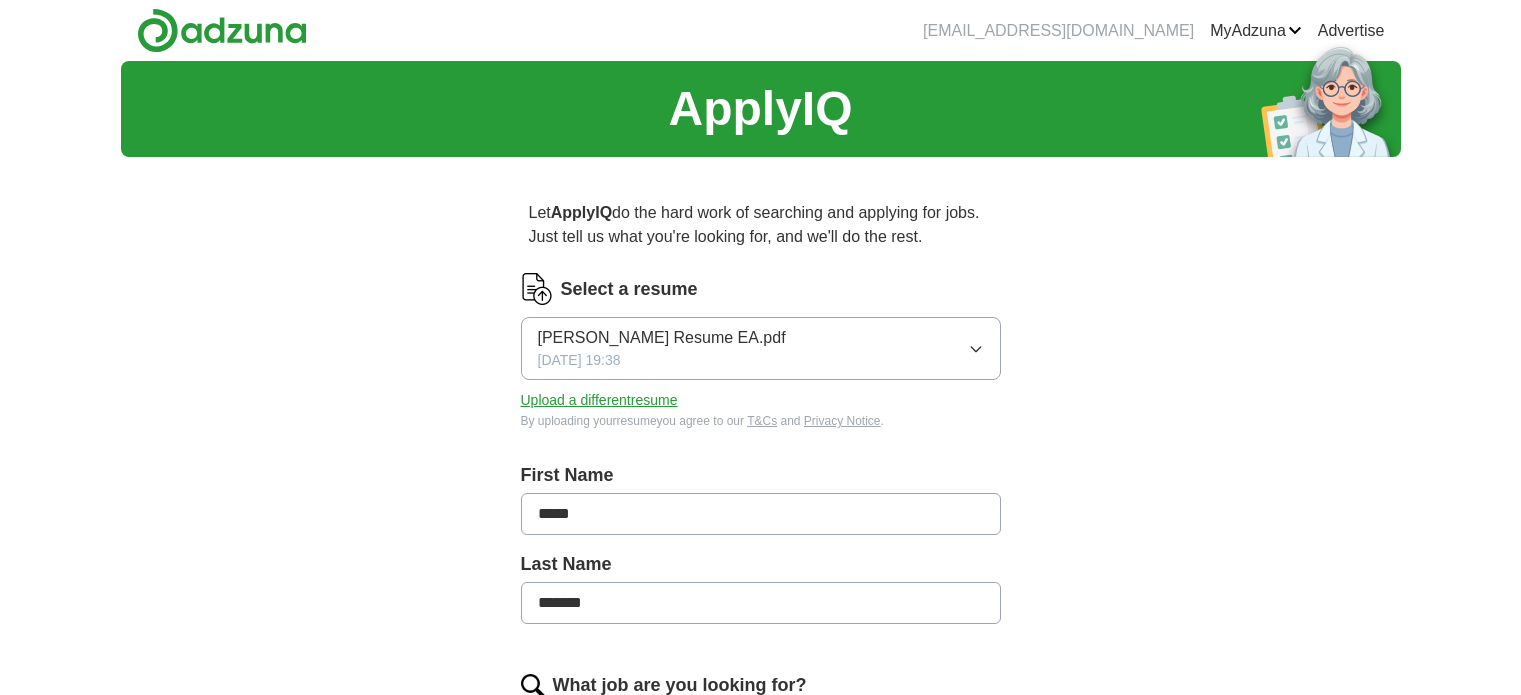 scroll, scrollTop: 0, scrollLeft: 0, axis: both 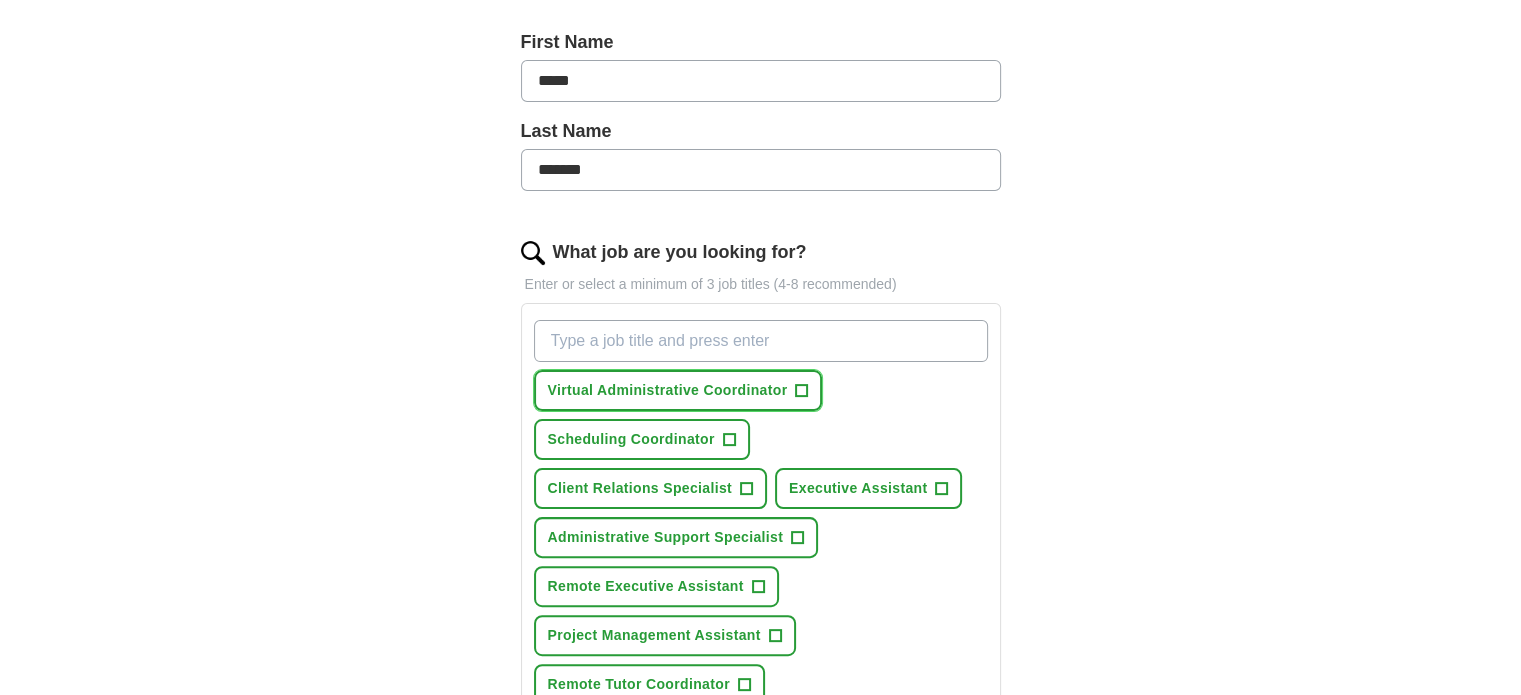 click on "+" at bounding box center (802, 391) 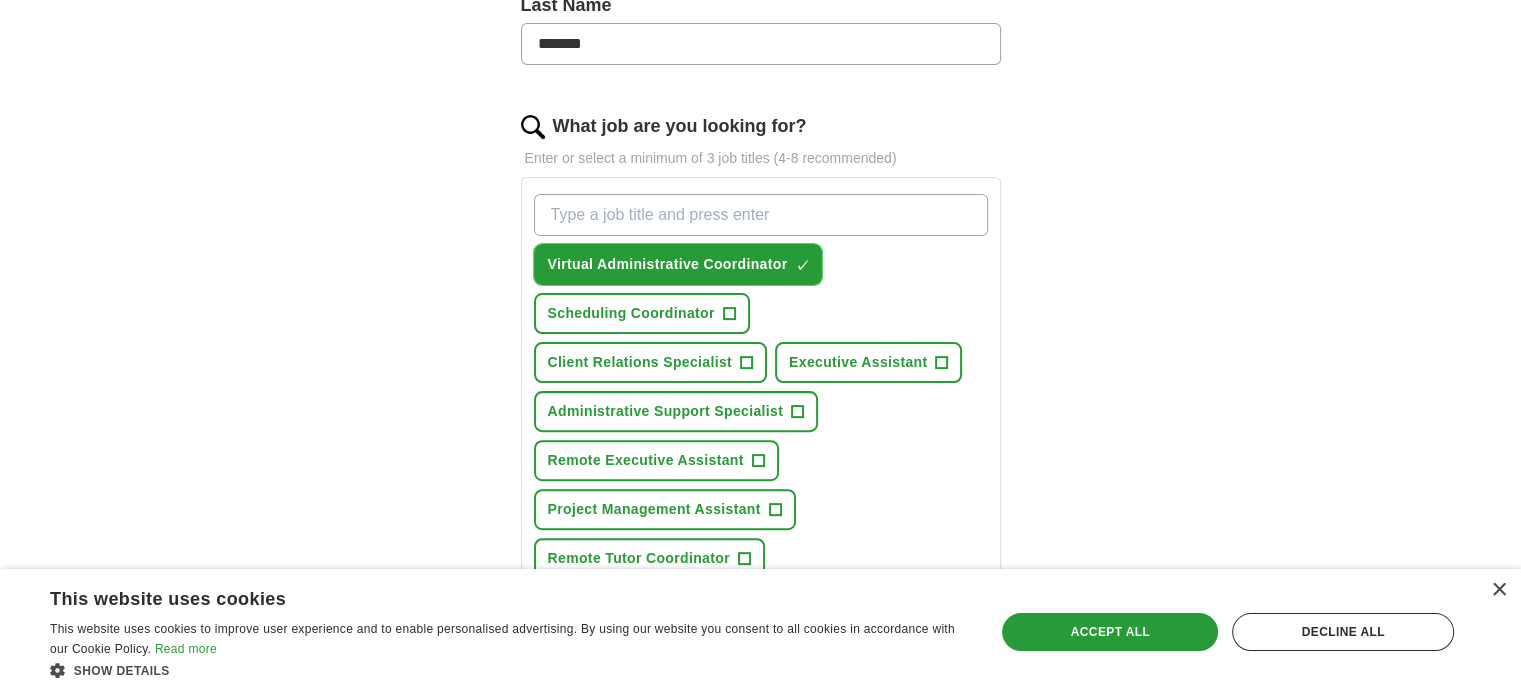 scroll, scrollTop: 566, scrollLeft: 0, axis: vertical 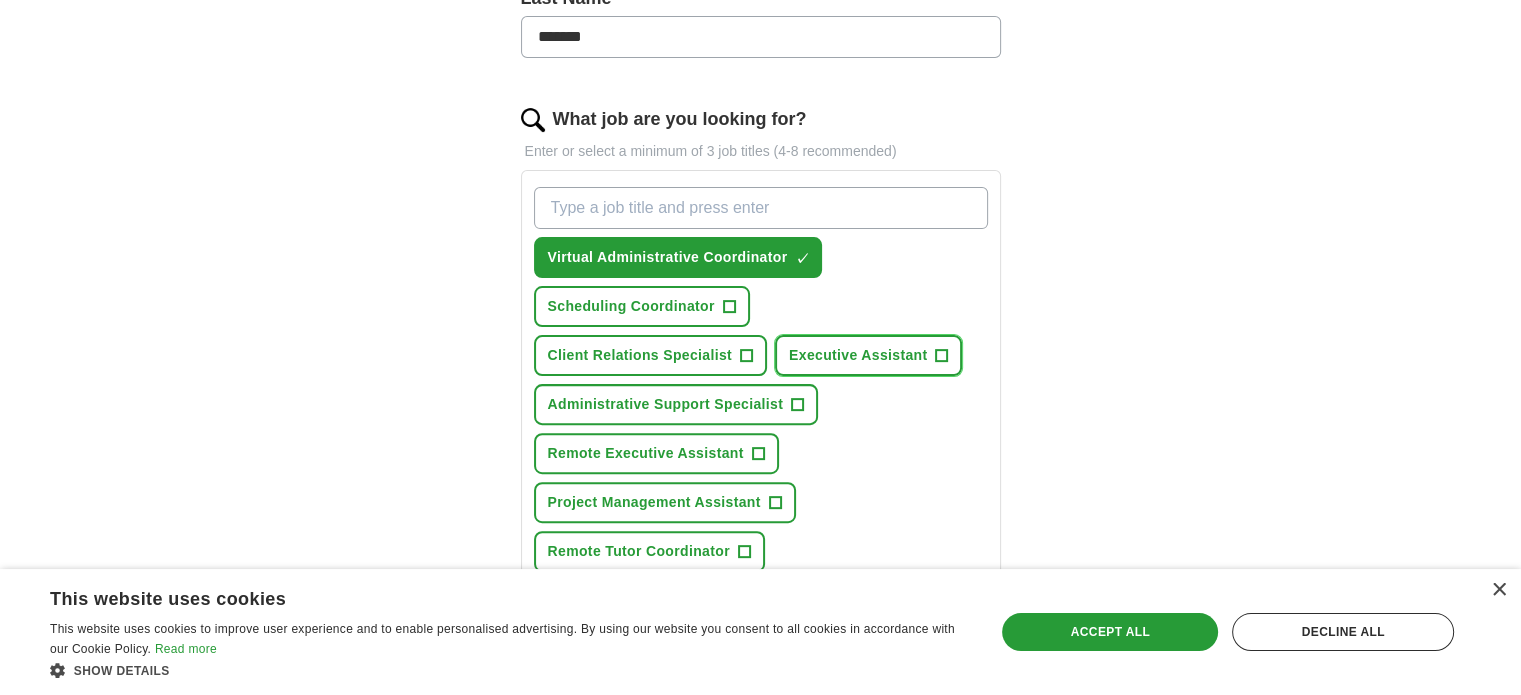click on "+" at bounding box center [942, 356] 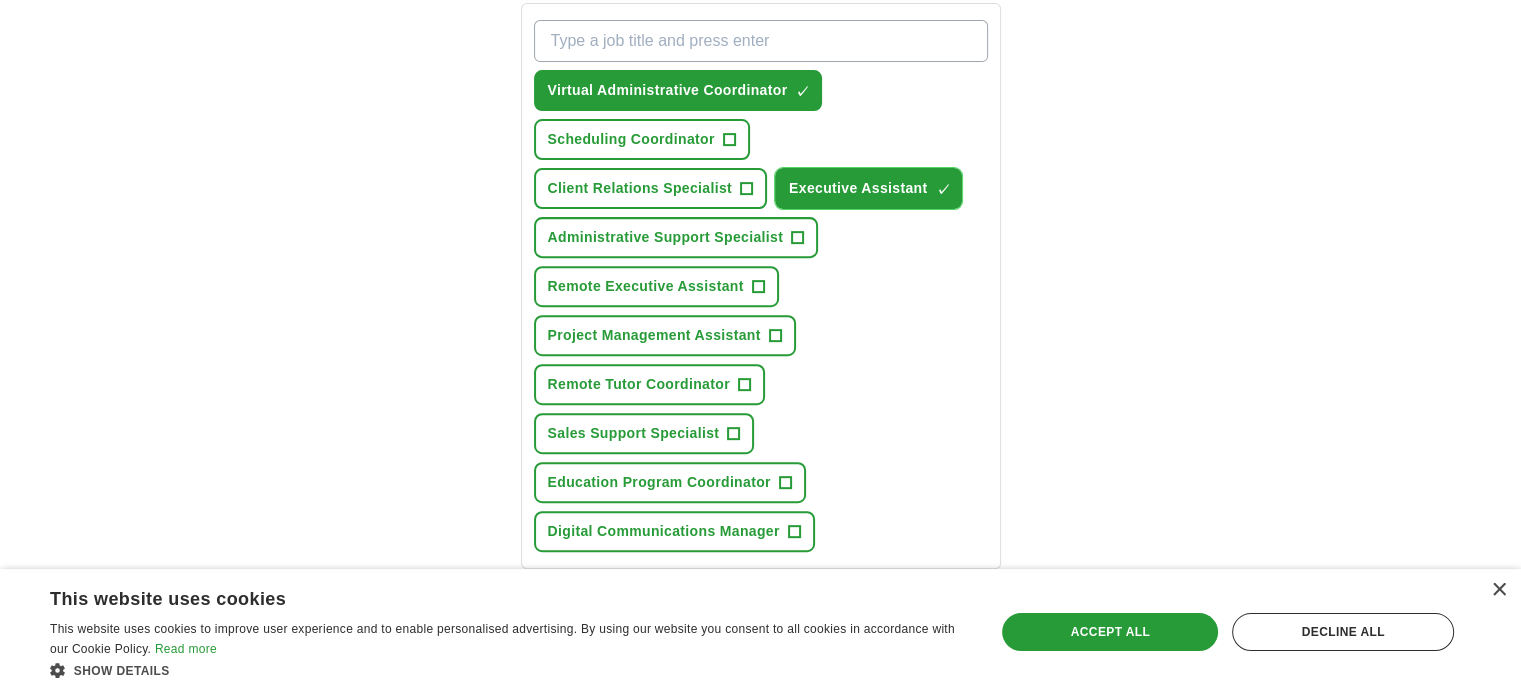 scroll, scrollTop: 766, scrollLeft: 0, axis: vertical 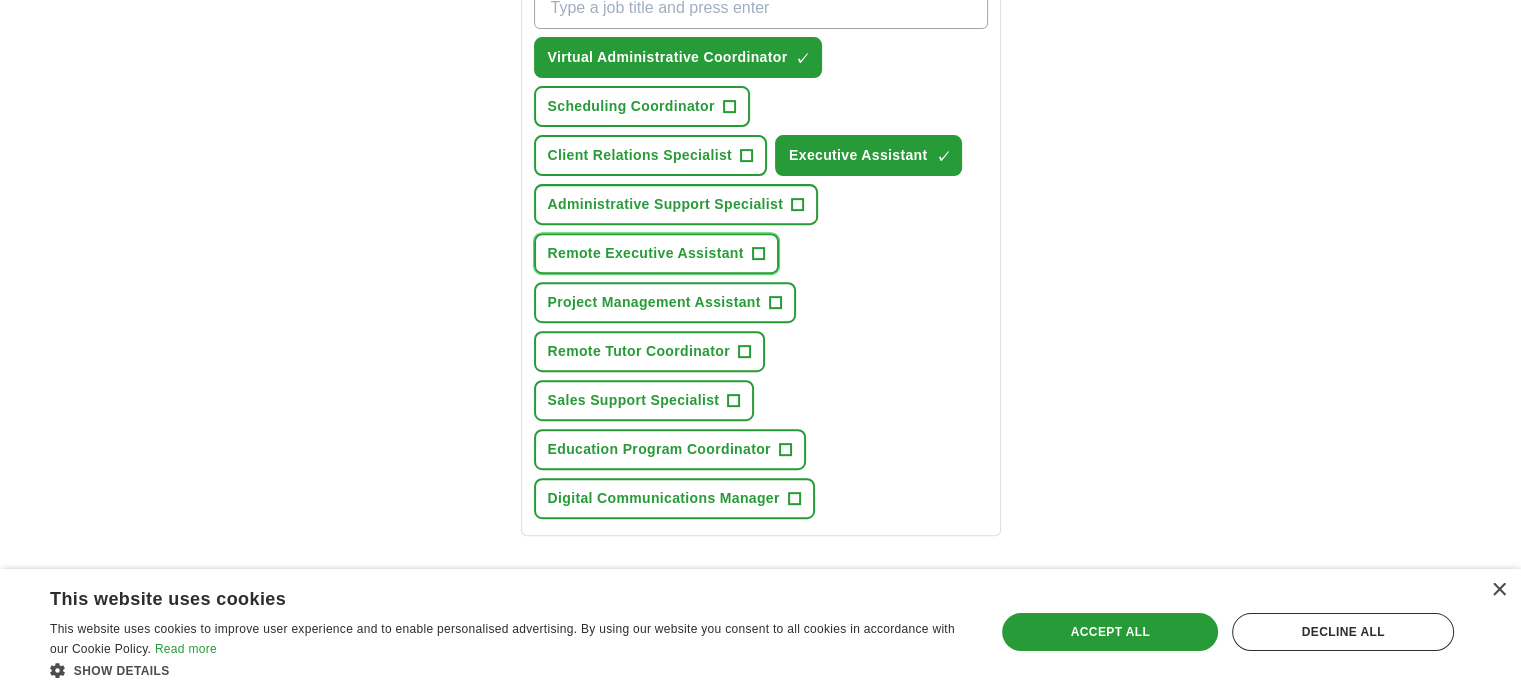 click on "+" at bounding box center (758, 254) 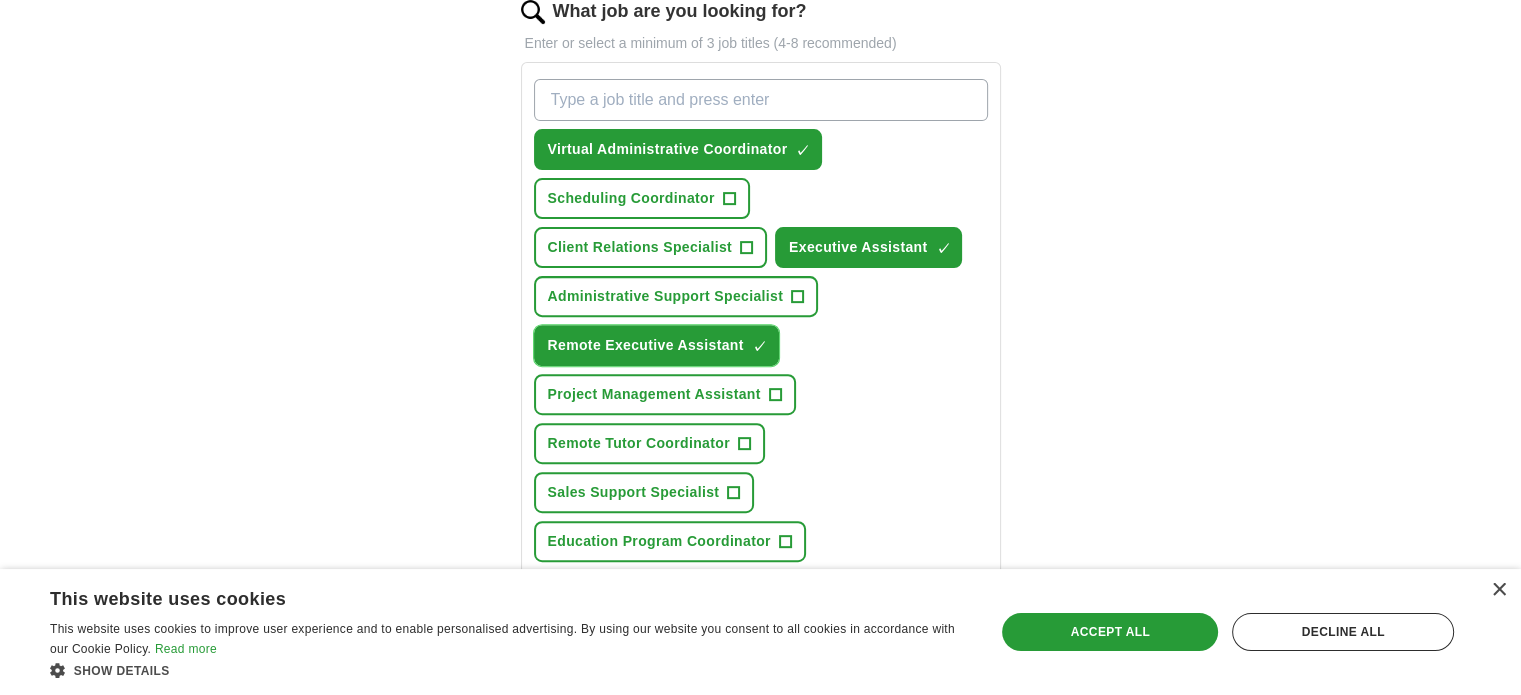scroll, scrollTop: 666, scrollLeft: 0, axis: vertical 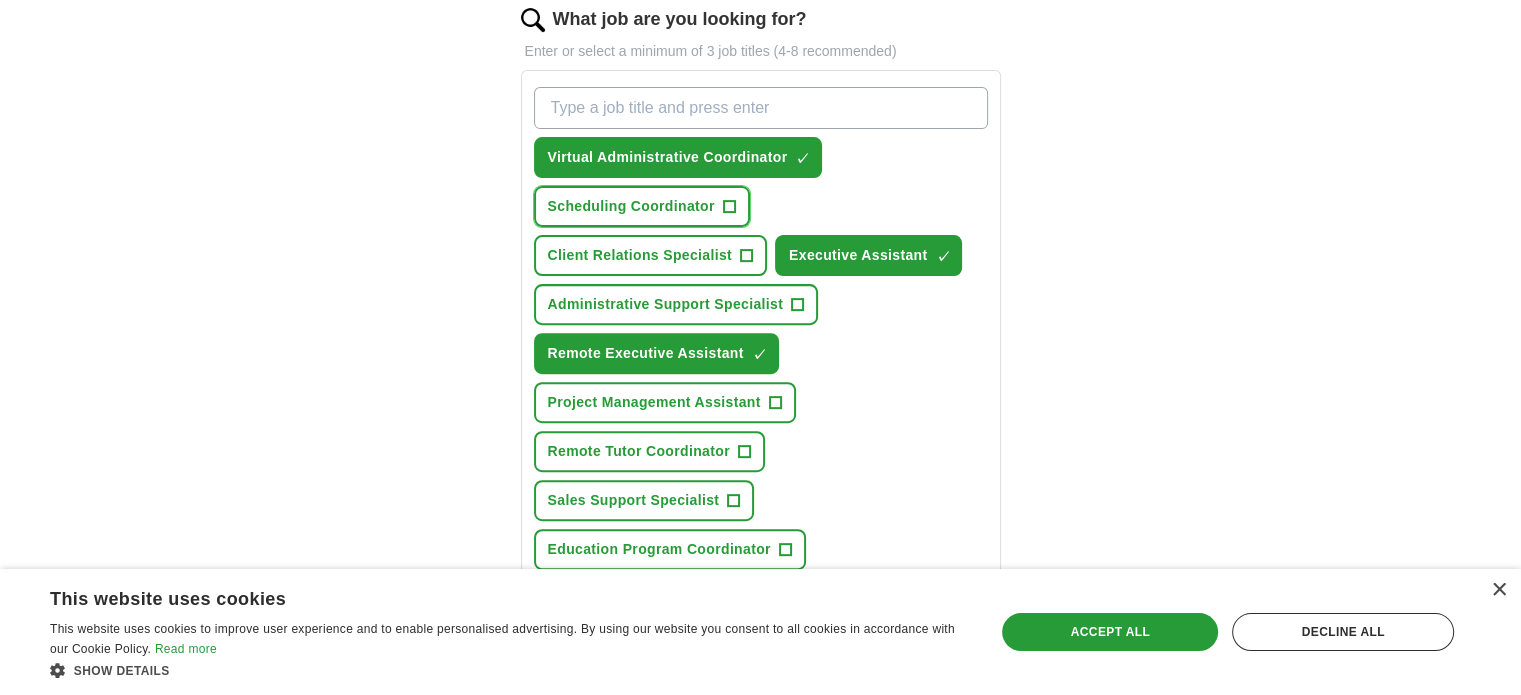 click on "+" at bounding box center (729, 207) 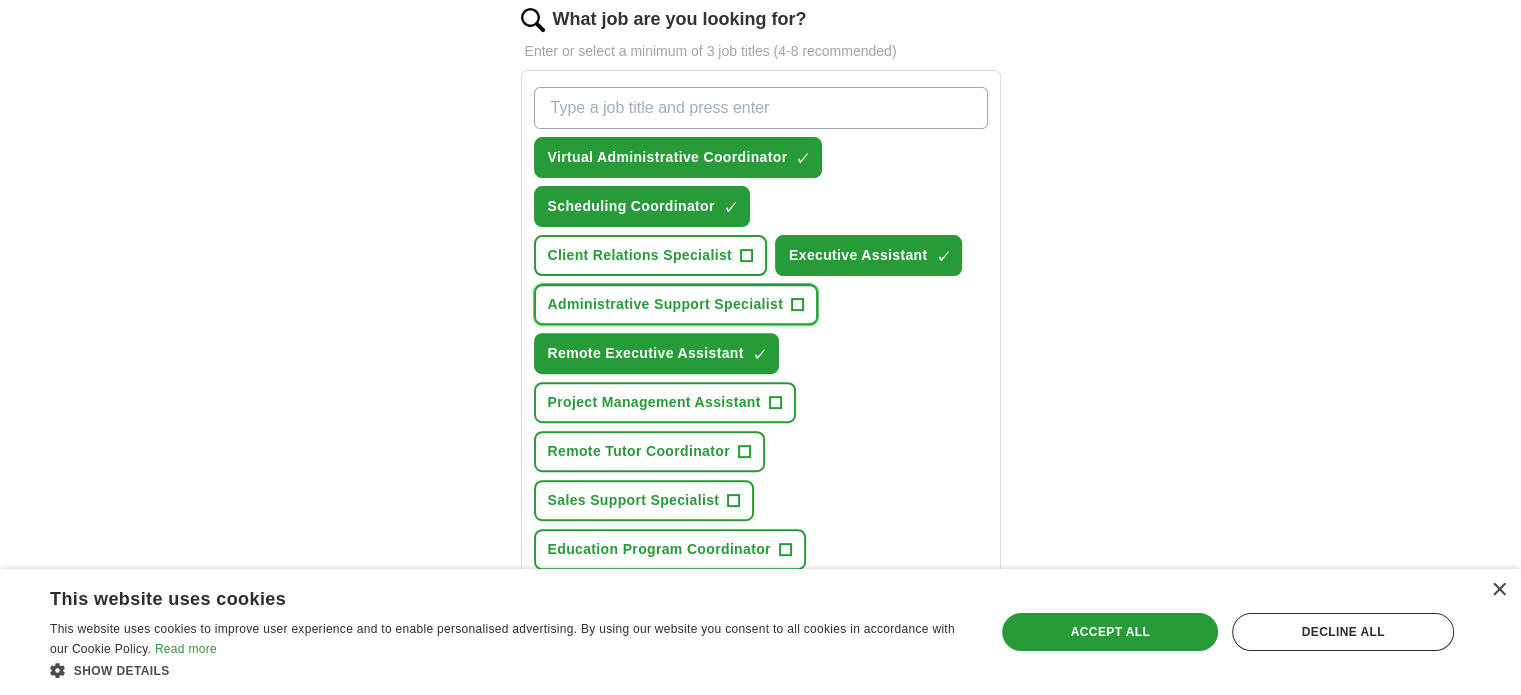 click on "Administrative Support Specialist +" at bounding box center [676, 304] 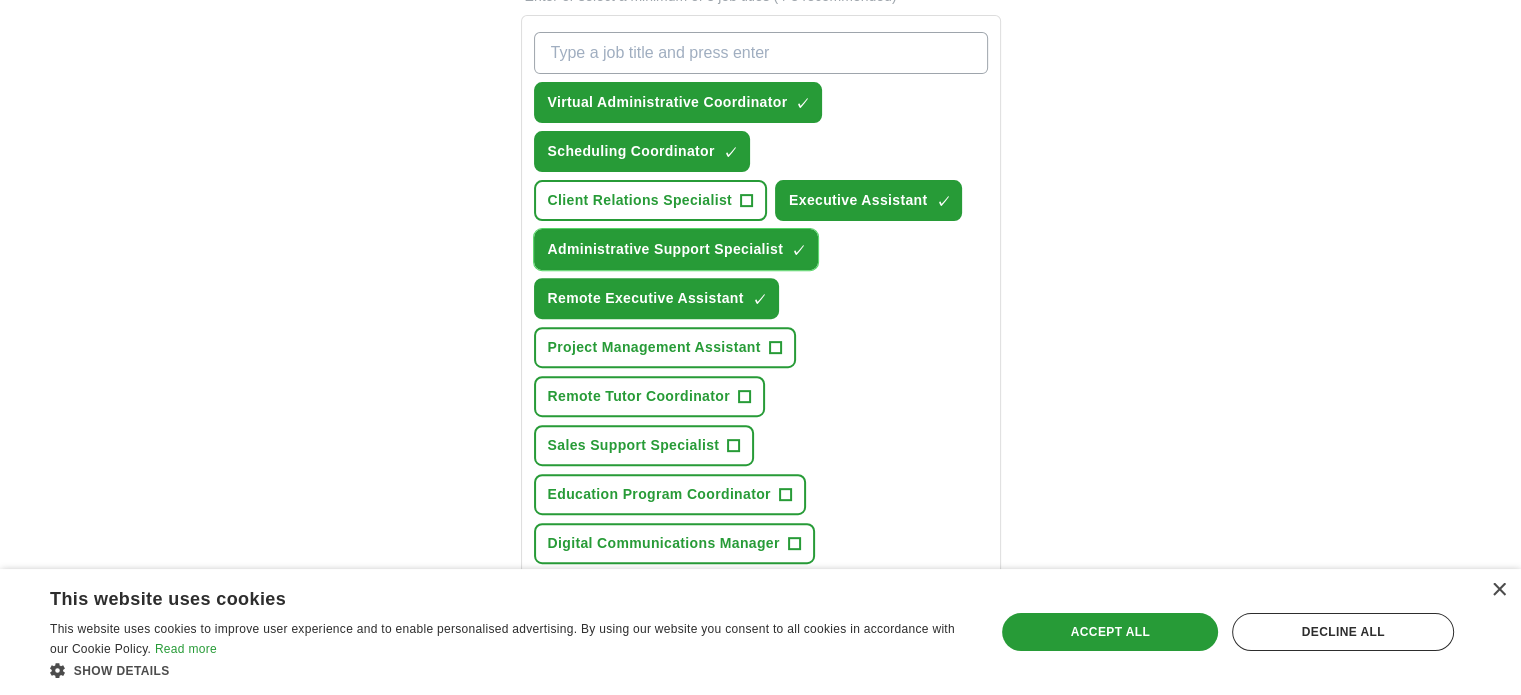 scroll, scrollTop: 733, scrollLeft: 0, axis: vertical 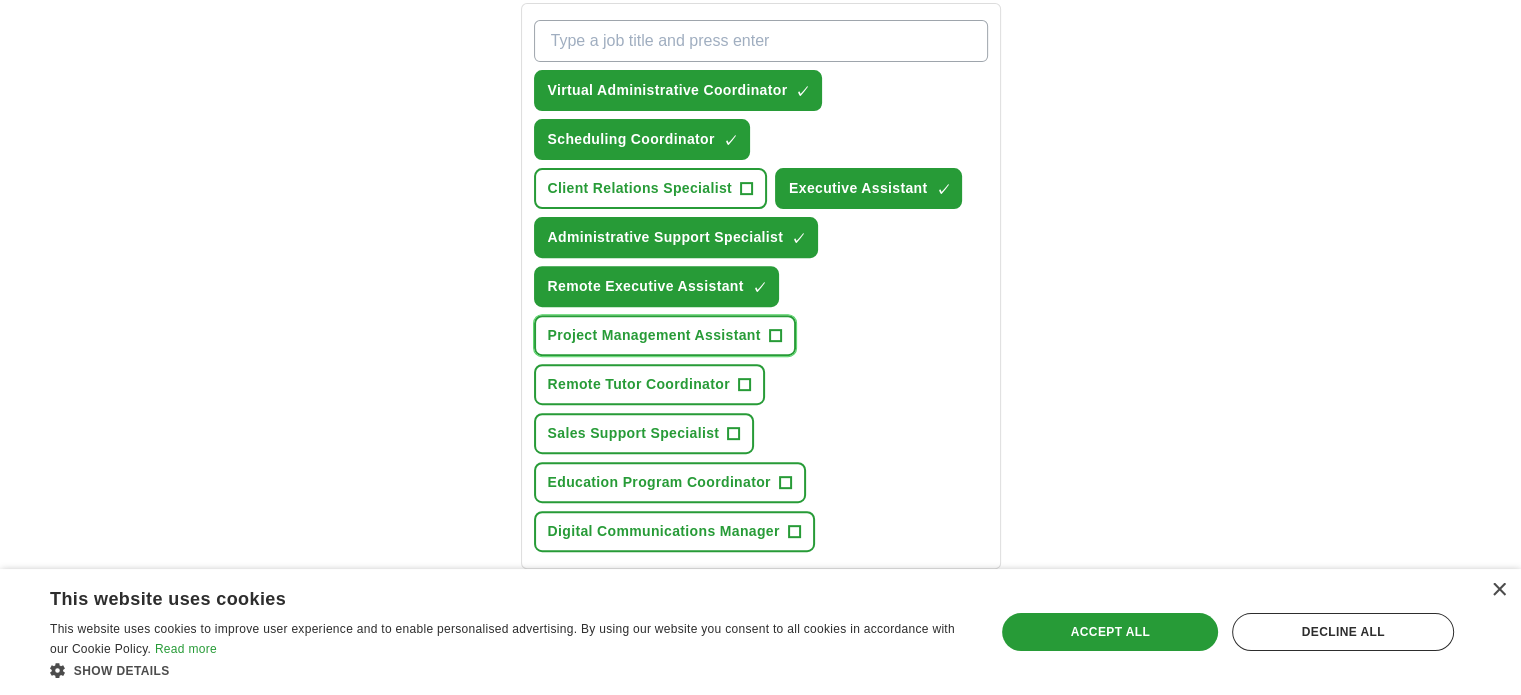 click on "+" at bounding box center [775, 336] 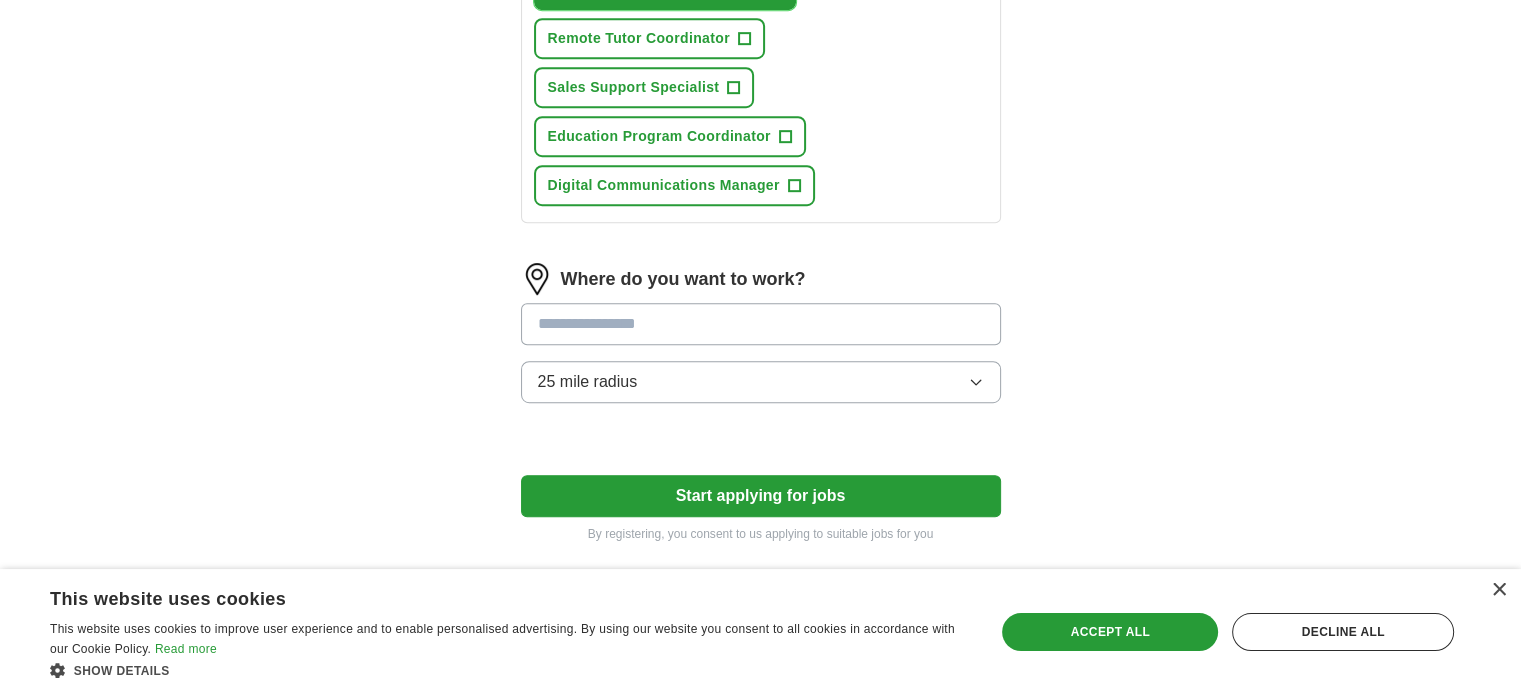 scroll, scrollTop: 1100, scrollLeft: 0, axis: vertical 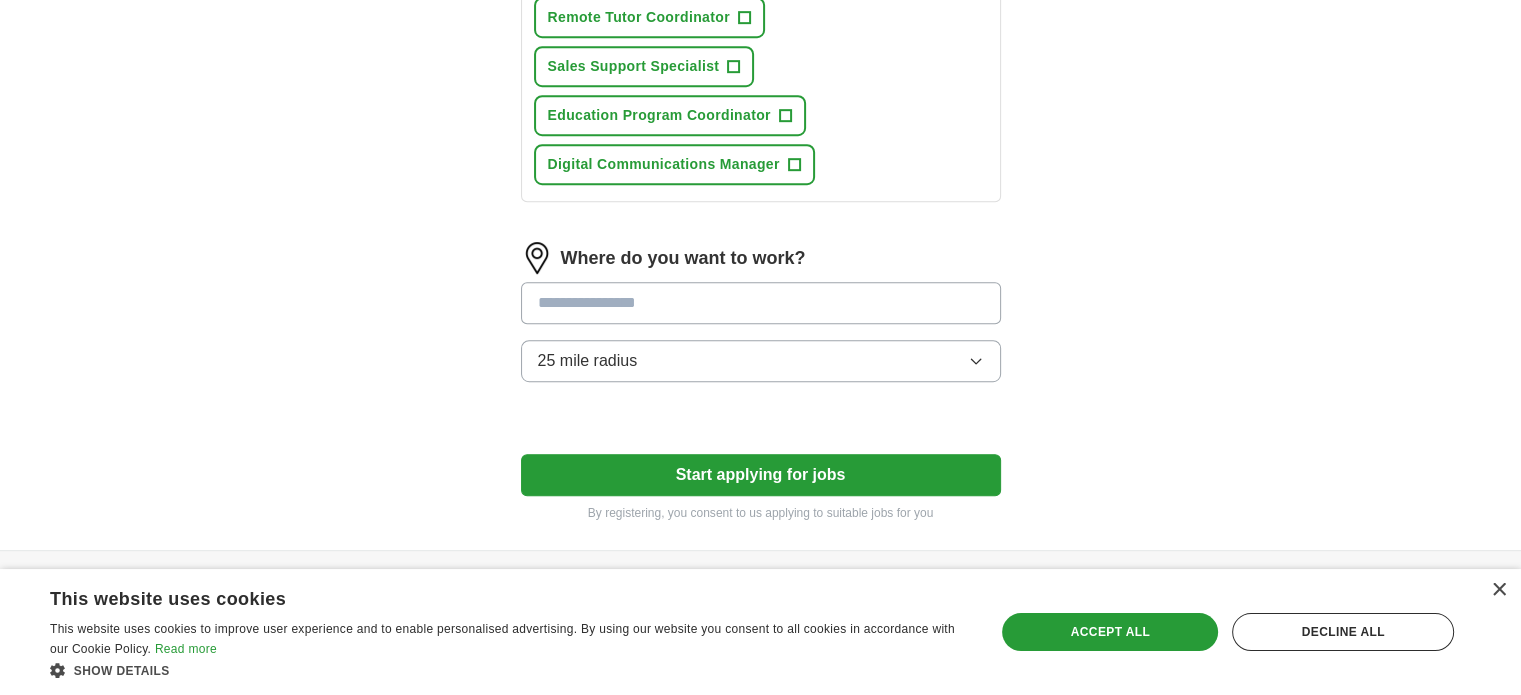 click at bounding box center (761, 303) 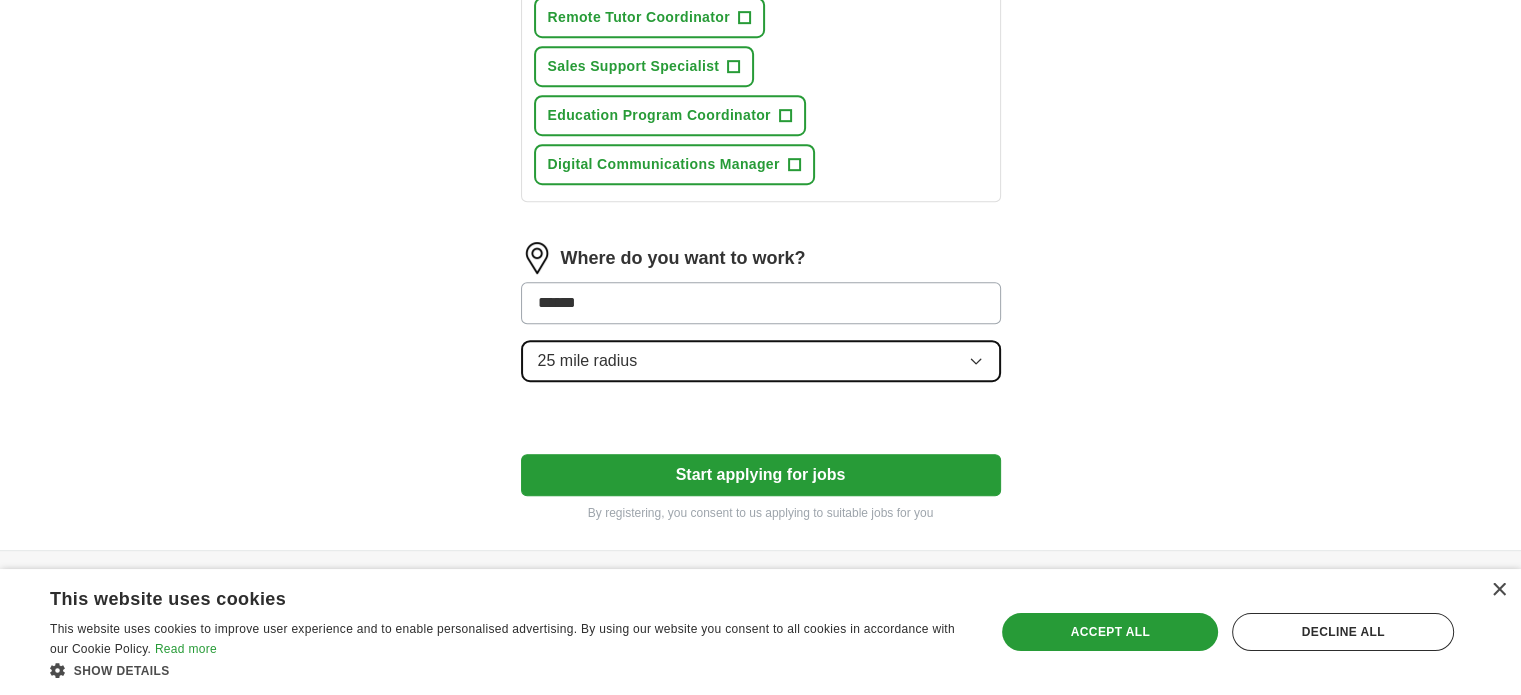 click on "Where do you want to work? ****** 25 mile radius" at bounding box center (761, 320) 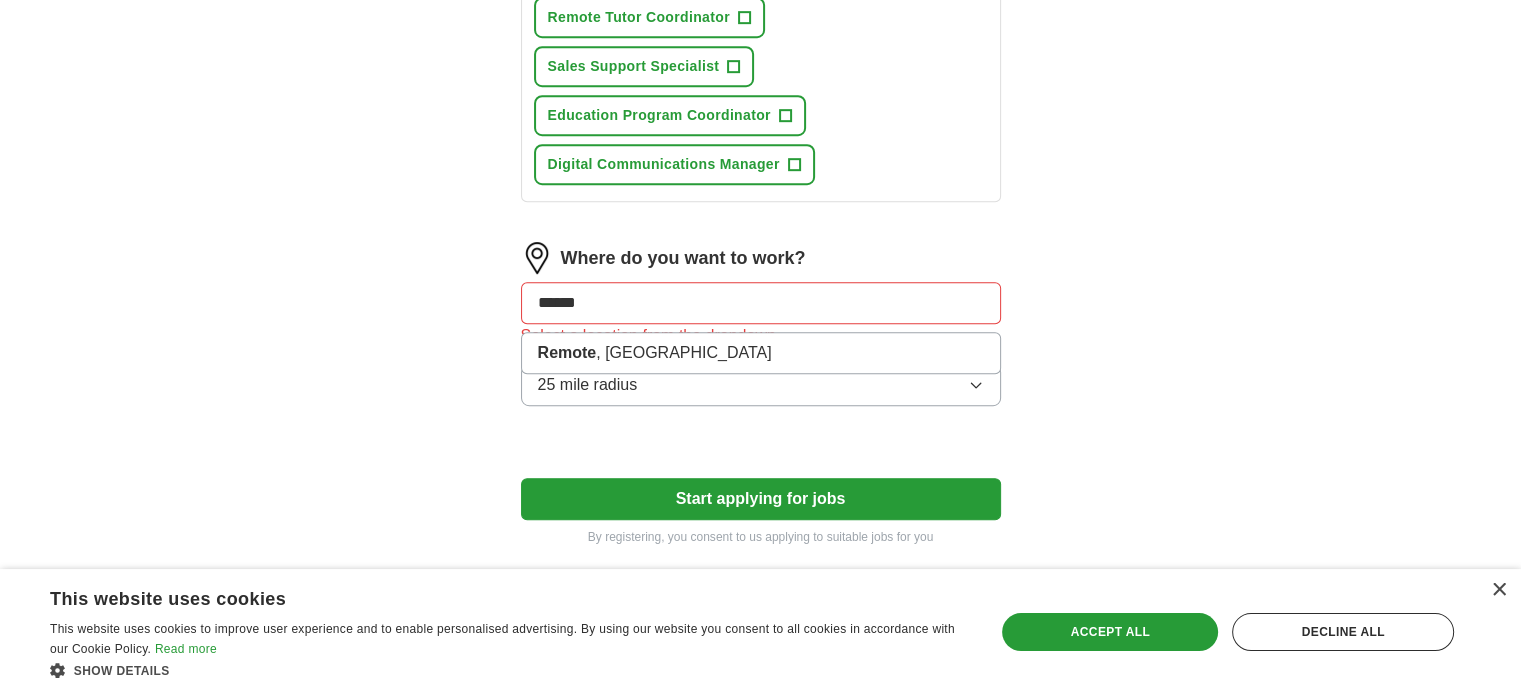 click on "******" at bounding box center [761, 303] 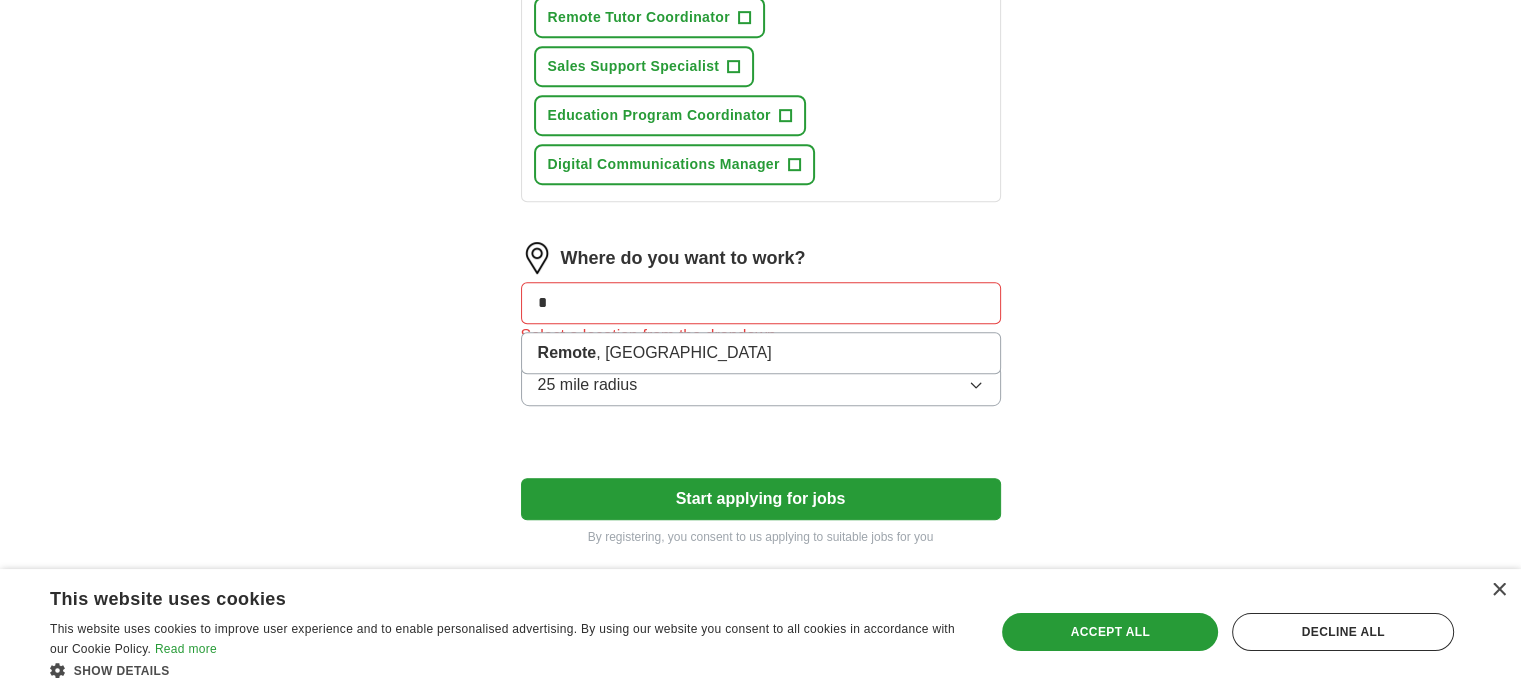 type on "*" 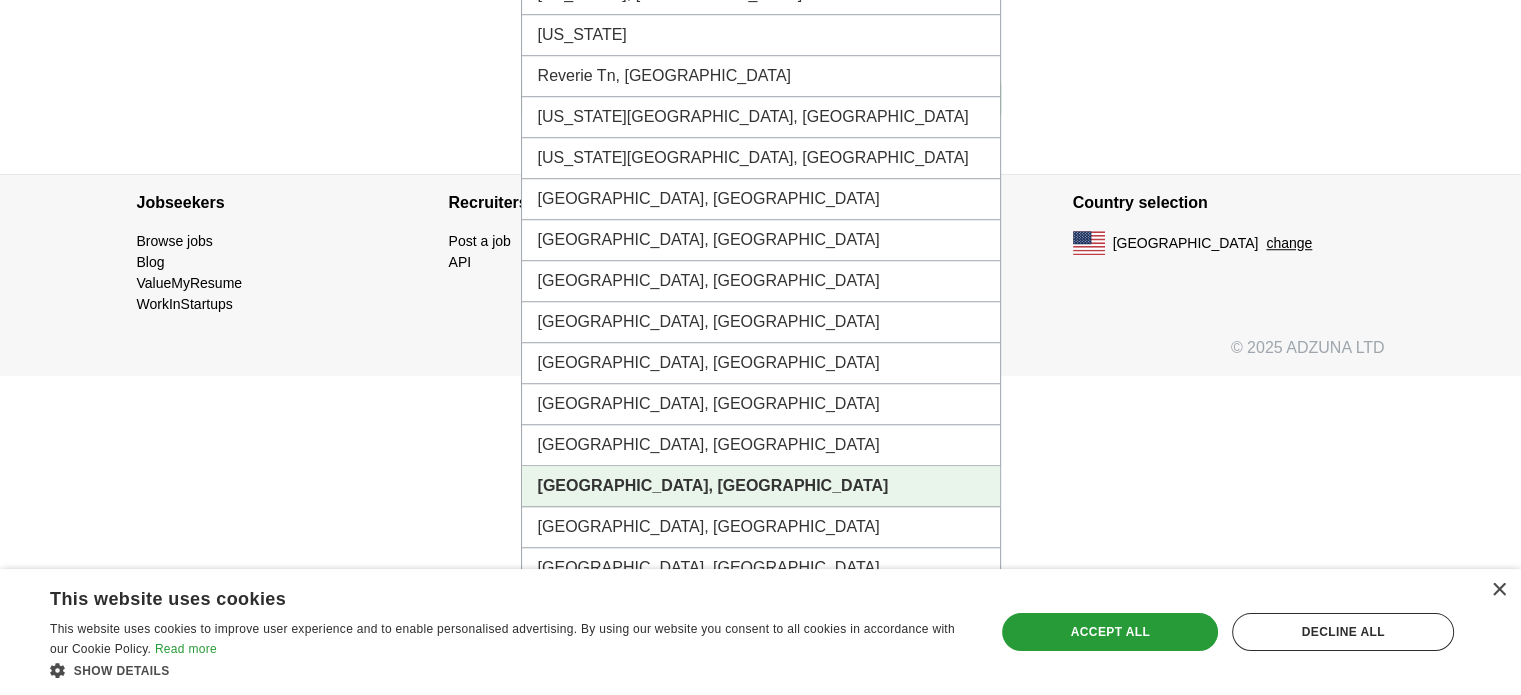 click on "[GEOGRAPHIC_DATA], [GEOGRAPHIC_DATA]" at bounding box center (761, 486) 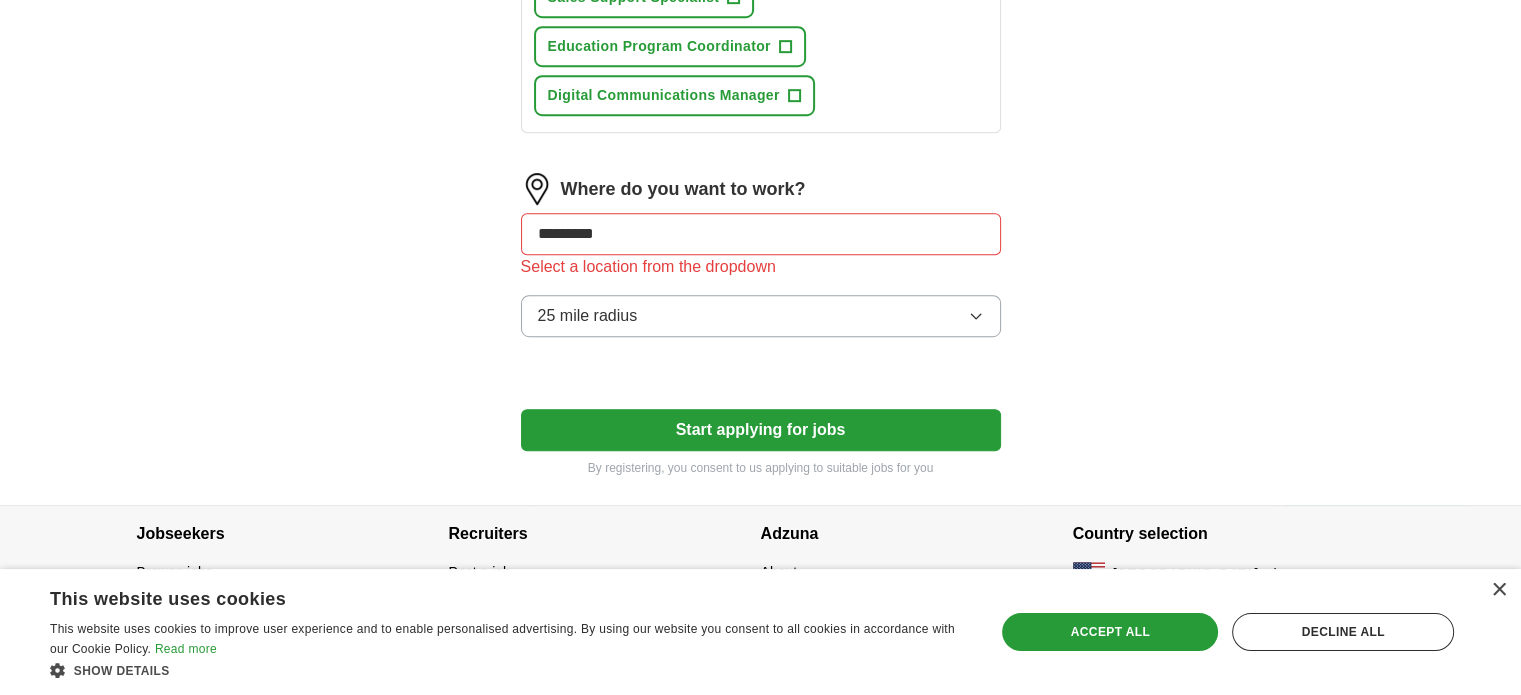 type on "*********" 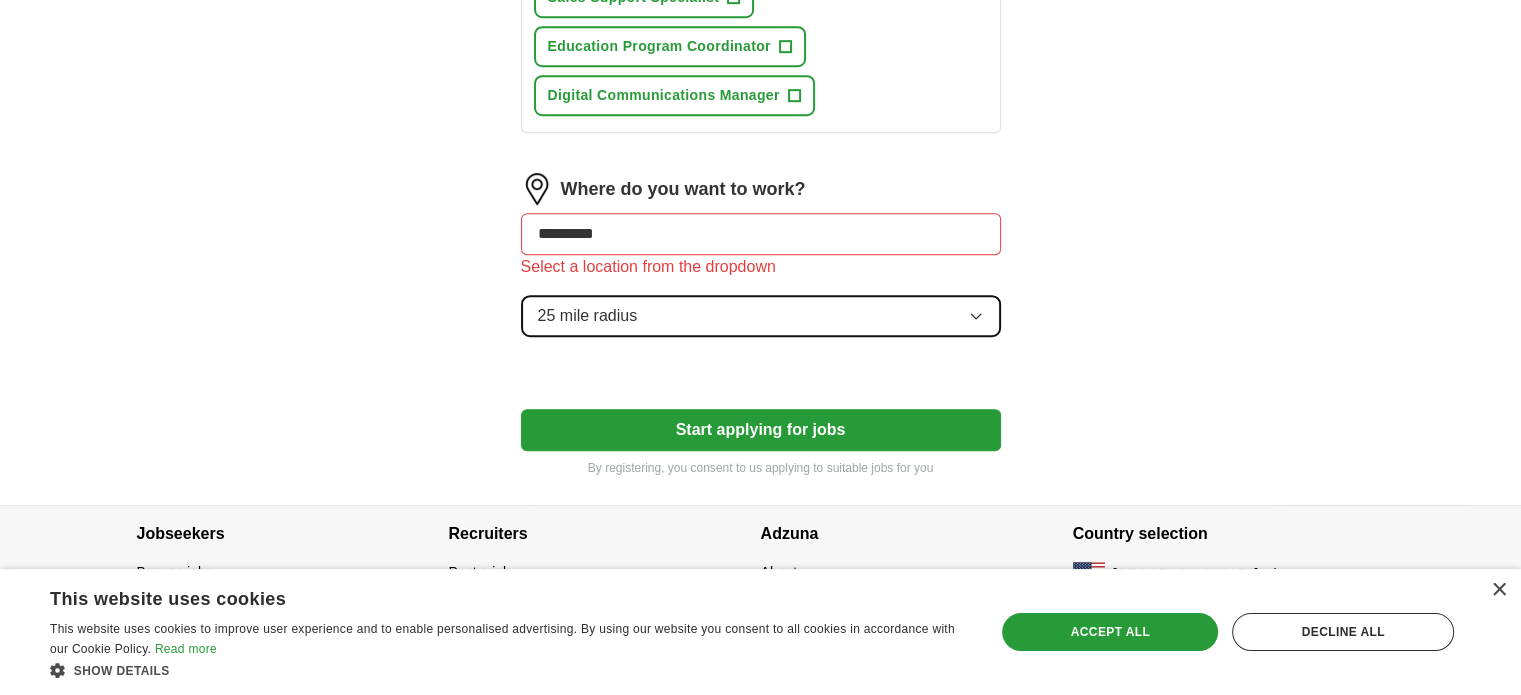click on "25 mile radius" at bounding box center (761, 316) 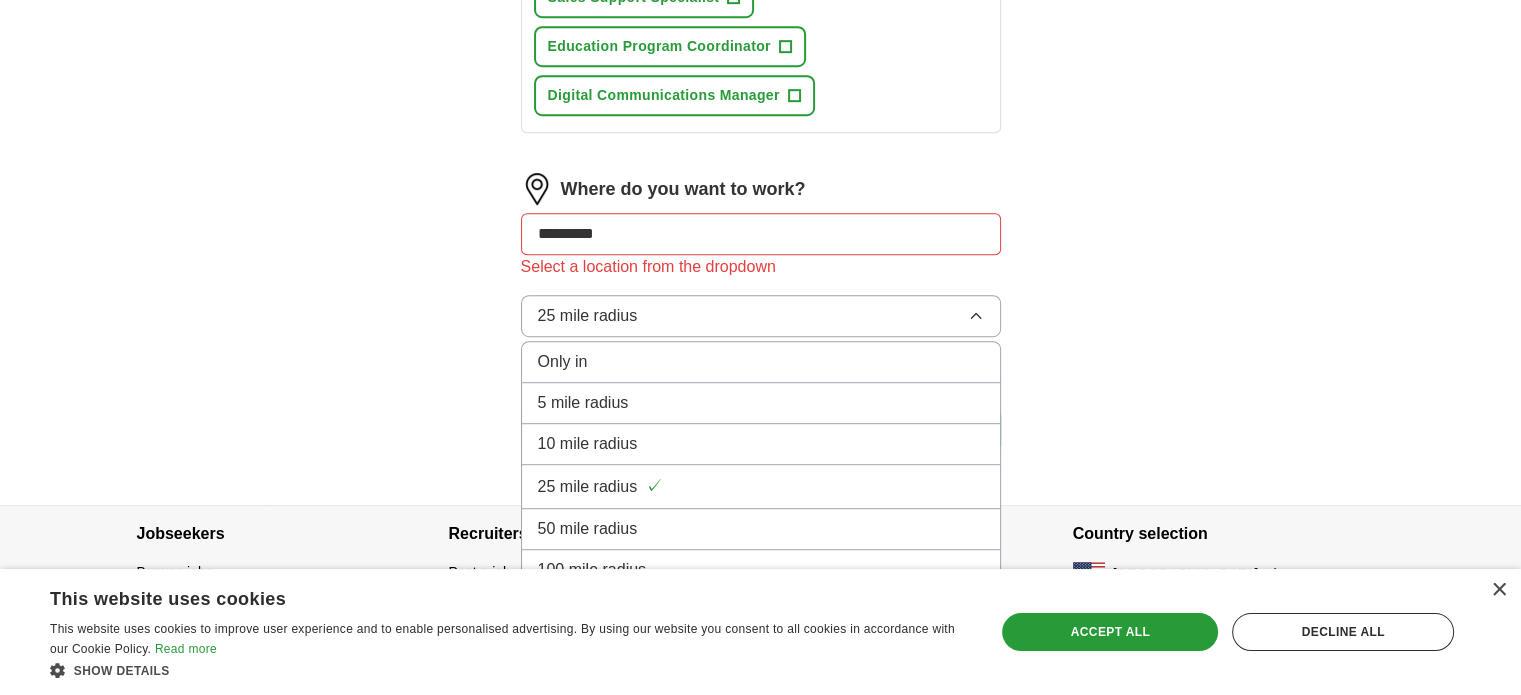 click on "Let  ApplyIQ  do the hard work of searching and applying for jobs. Just tell us what you're looking for, and we'll do the rest. Select a resume Chari Fleener Resume EA.pdf 07/09/2025, 19:38 Upload a different  resume By uploading your  resume  you agree to our   T&Cs   and   Privacy Notice . First Name ***** Last Name ******* What job are you looking for? Enter or select a minimum of 3 job titles (4-8 recommended) Virtual Administrative Coordinator ✓ × Scheduling Coordinator ✓ × Client Relations Specialist + Executive Assistant ✓ × Administrative Support Specialist ✓ × Remote Executive Assistant ✓ × Project Management Assistant ✓ × Remote Tutor Coordinator + Sales Support Specialist + Education Program Coordinator + Digital Communications Manager + Where do you want to work? ********* Select a location from the dropdown 25 mile radius Only in 5 mile radius 10 mile radius 25 mile radius ✓ 50 mile radius 100 mile radius Start applying for jobs" at bounding box center (761, -246) 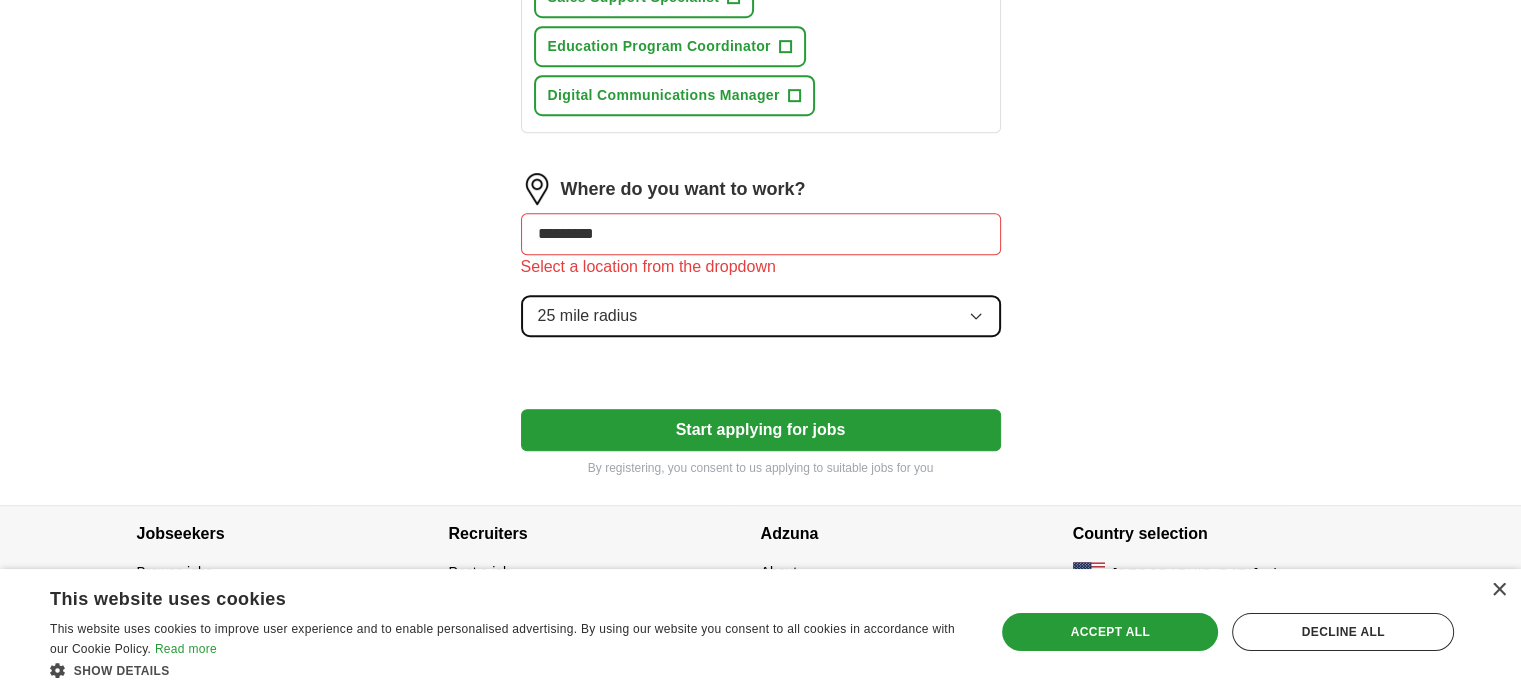 click on "25 mile radius" at bounding box center [761, 316] 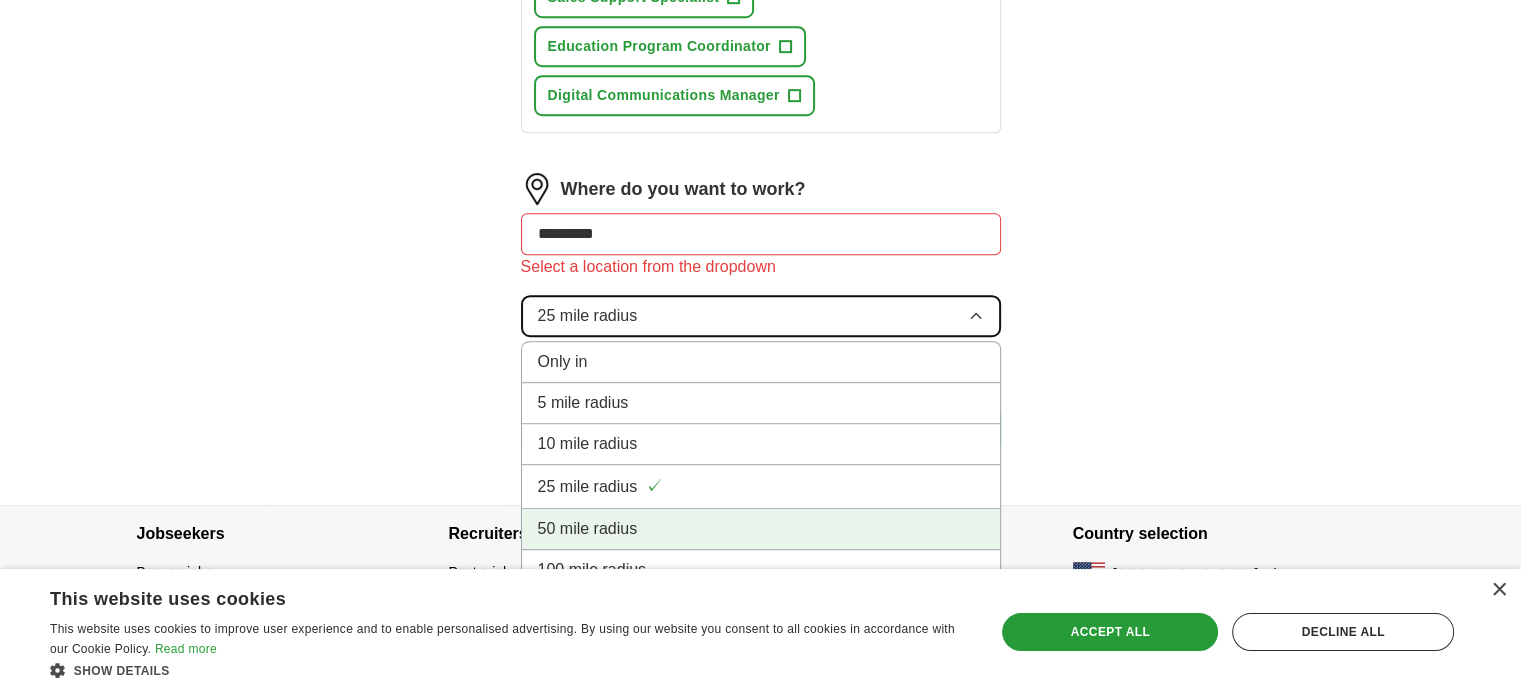type 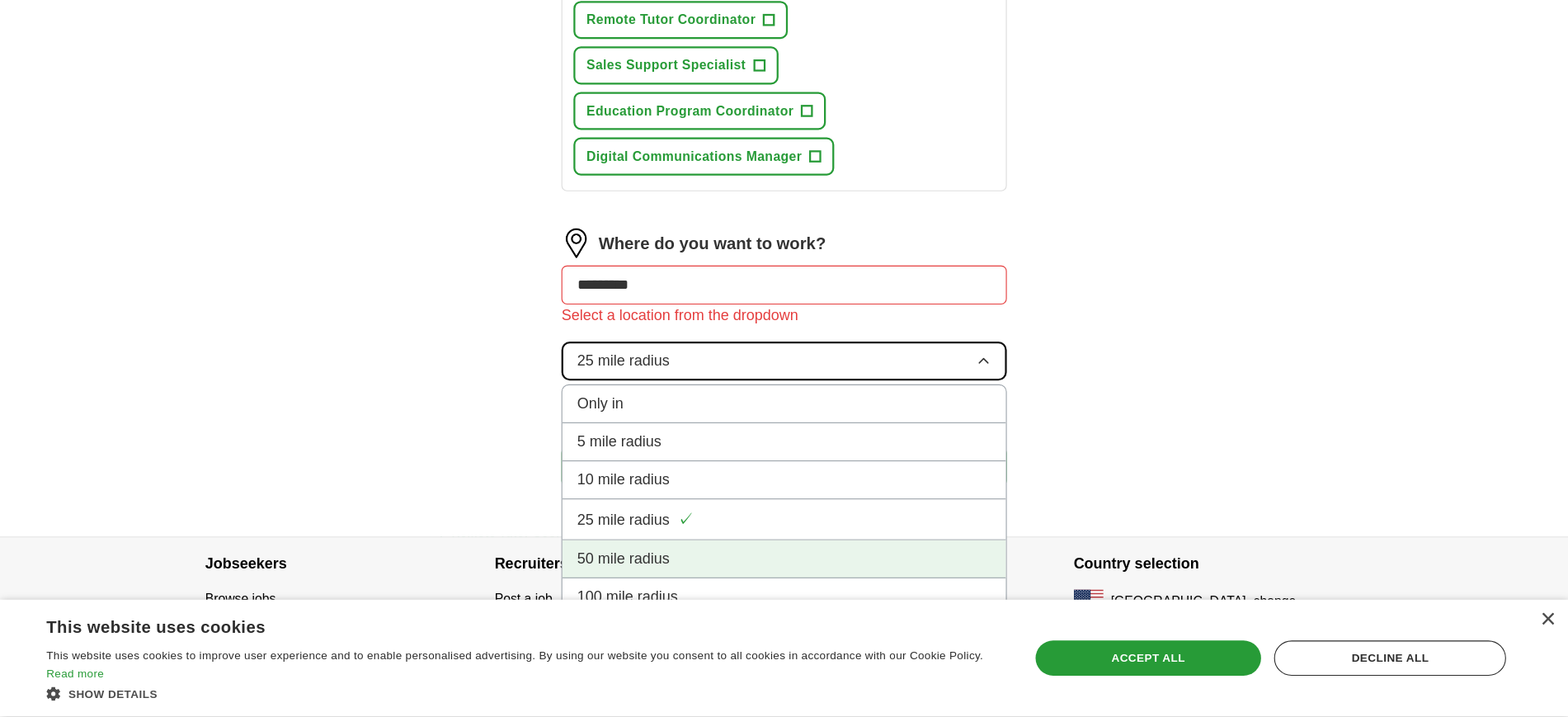 scroll, scrollTop: 831, scrollLeft: 0, axis: vertical 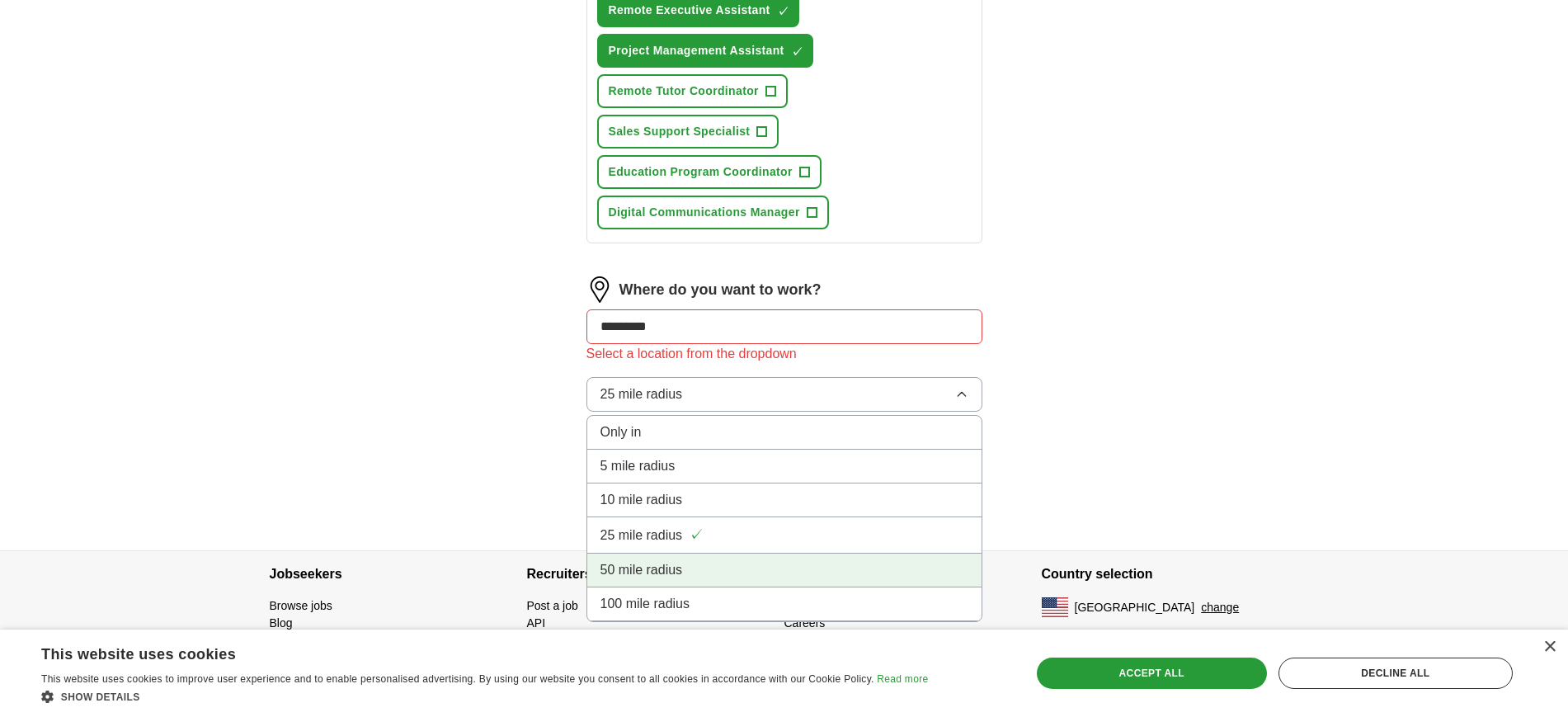 click on "25 mile radius ✓" at bounding box center (784, 535) 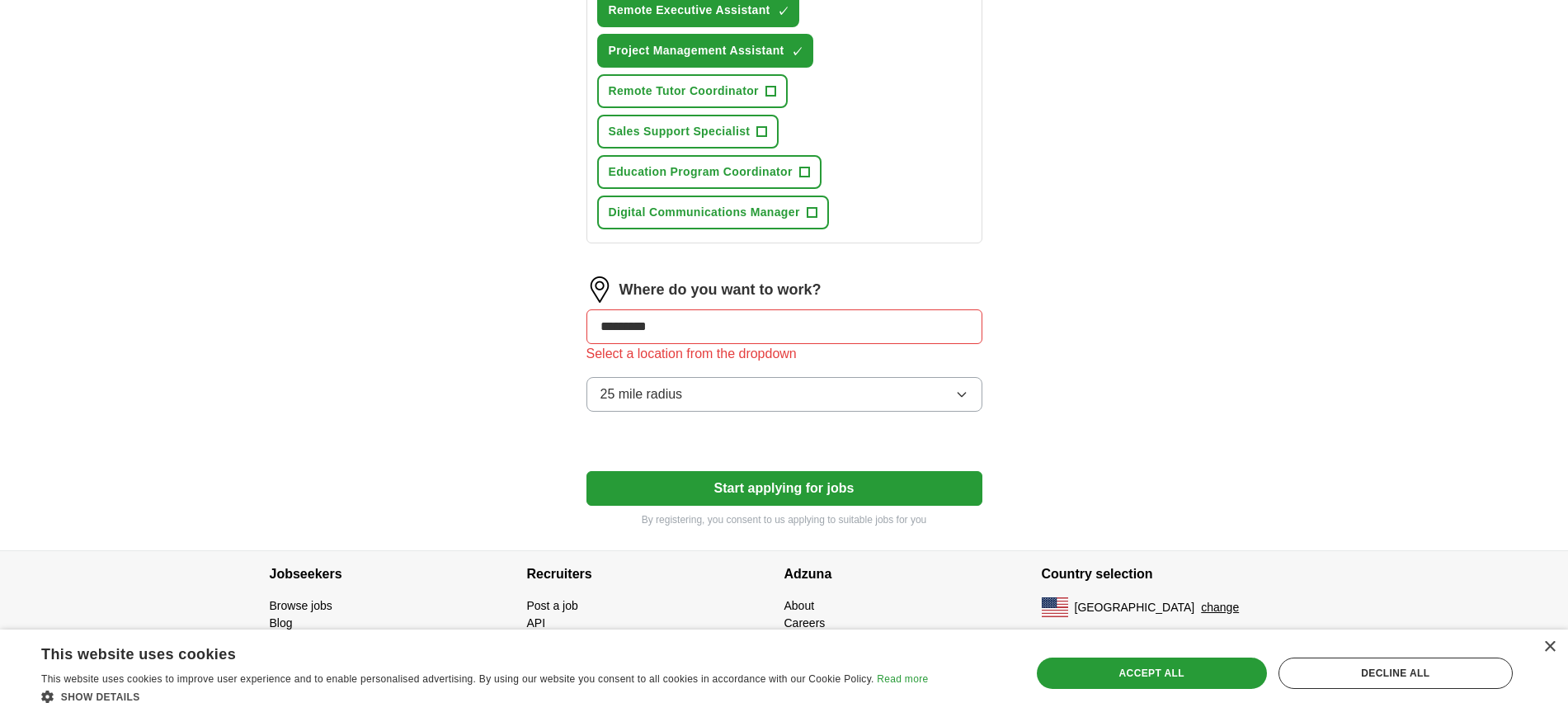 click on "ApplyIQ Let  ApplyIQ  do the hard work of searching and applying for jobs. Just tell us what you're looking for, and we'll do the rest. Select a resume Chari Fleener Resume EA.pdf 07/09/2025, 19:38 Upload a different  resume By uploading your  resume  you agree to our   T&Cs   and   Privacy Notice . First Name ***** Last Name ******* What job are you looking for? Enter or select a minimum of 3 job titles (4-8 recommended) Virtual Administrative Coordinator ✓ × Scheduling Coordinator ✓ × Client Relations Specialist + Executive Assistant ✓ × Administrative Support Specialist ✓ × Remote Executive Assistant ✓ × Project Management Assistant ✓ × Remote Tutor Coordinator + Sales Support Specialist + Education Program Coordinator + Digital Communications Manager + Where do you want to work? ********* Select a location from the dropdown 25 mile radius Start applying for jobs By registering, you consent to us applying to suitable jobs for you" at bounding box center (784, -116) 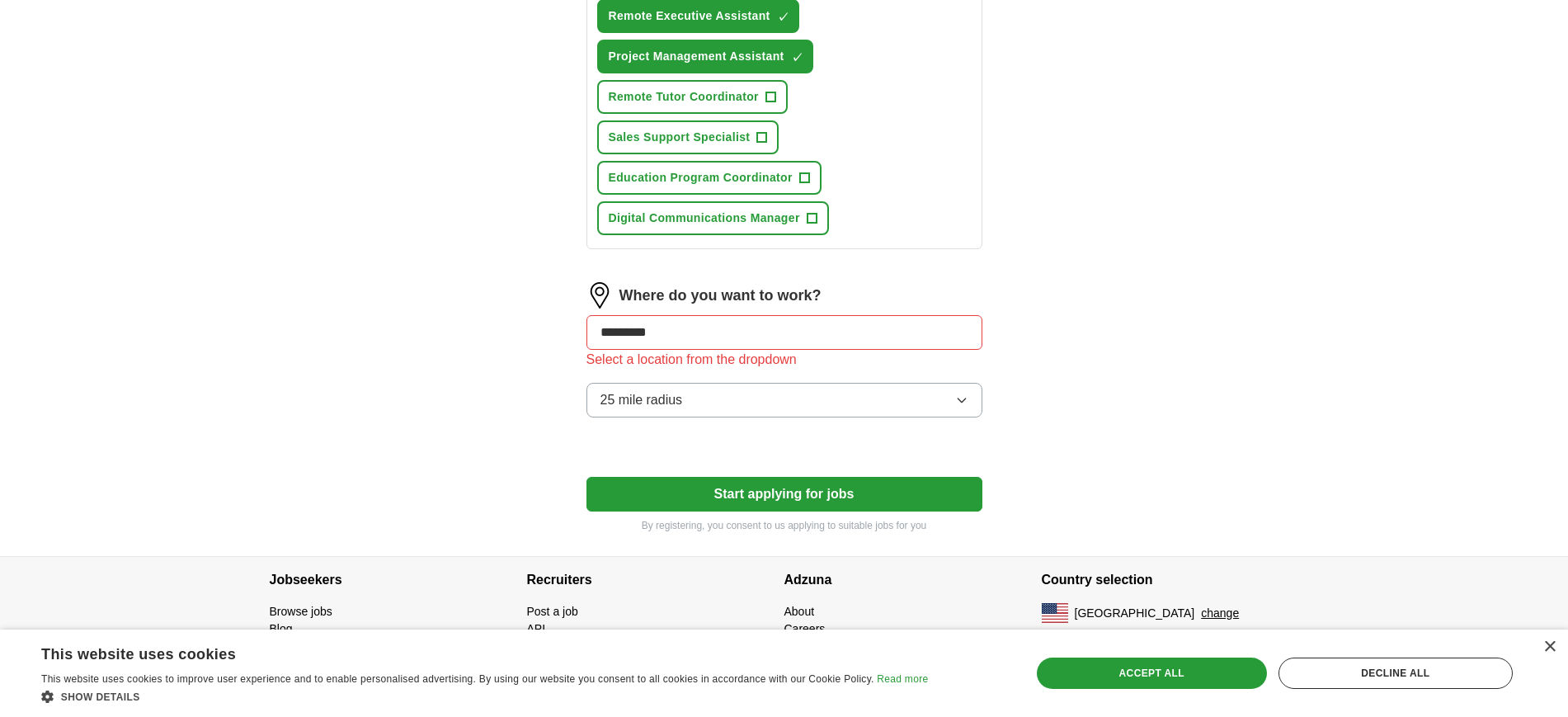 scroll, scrollTop: 831, scrollLeft: 0, axis: vertical 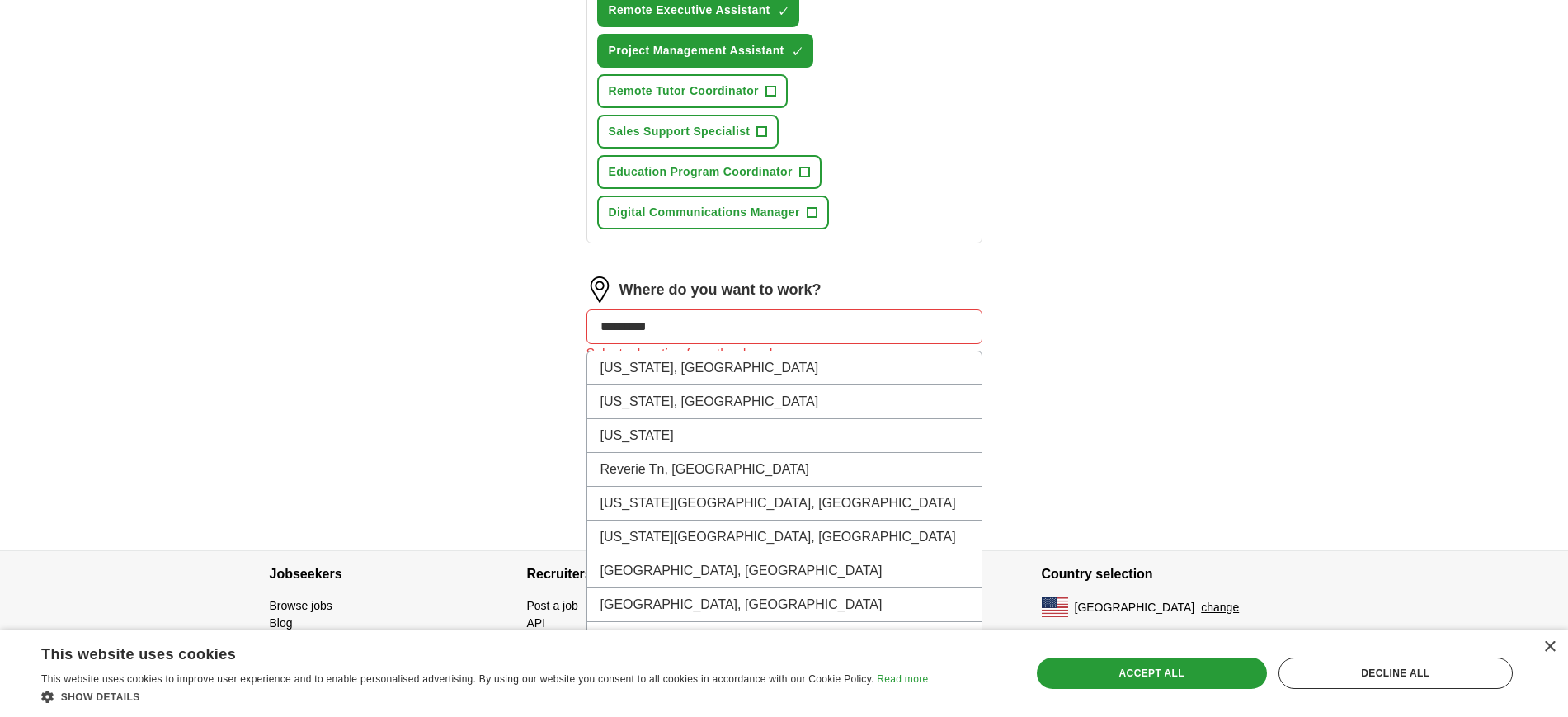 click on "*********" at bounding box center (784, 327) 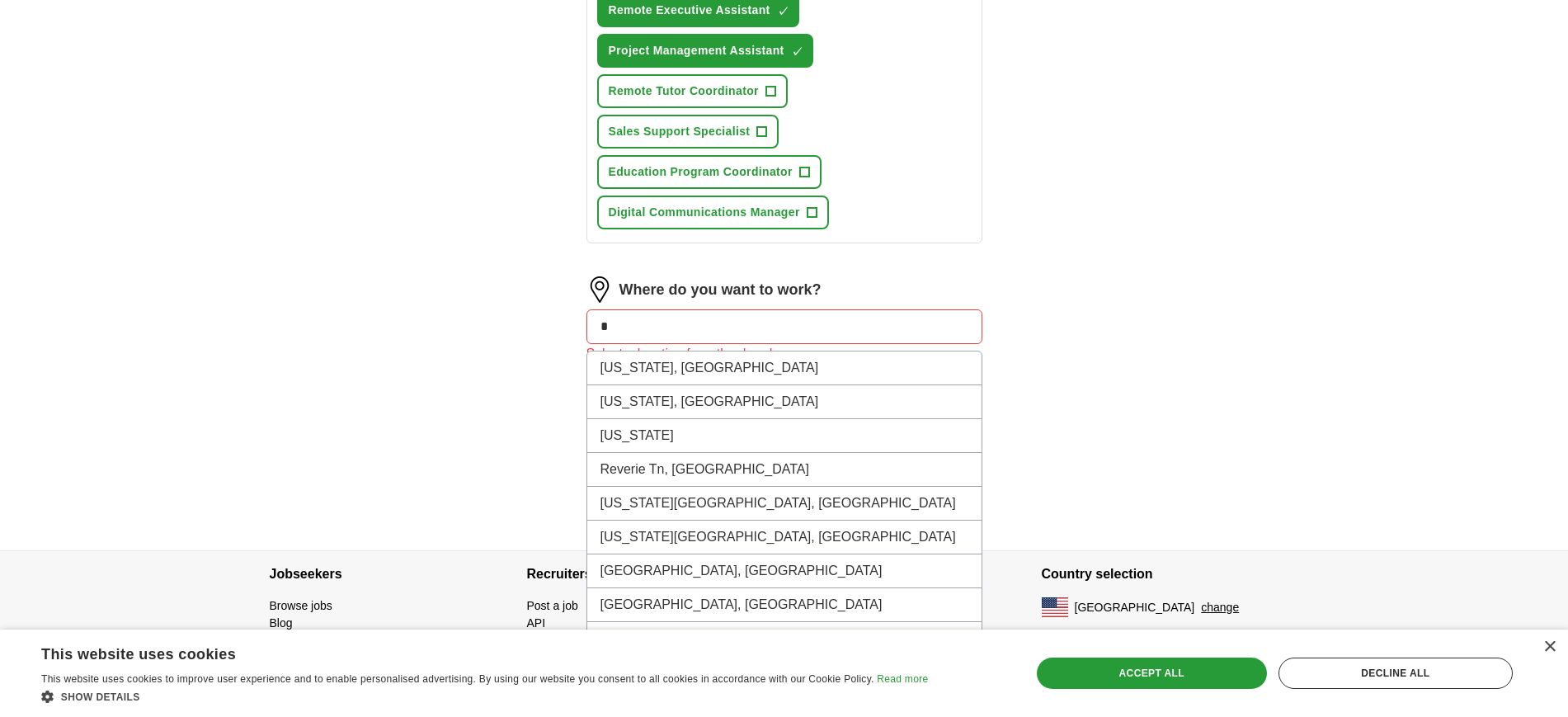 type on "*" 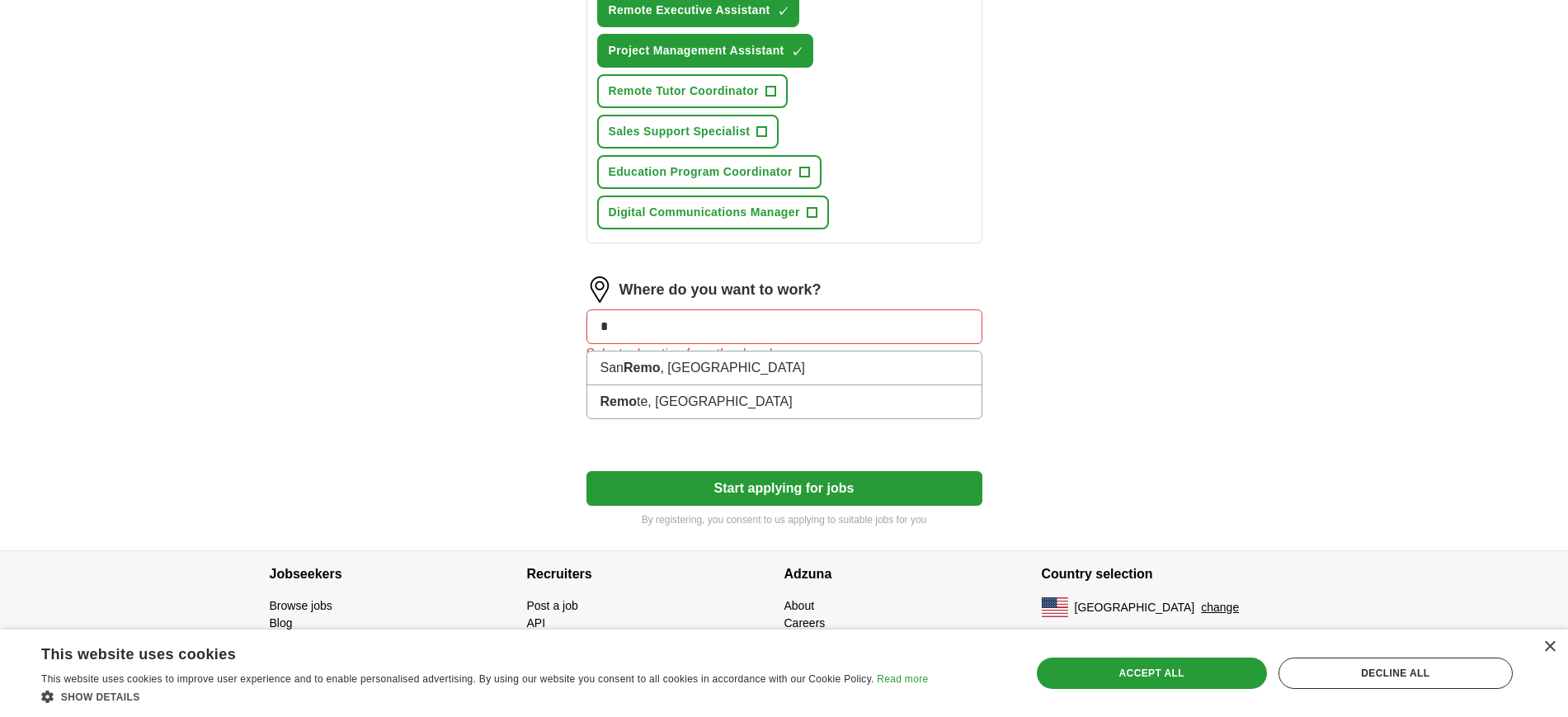 type on "*" 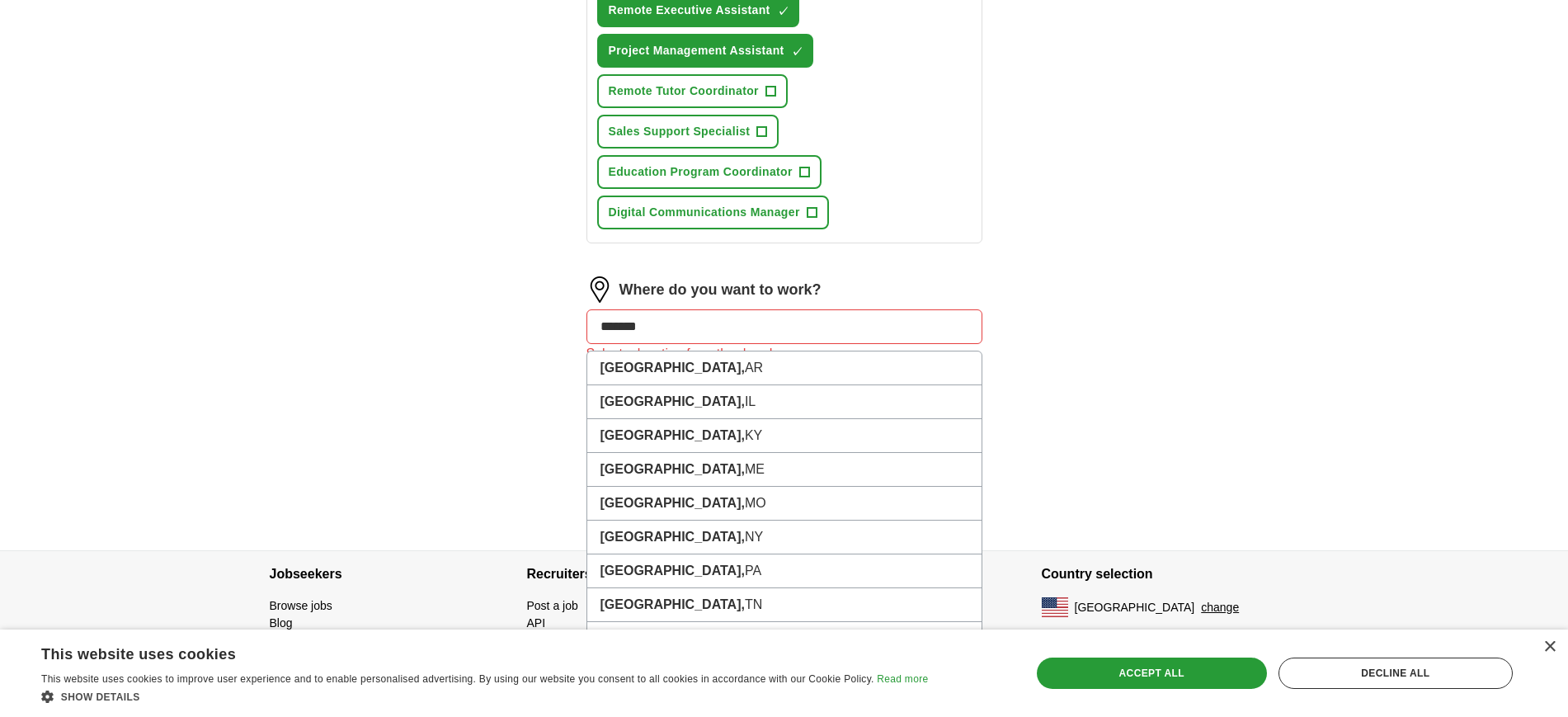 type on "********" 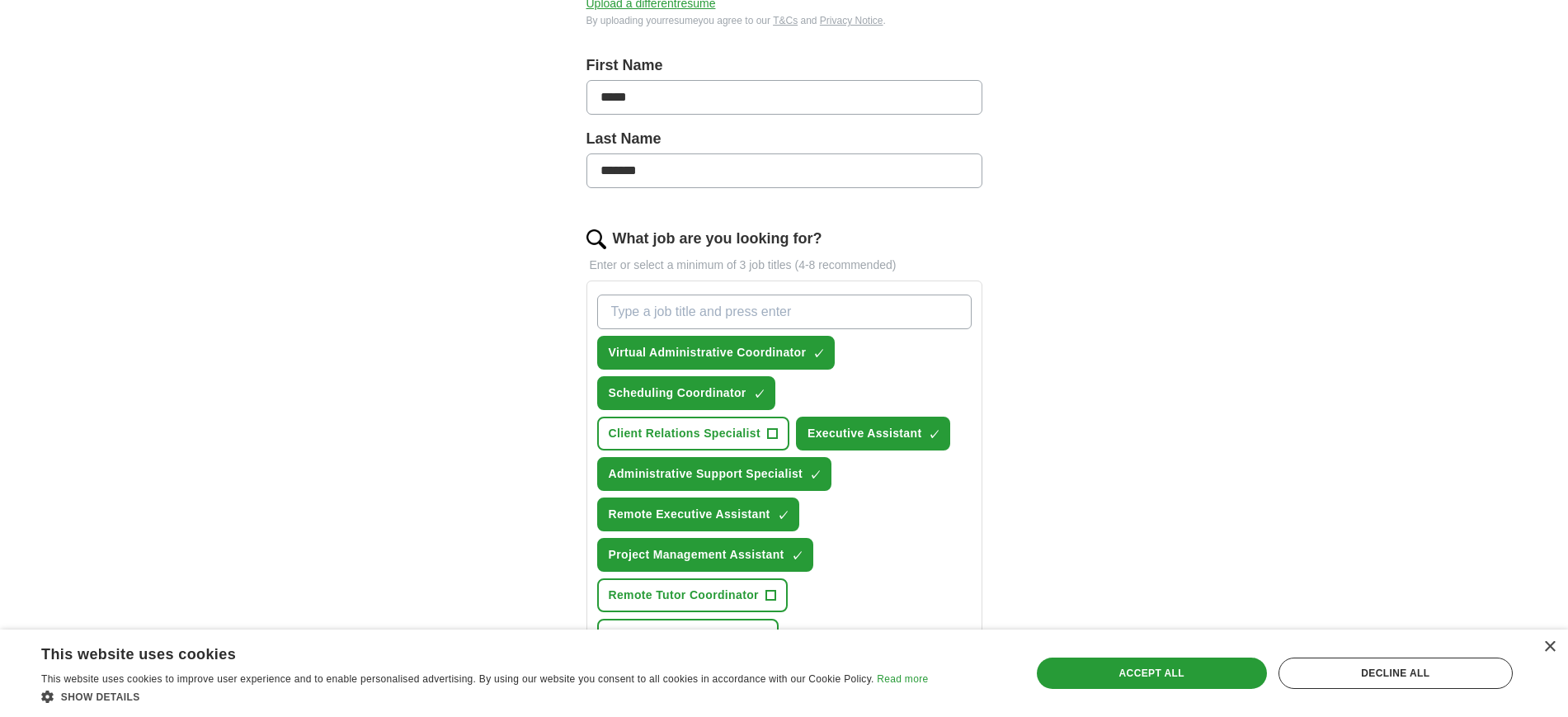 scroll, scrollTop: 344, scrollLeft: 0, axis: vertical 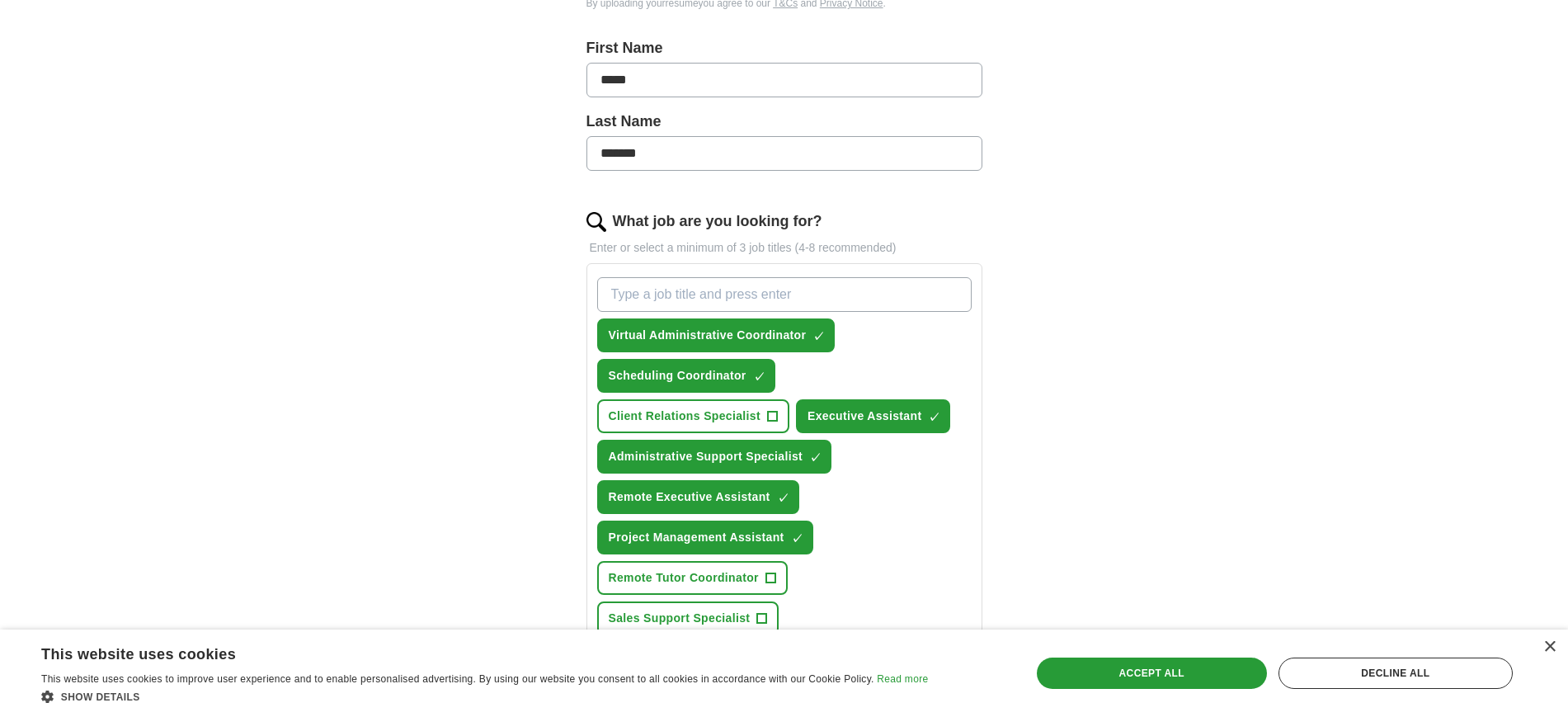 click on "What job are you looking for?" at bounding box center (784, 295) 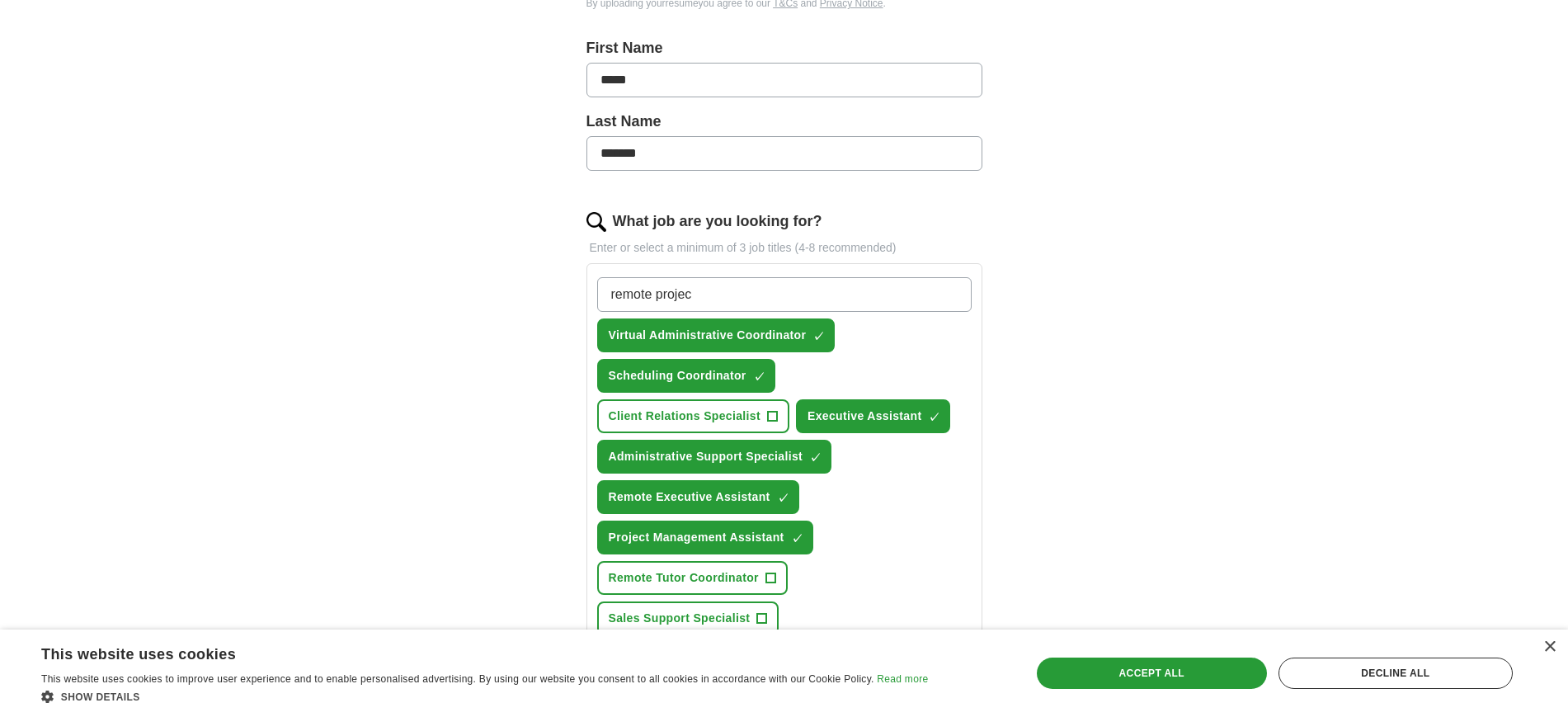 type on "remote project" 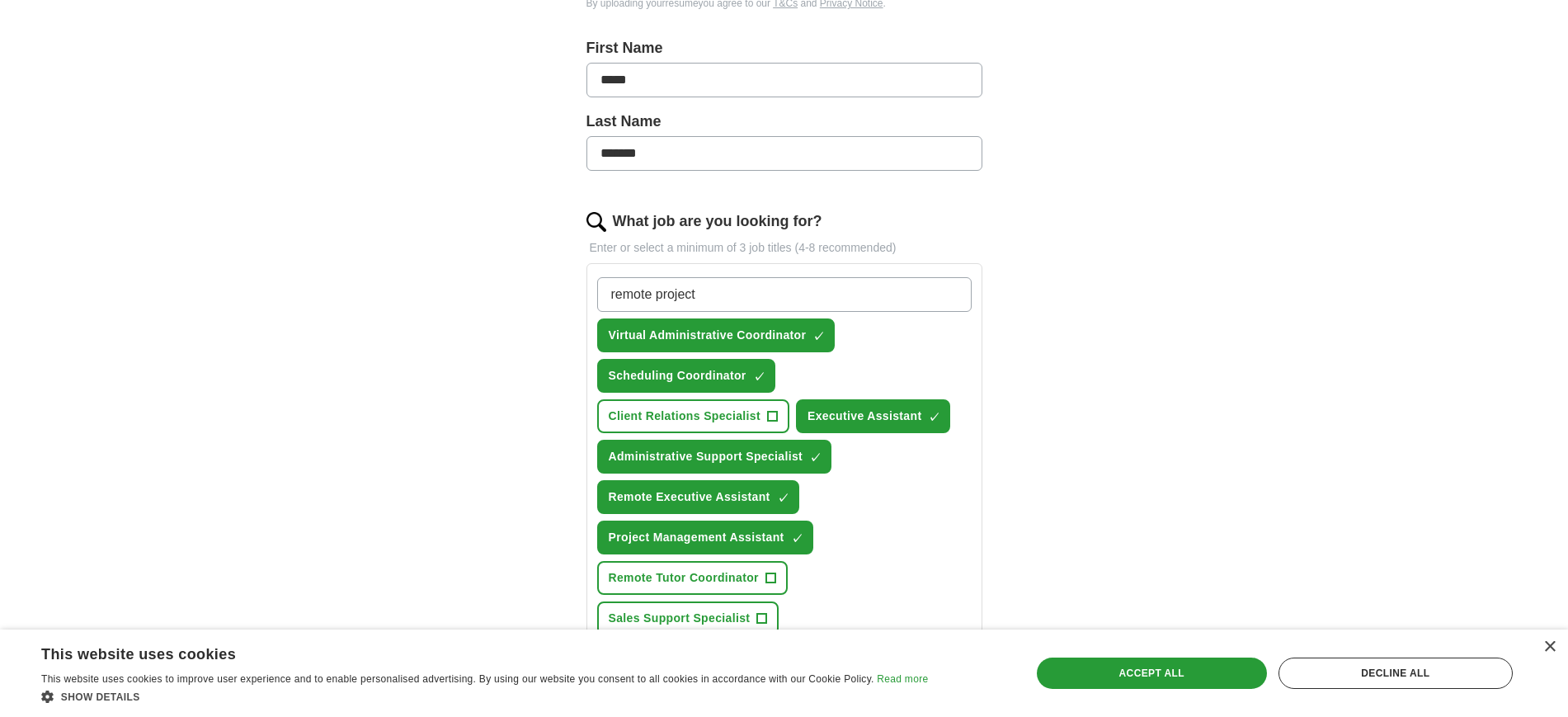 type 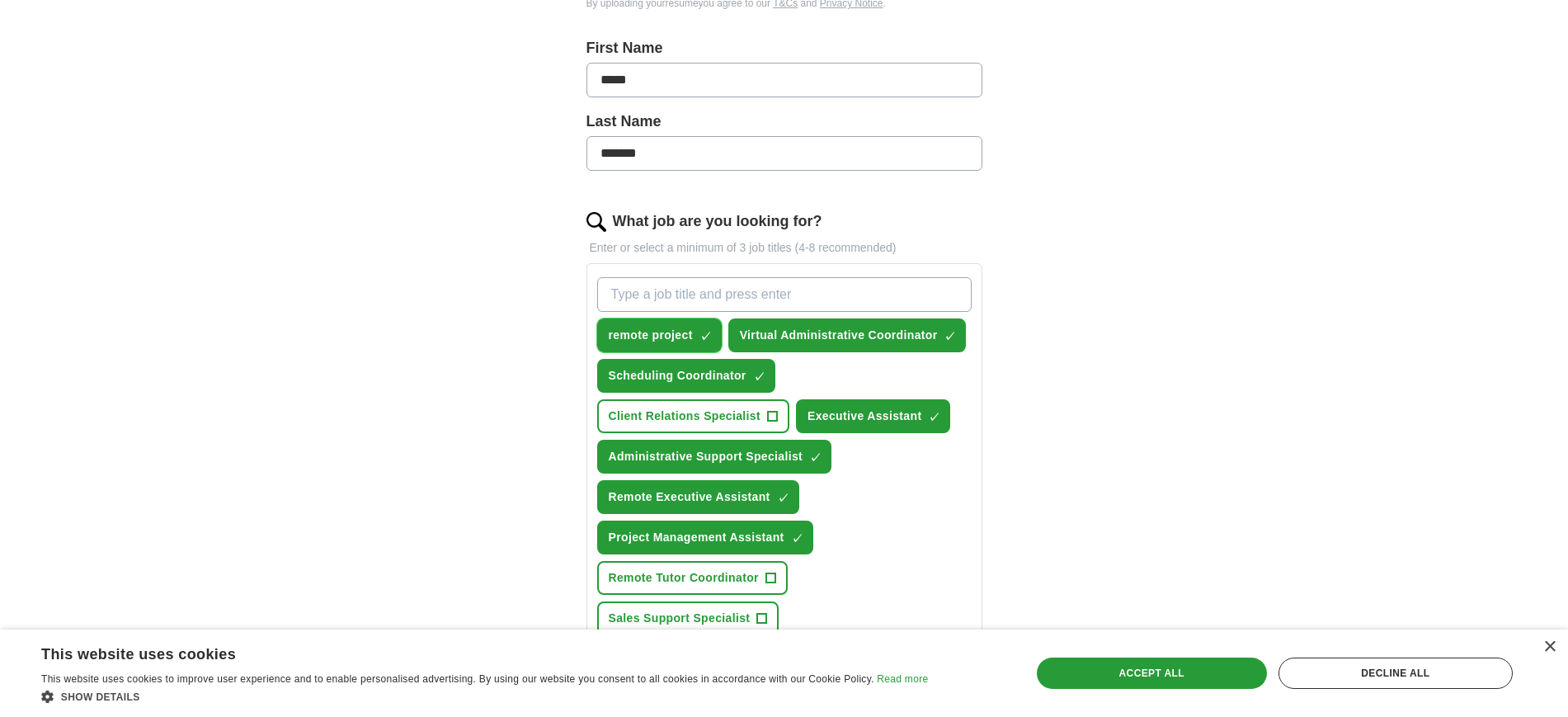click on "✓ ×" at bounding box center (704, 336) 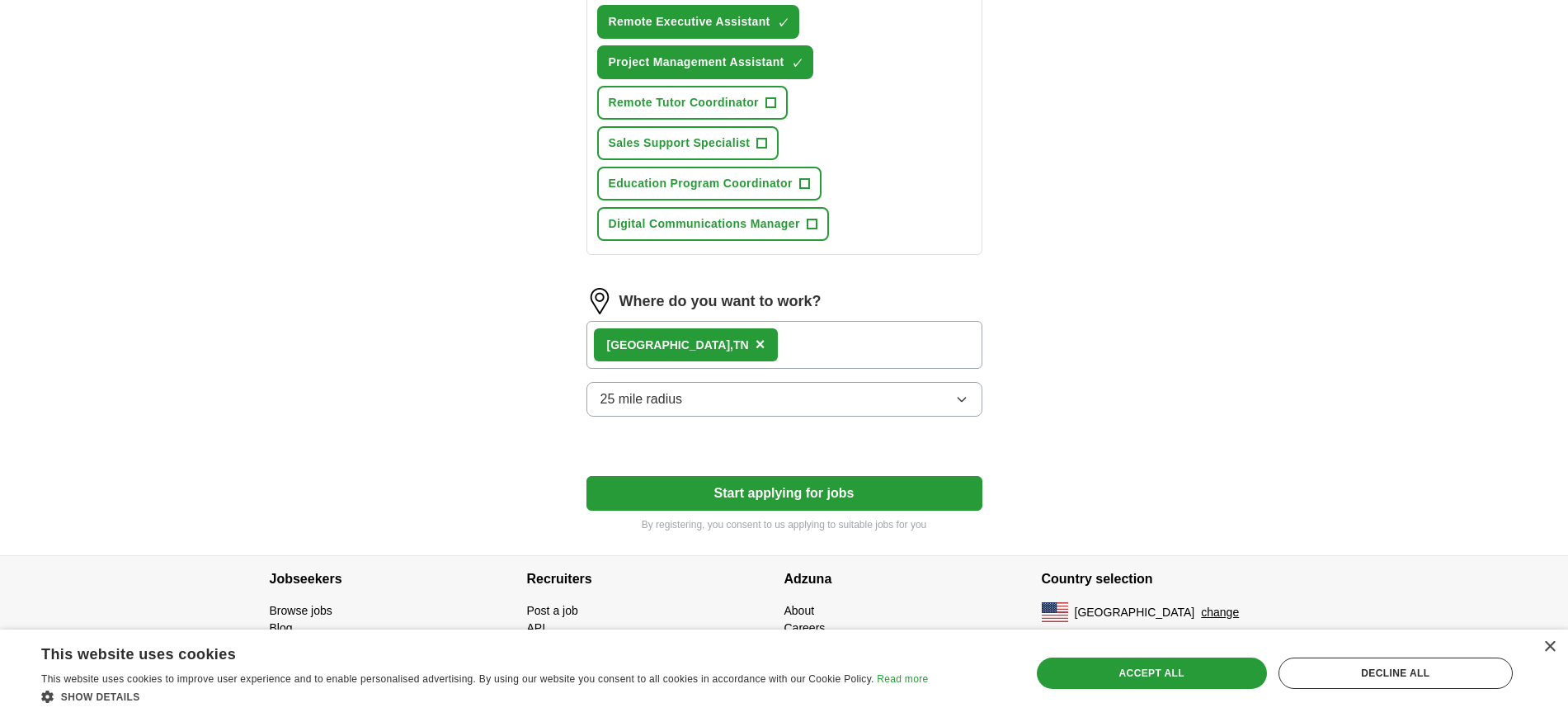 scroll, scrollTop: 824, scrollLeft: 0, axis: vertical 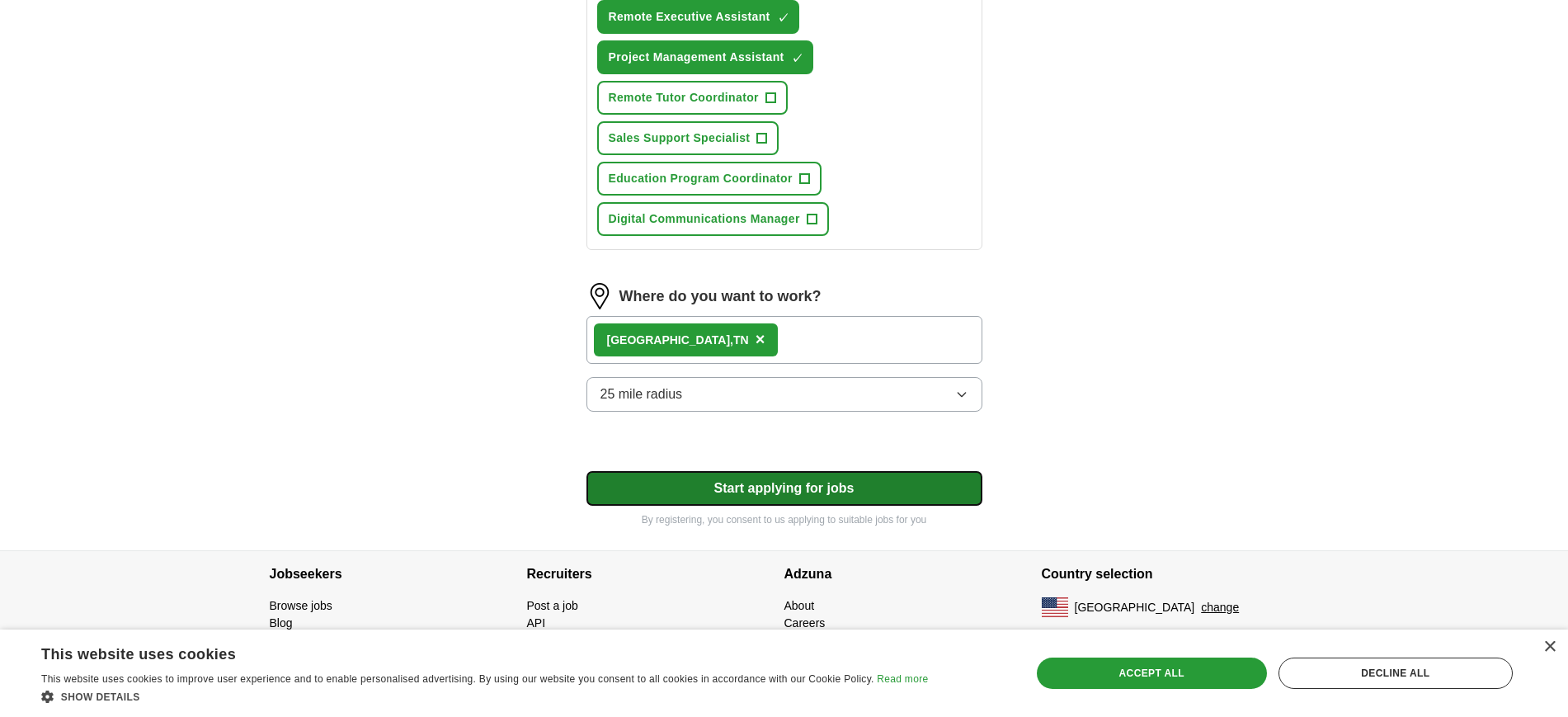 click on "Start applying for jobs" at bounding box center (784, 488) 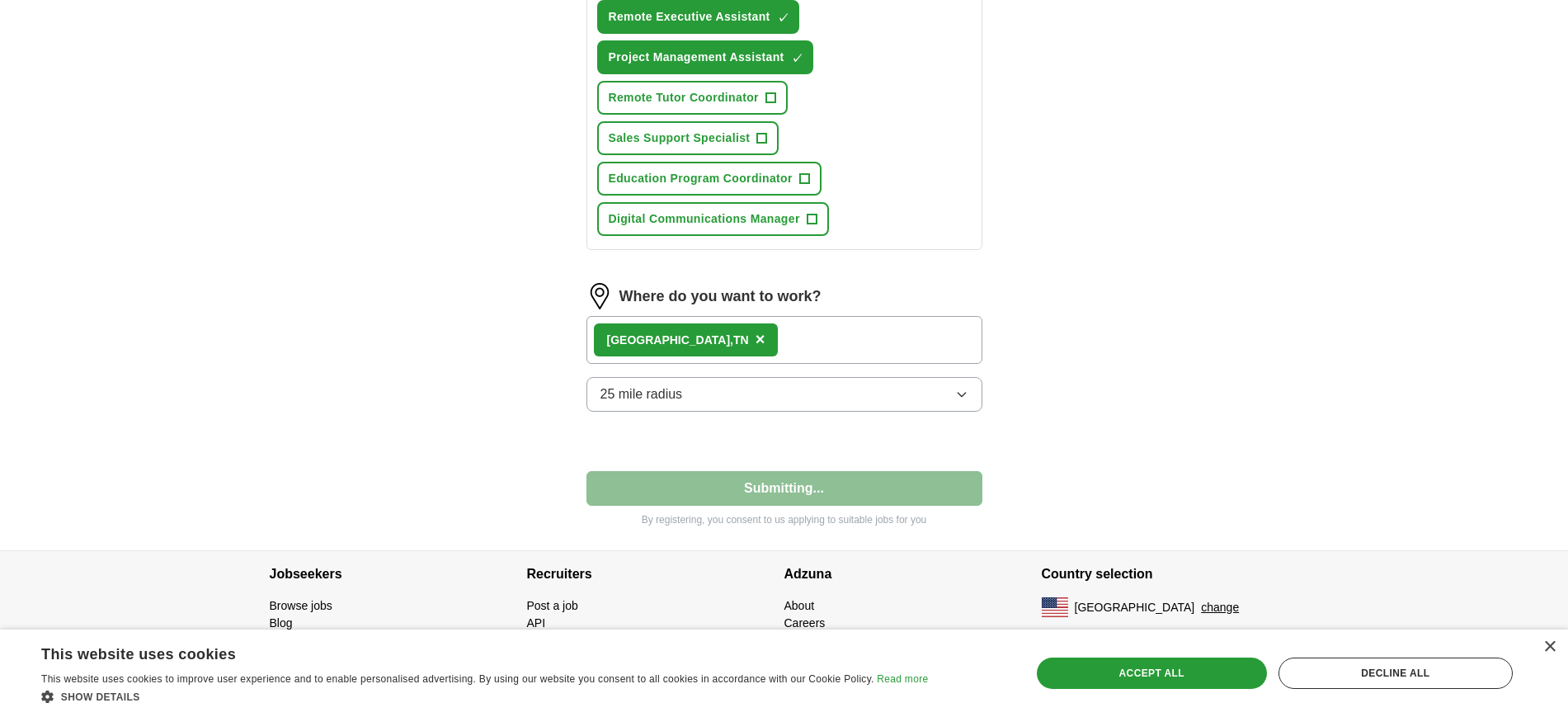 select on "**" 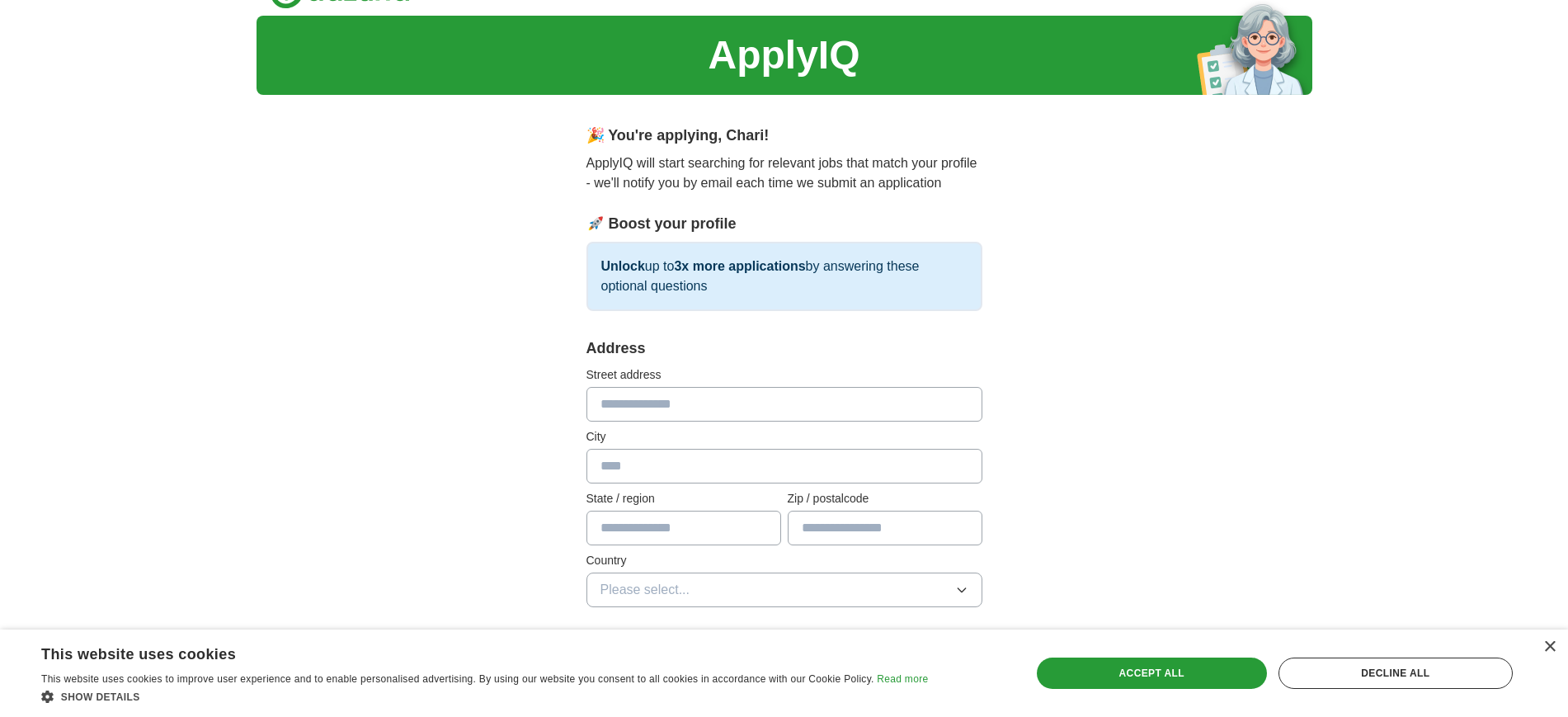 scroll, scrollTop: 0, scrollLeft: 0, axis: both 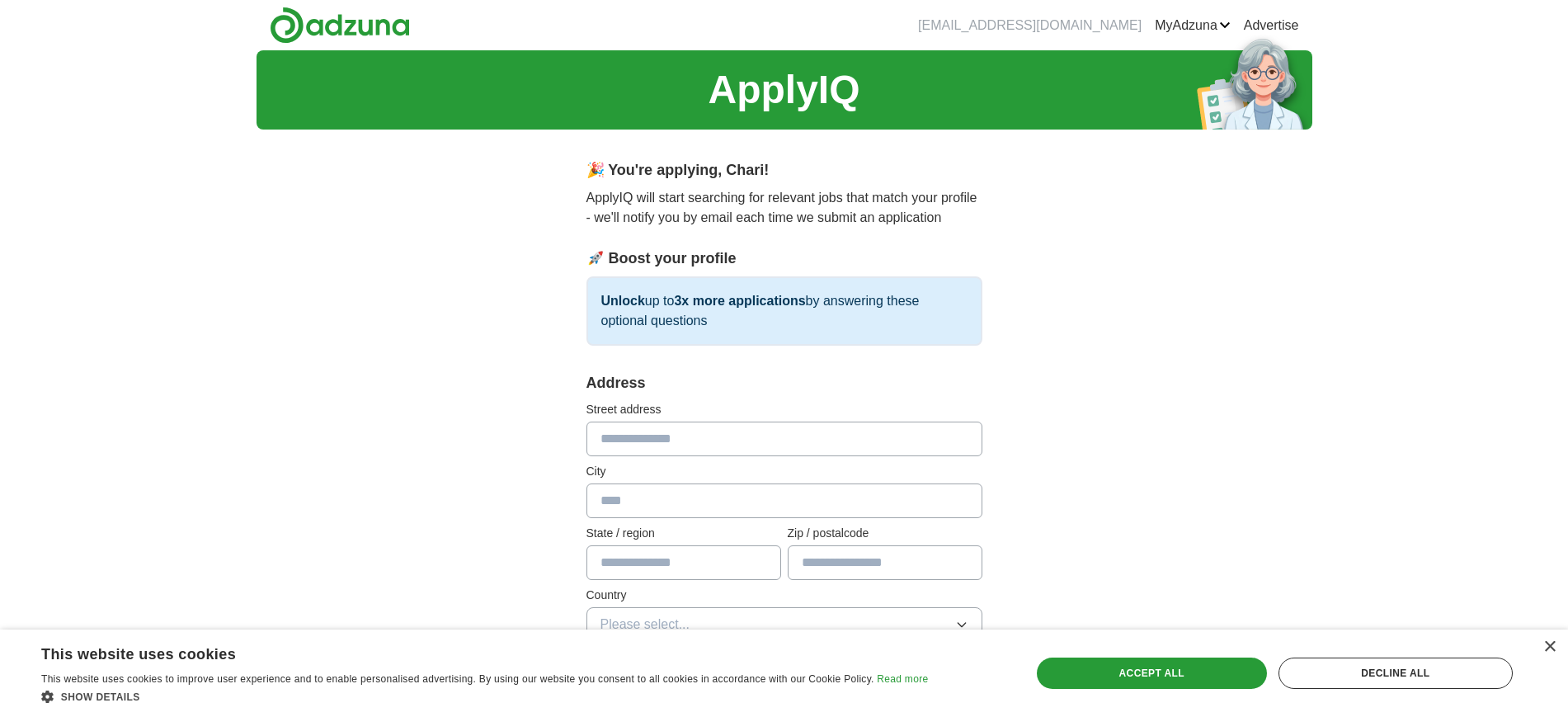 click at bounding box center (784, 439) 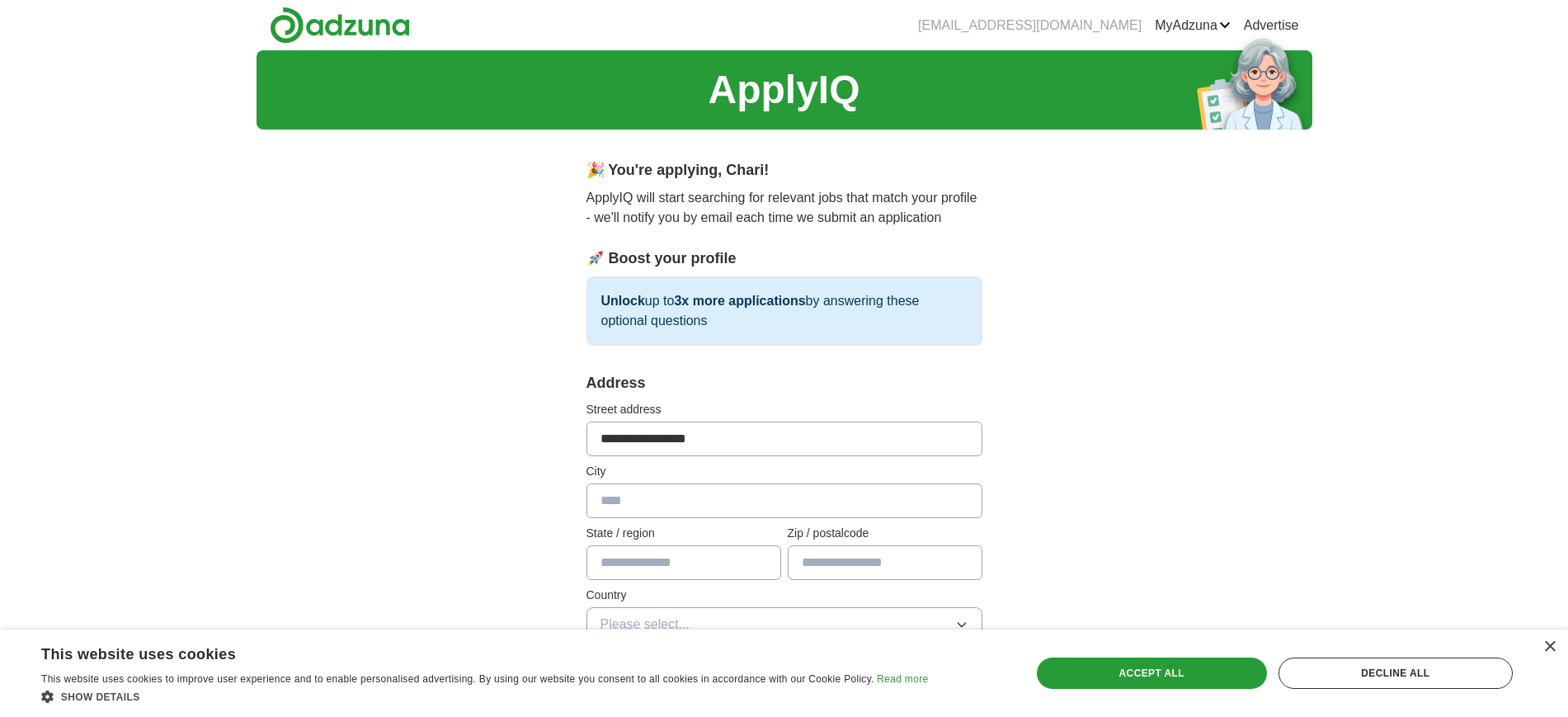 type on "*****" 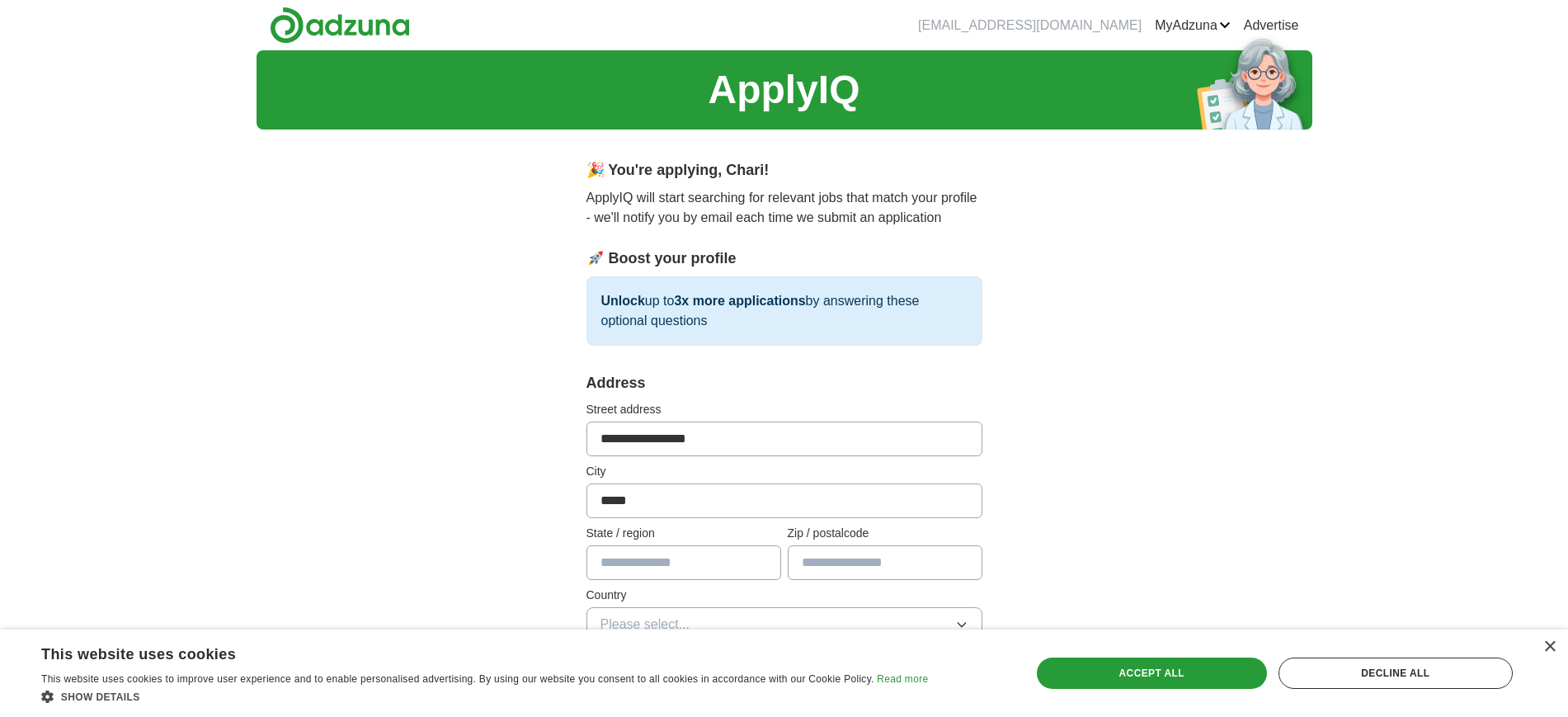 type on "**" 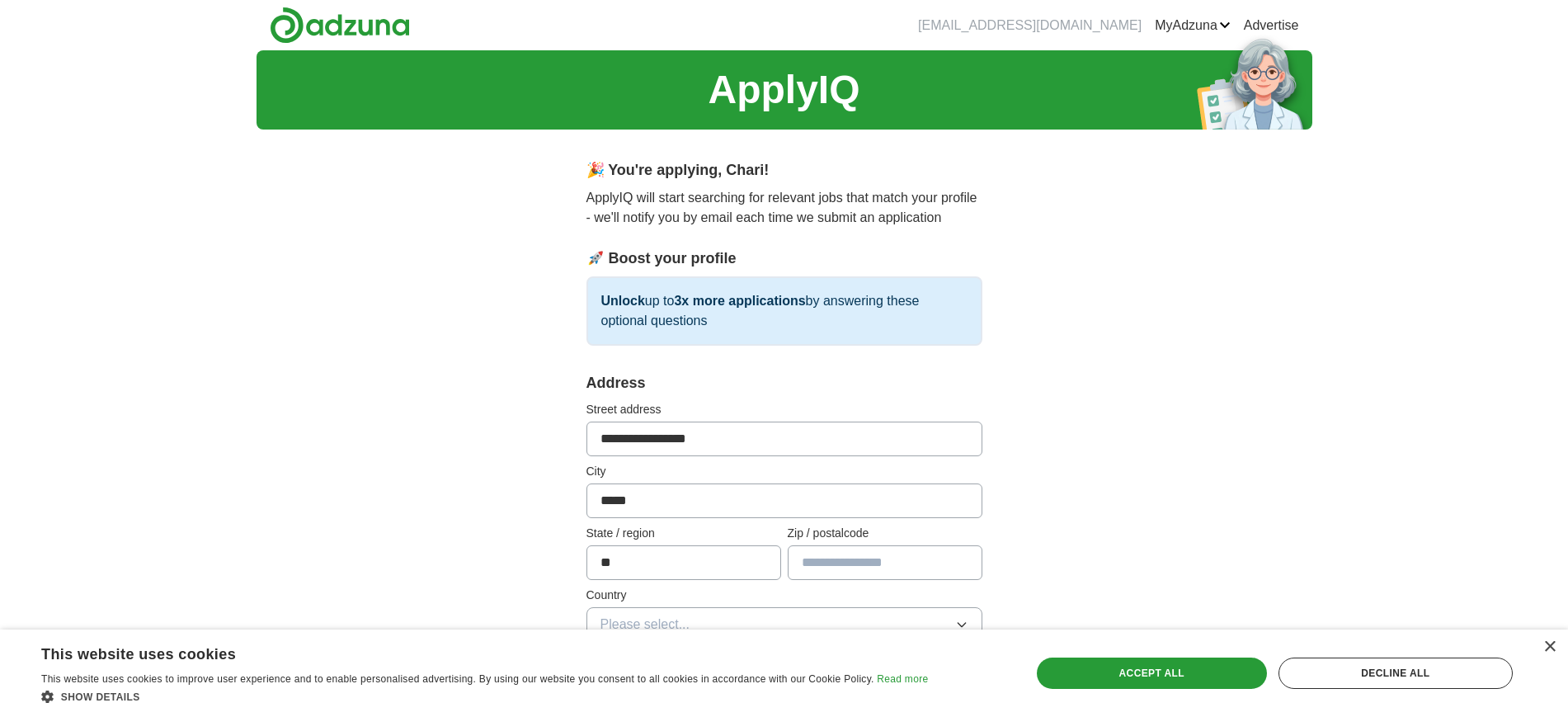 type on "*****" 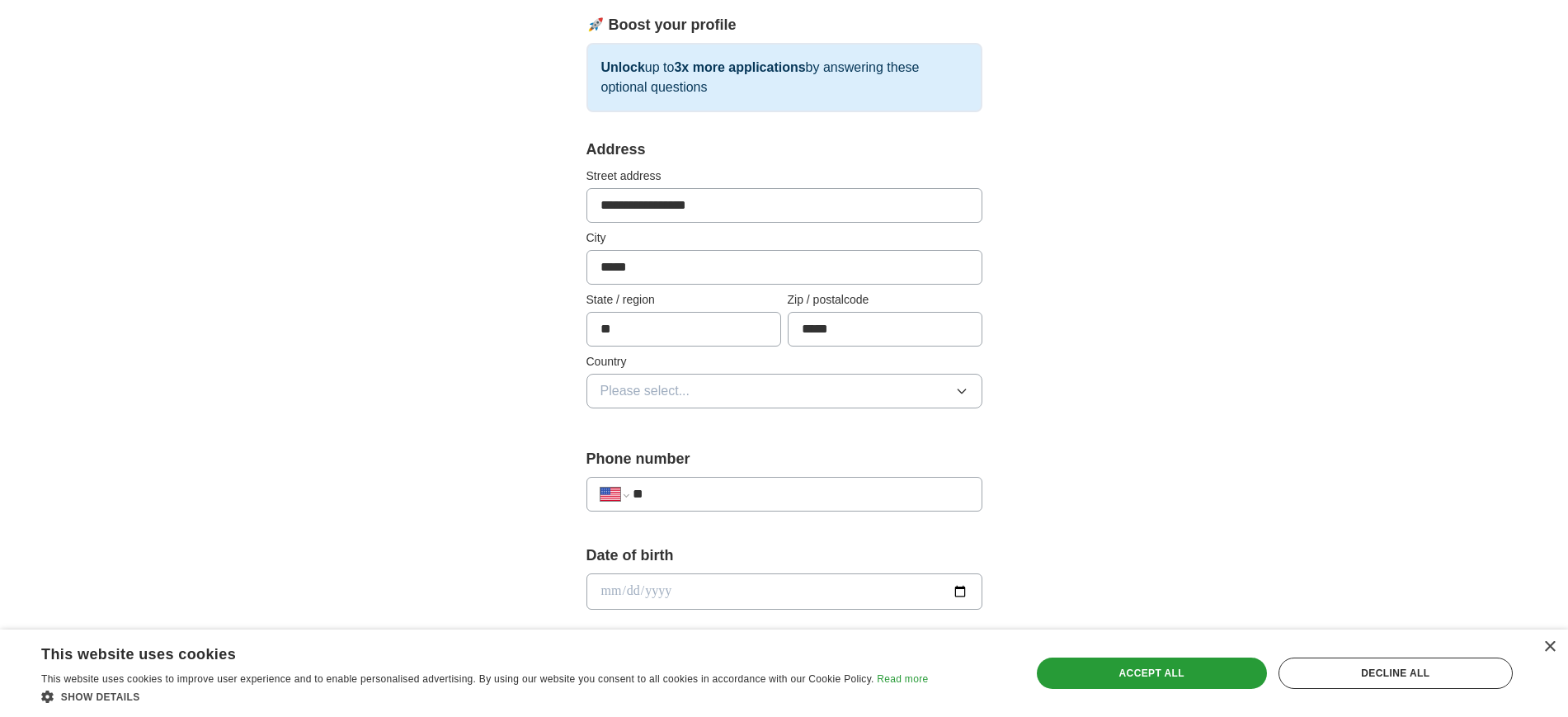 scroll, scrollTop: 241, scrollLeft: 0, axis: vertical 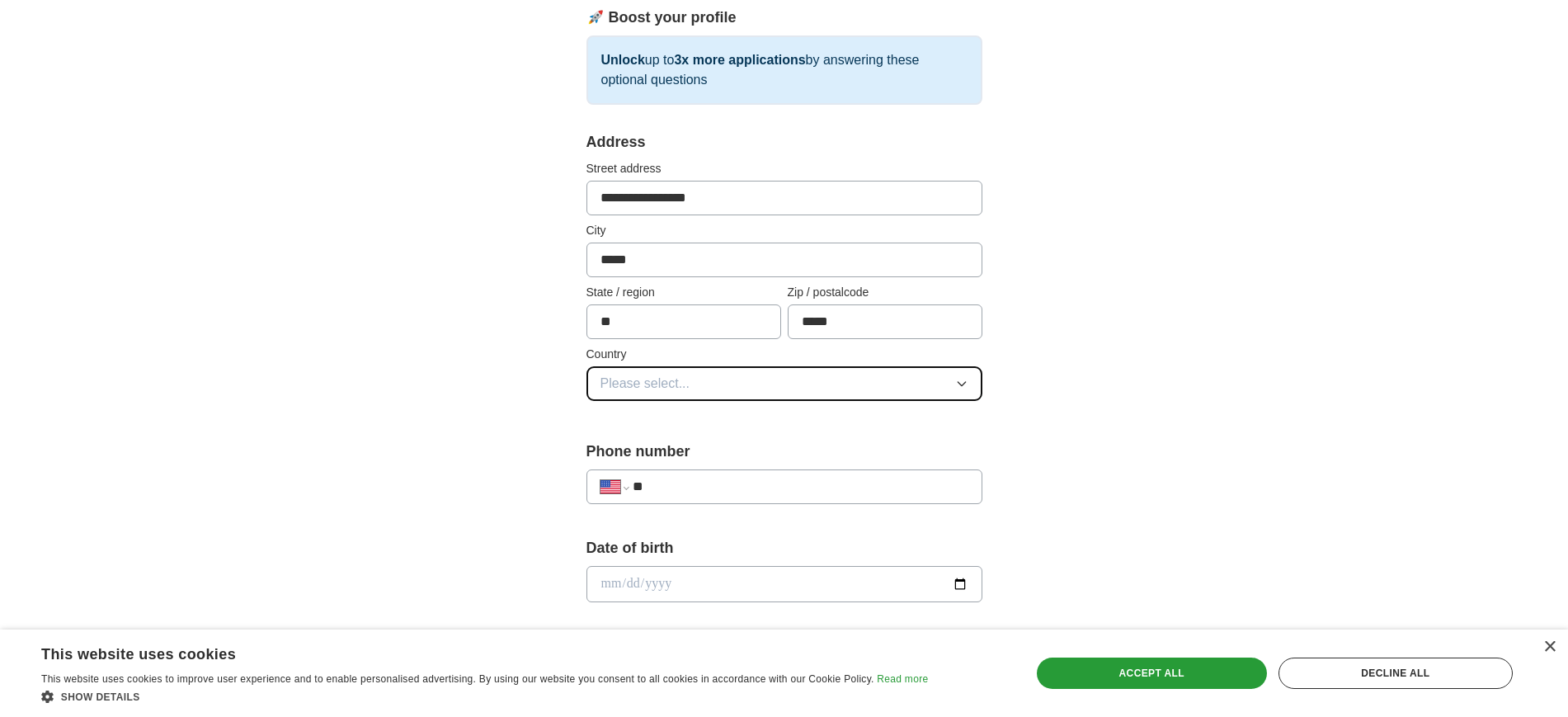 click on "Please select..." at bounding box center [784, 384] 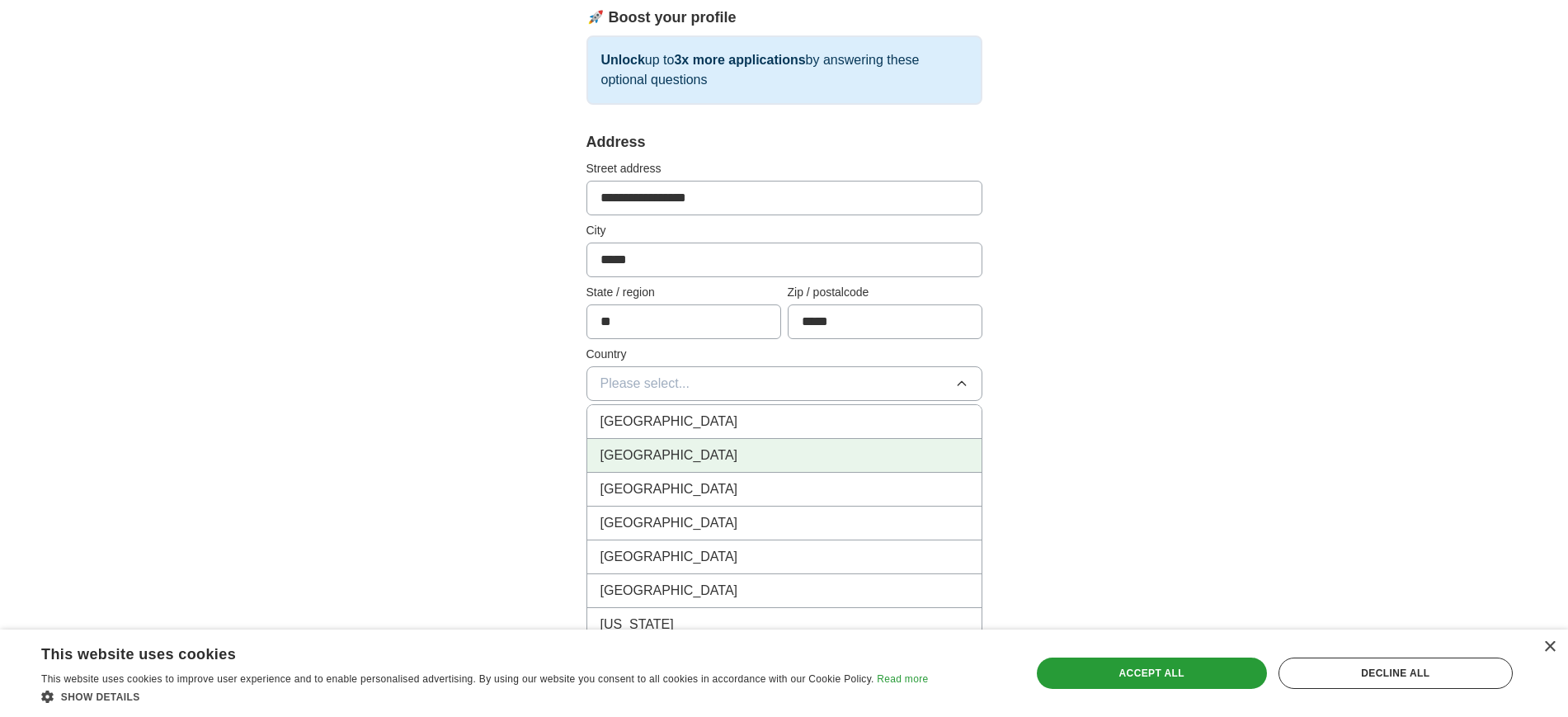 click on "[GEOGRAPHIC_DATA]" at bounding box center [784, 455] 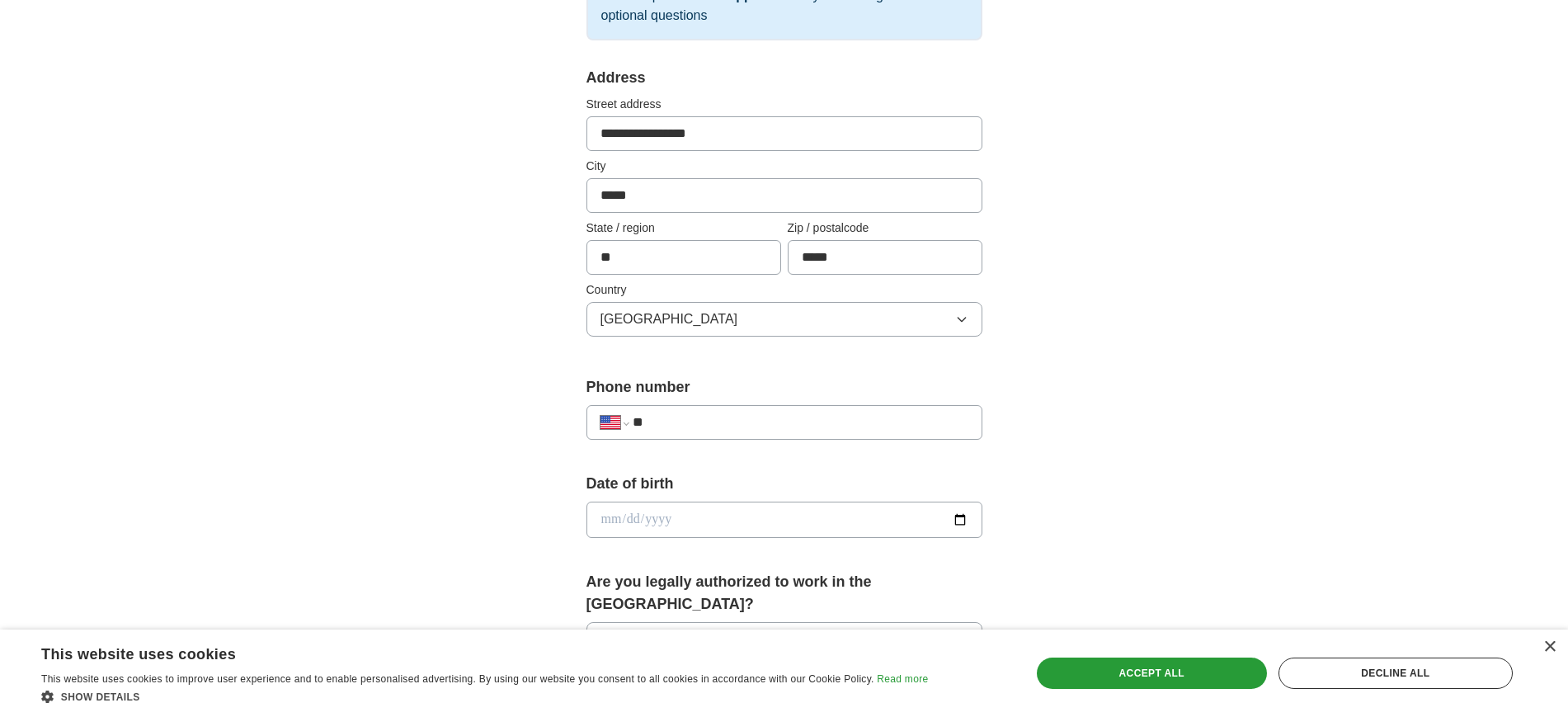 scroll, scrollTop: 309, scrollLeft: 0, axis: vertical 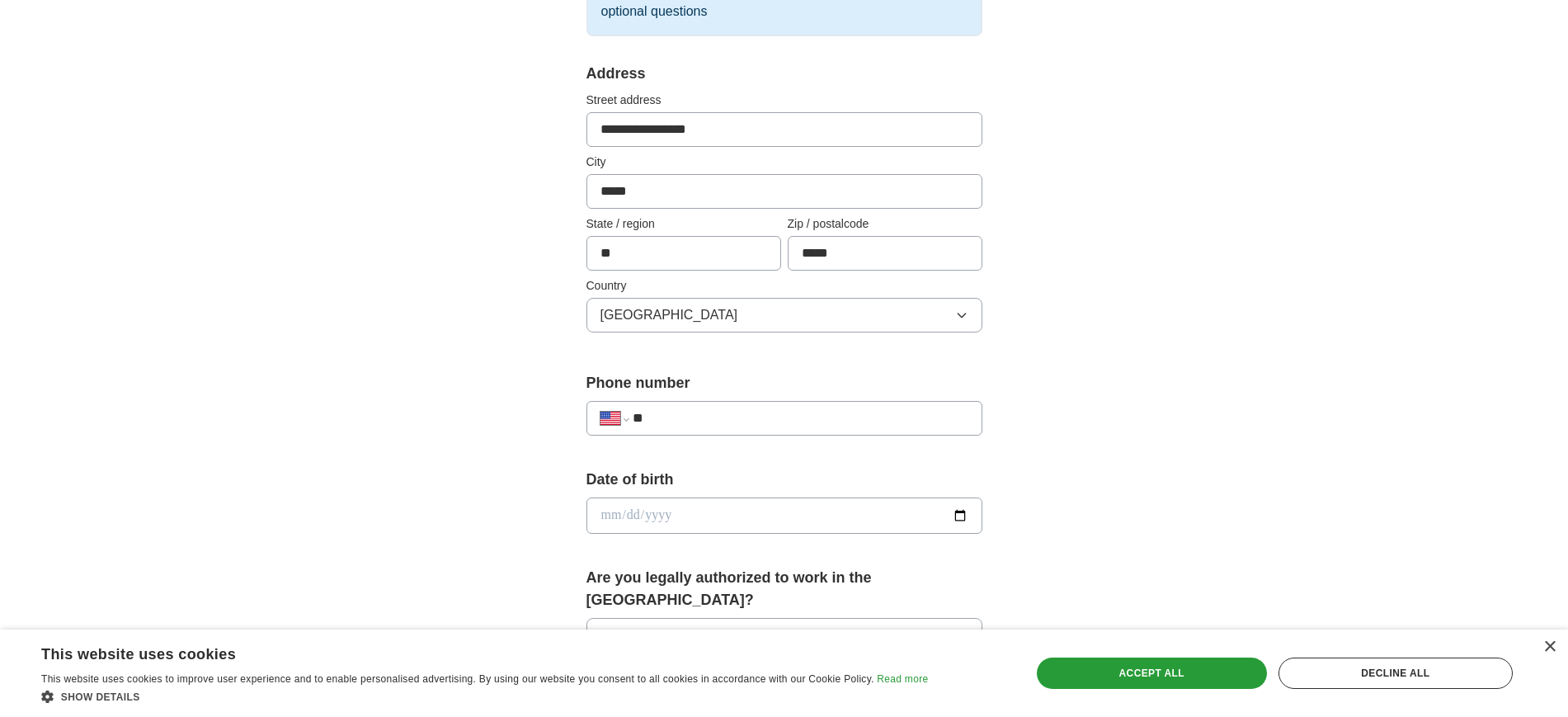 click on "**" at bounding box center [800, 418] 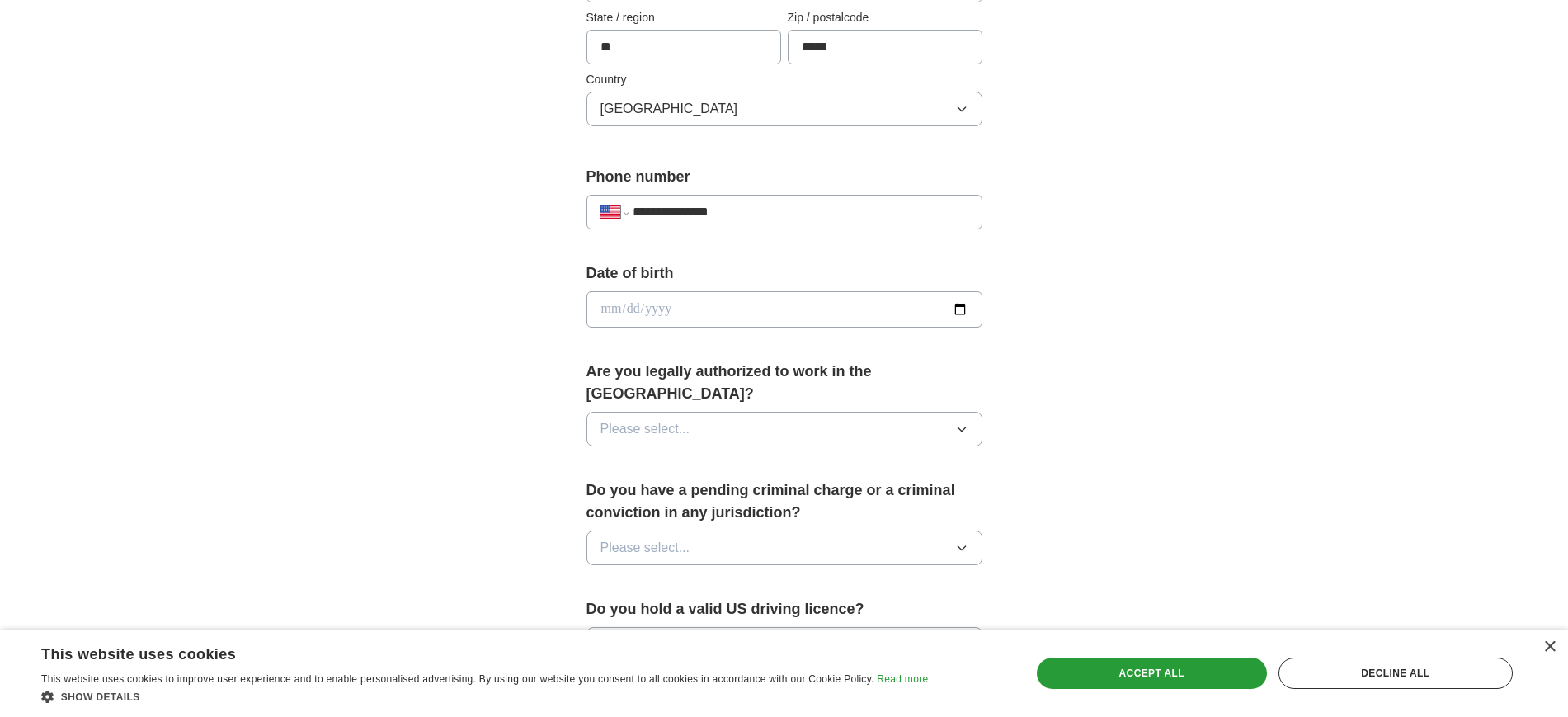 scroll, scrollTop: 550, scrollLeft: 0, axis: vertical 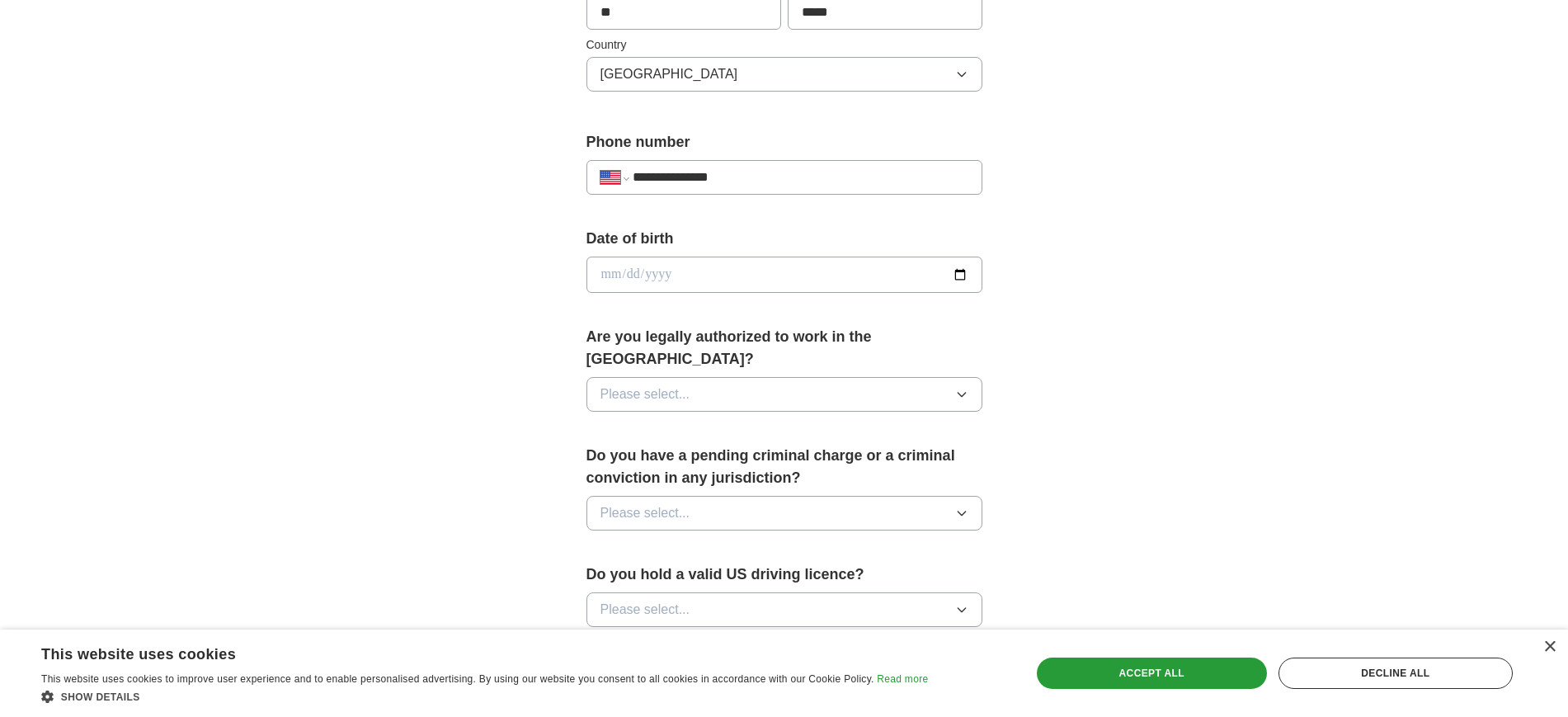 type on "**********" 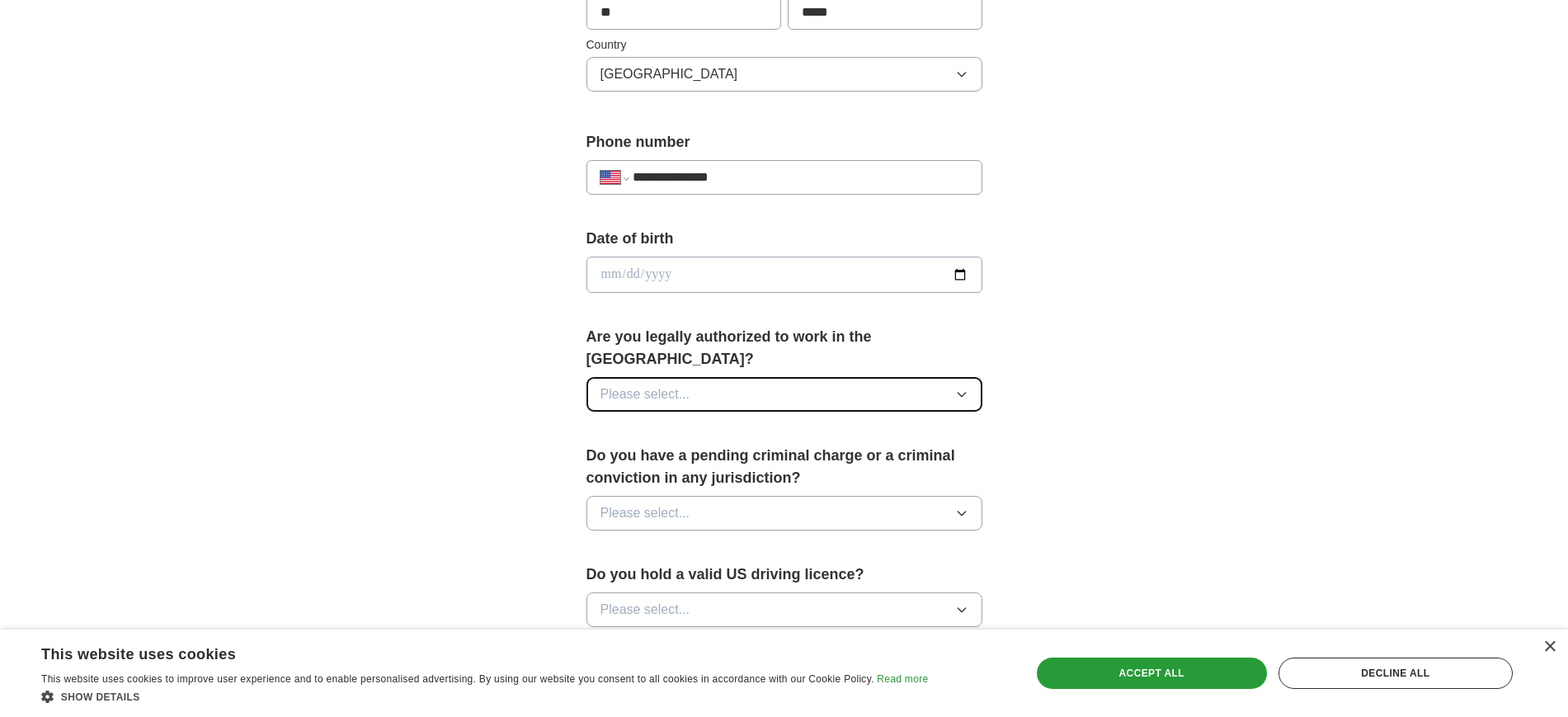click on "Please select..." at bounding box center (784, 394) 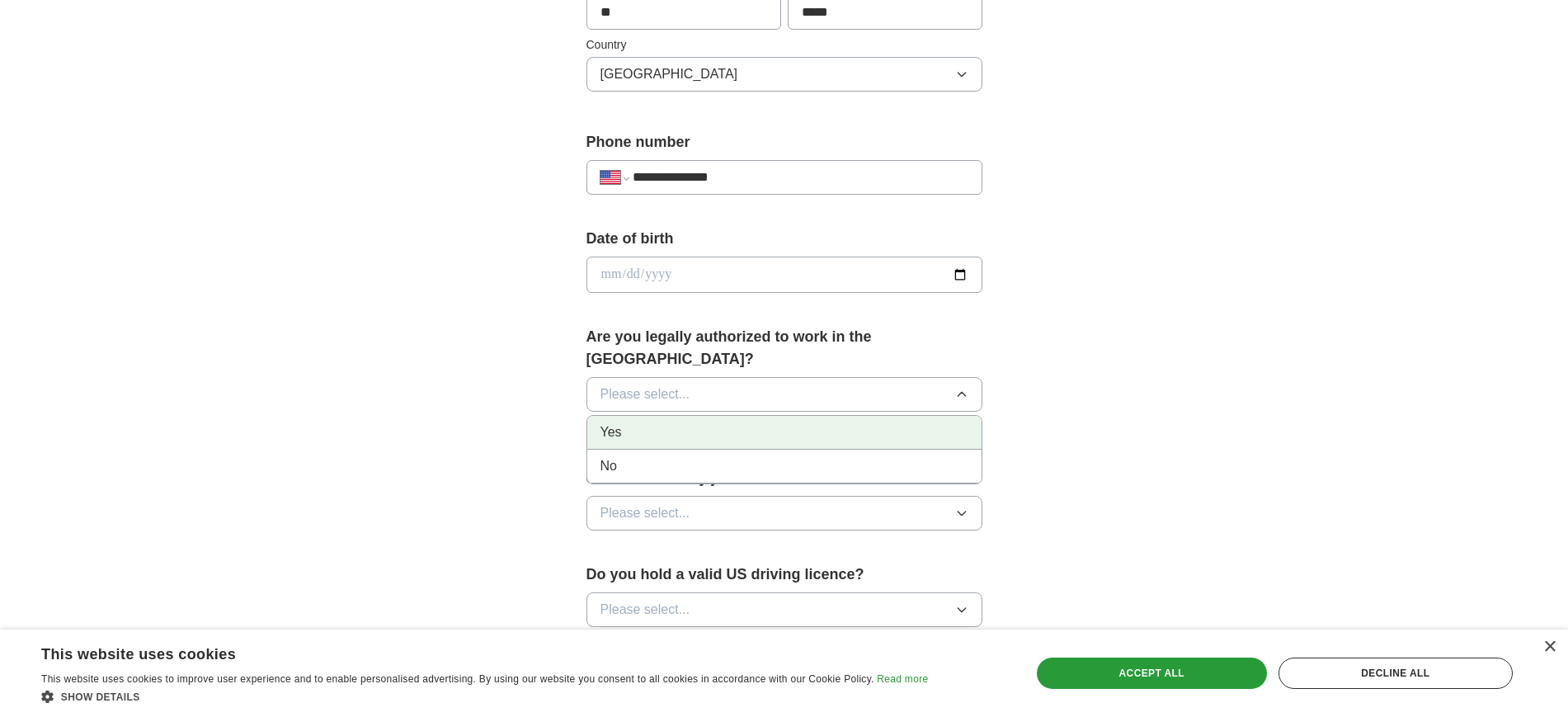click on "Yes" at bounding box center [784, 432] 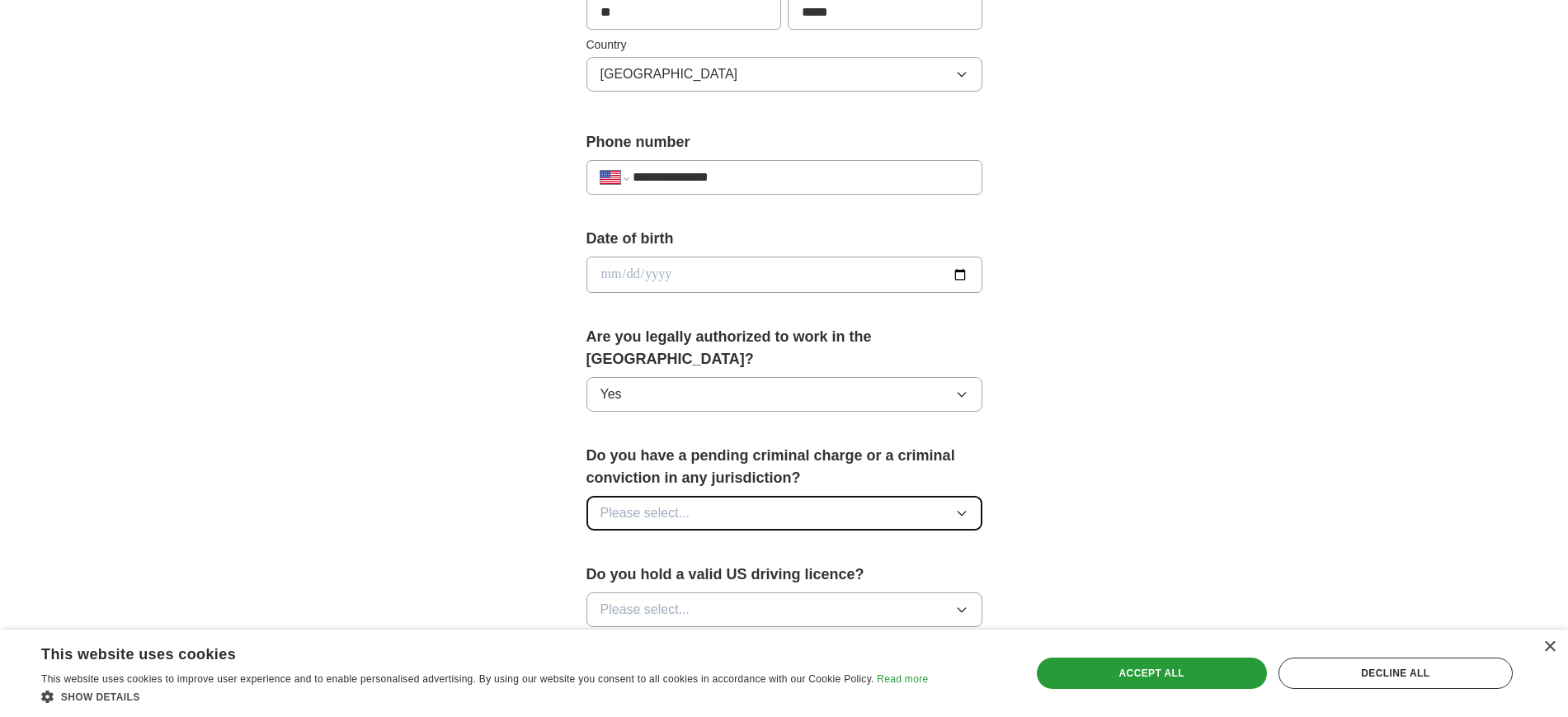 click on "Please select..." at bounding box center [784, 513] 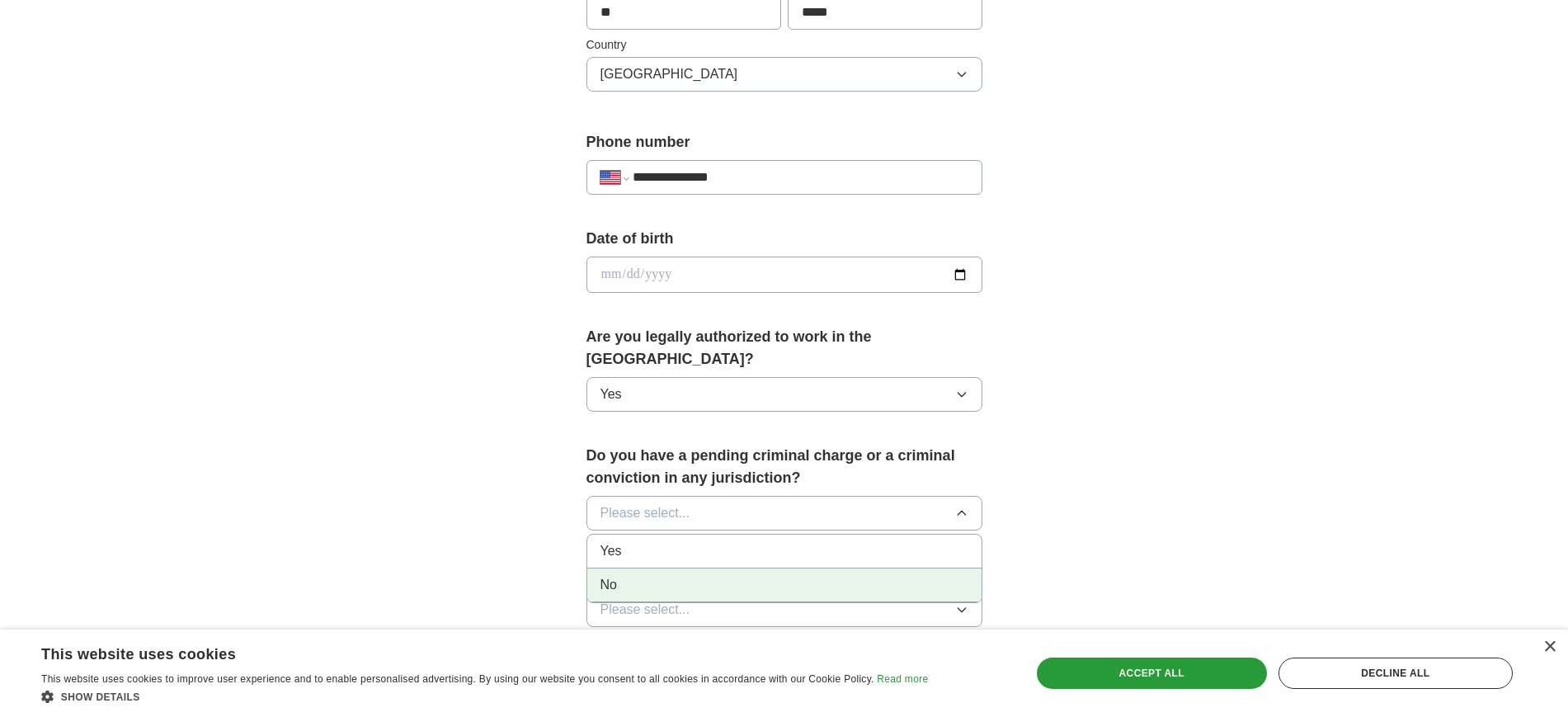 click on "No" at bounding box center (784, 585) 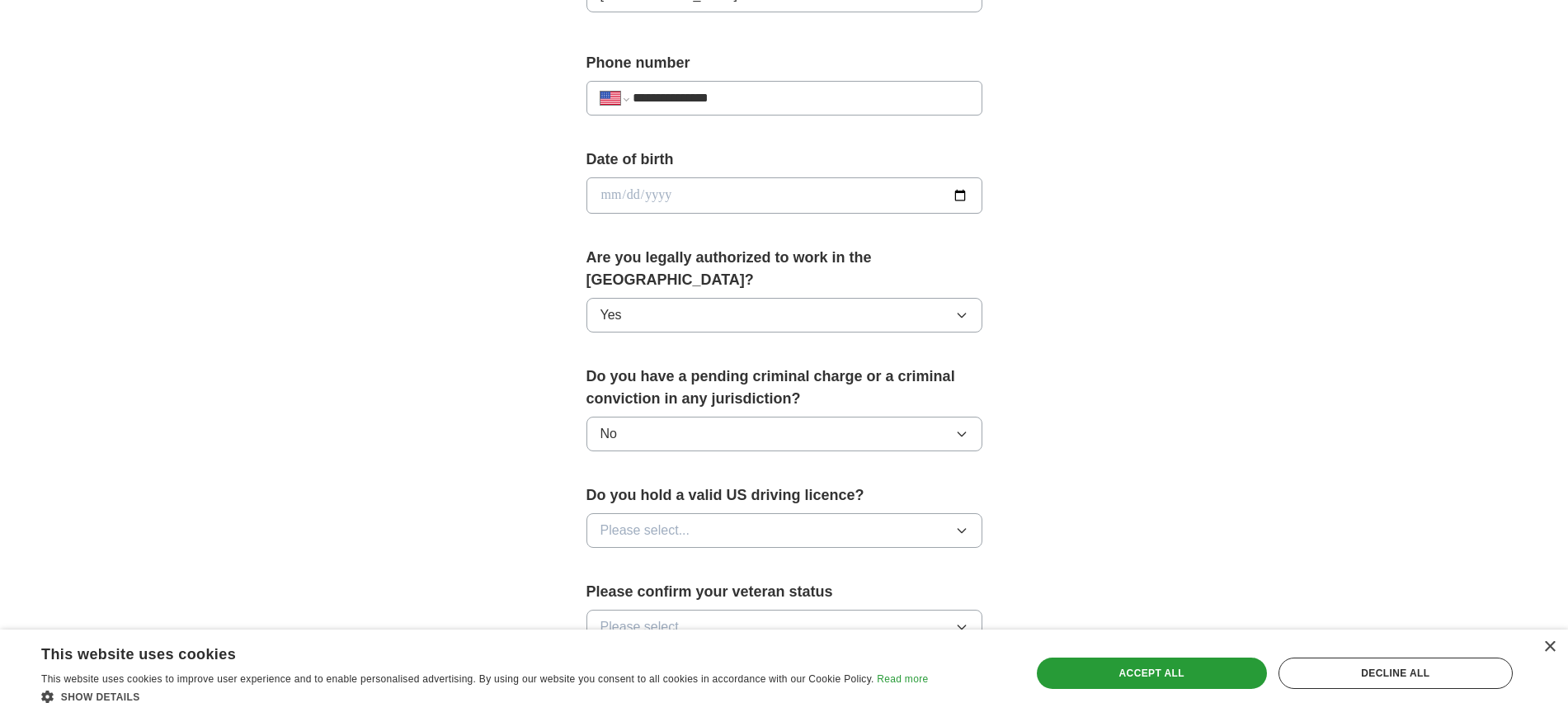 scroll, scrollTop: 653, scrollLeft: 0, axis: vertical 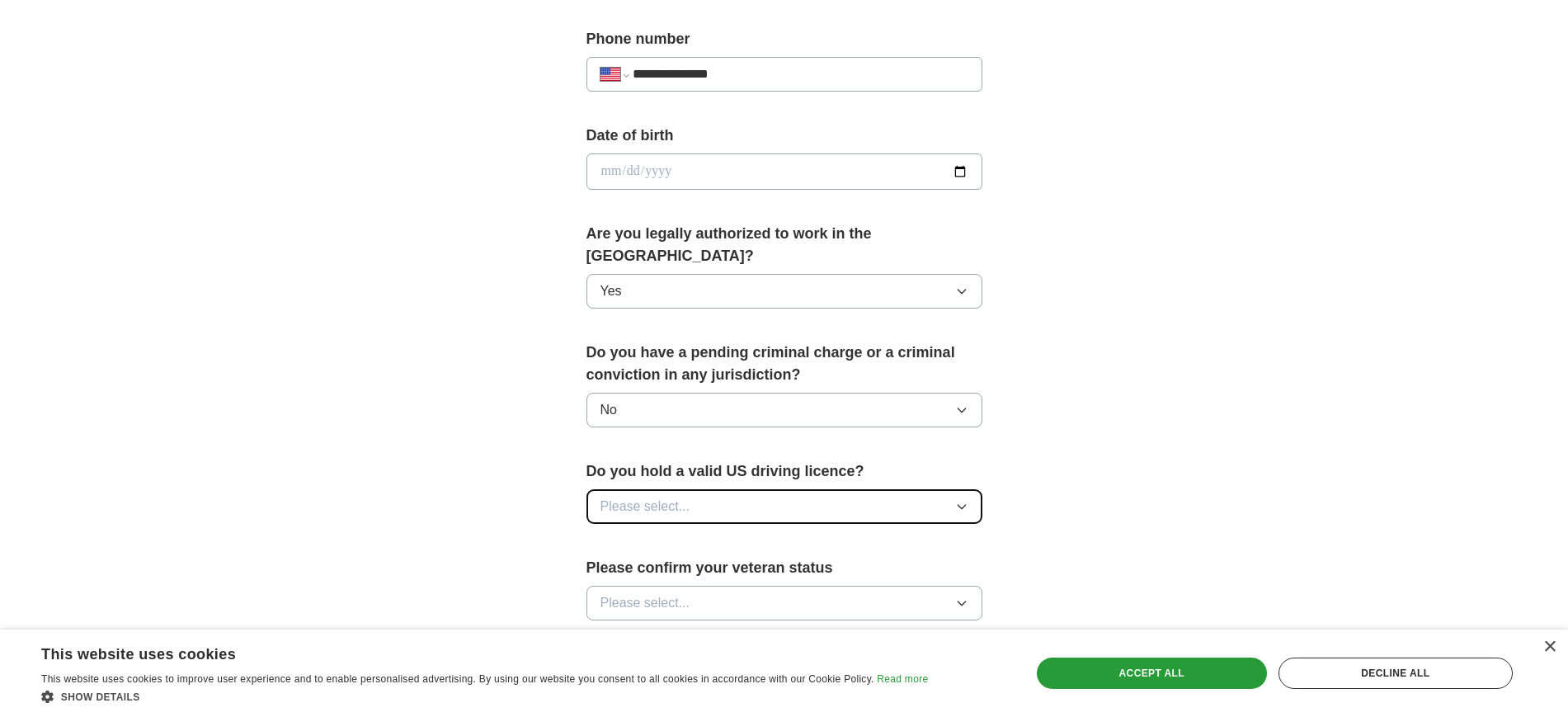 click on "Please select..." at bounding box center [784, 507] 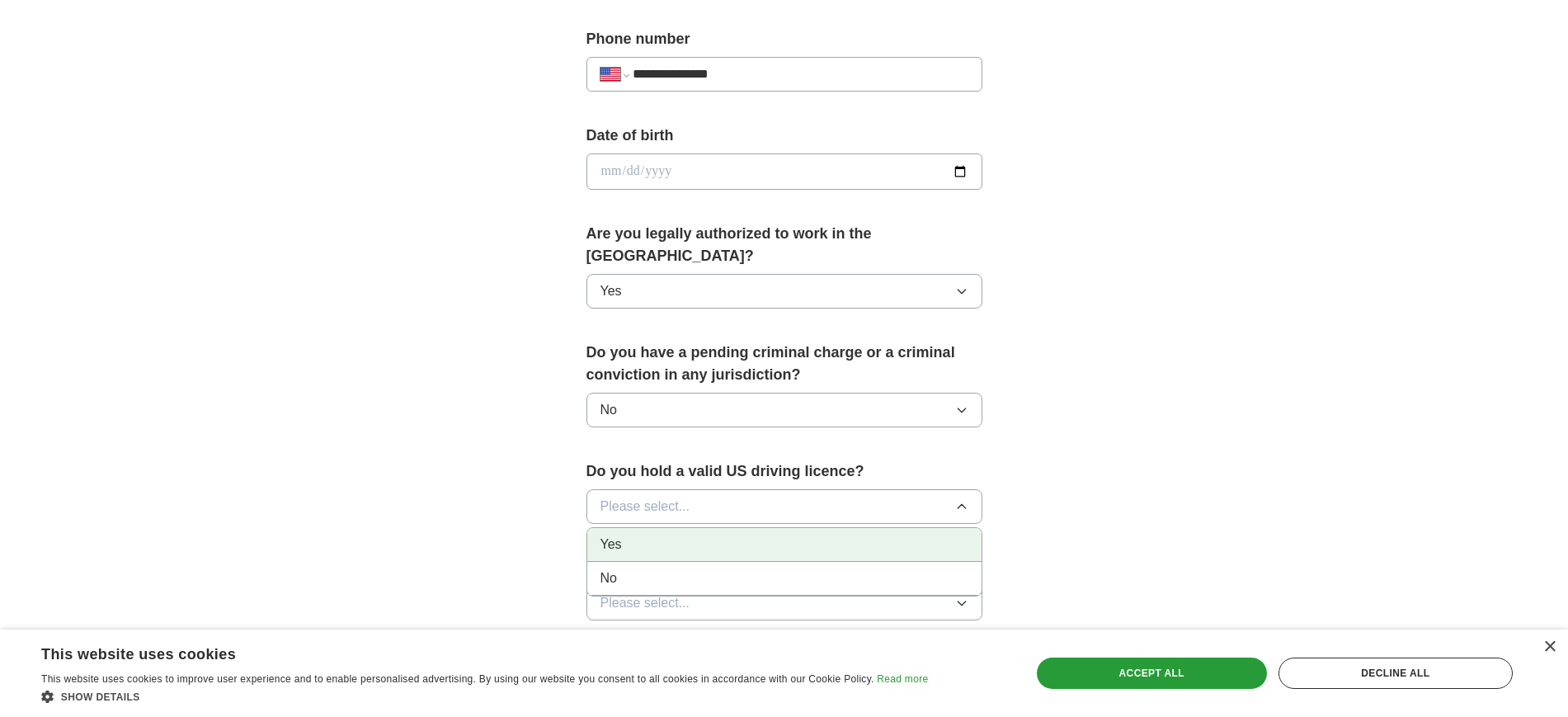 click on "Yes" at bounding box center [784, 545] 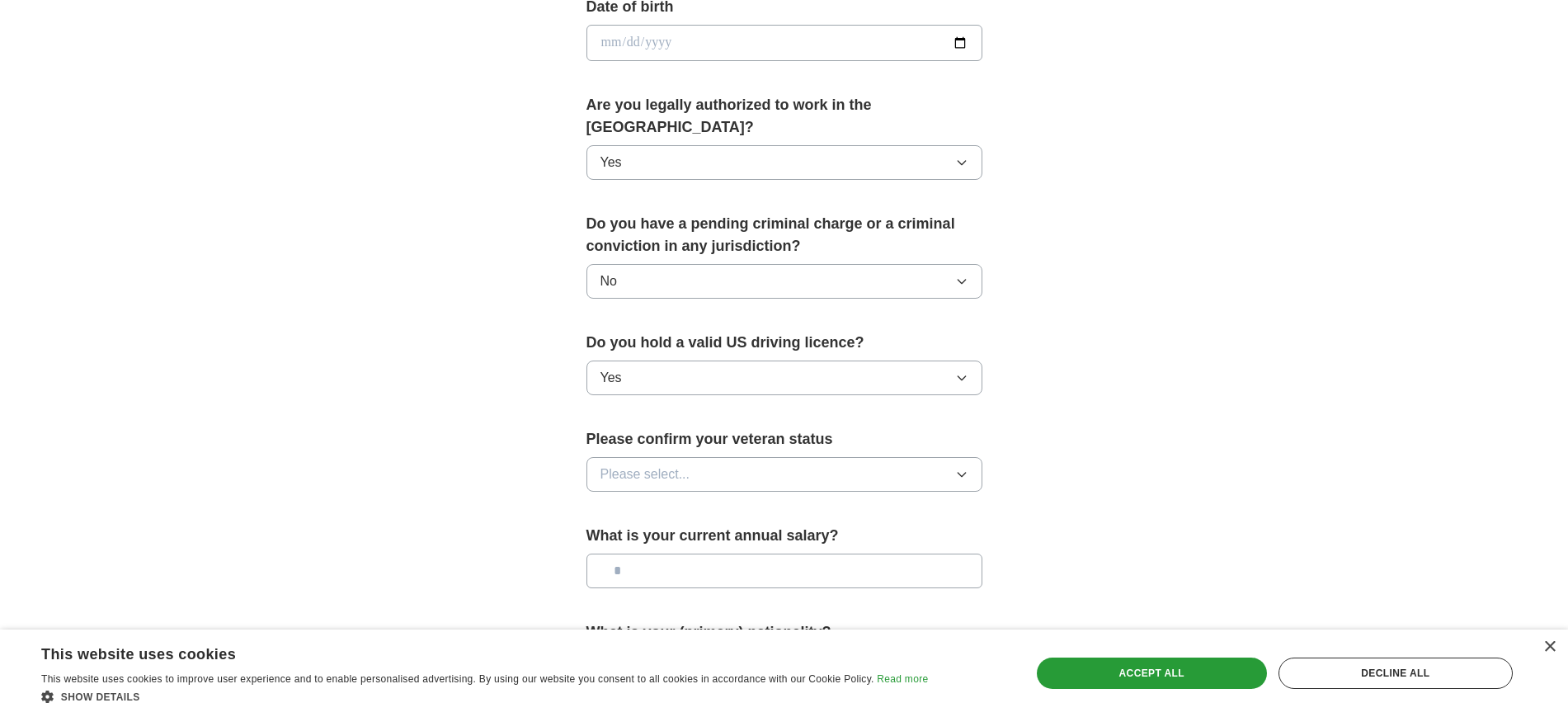 scroll, scrollTop: 790, scrollLeft: 0, axis: vertical 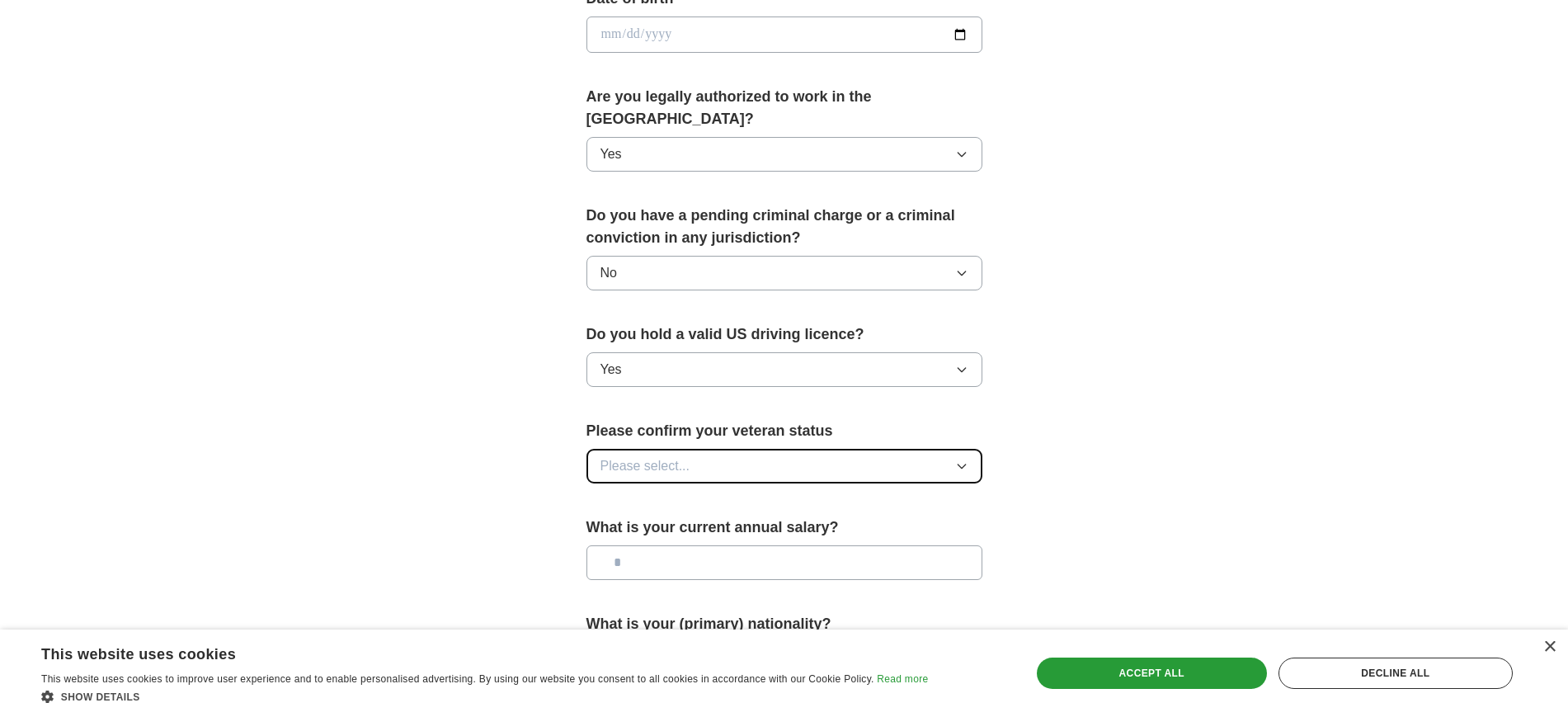 click on "Please select..." at bounding box center [784, 466] 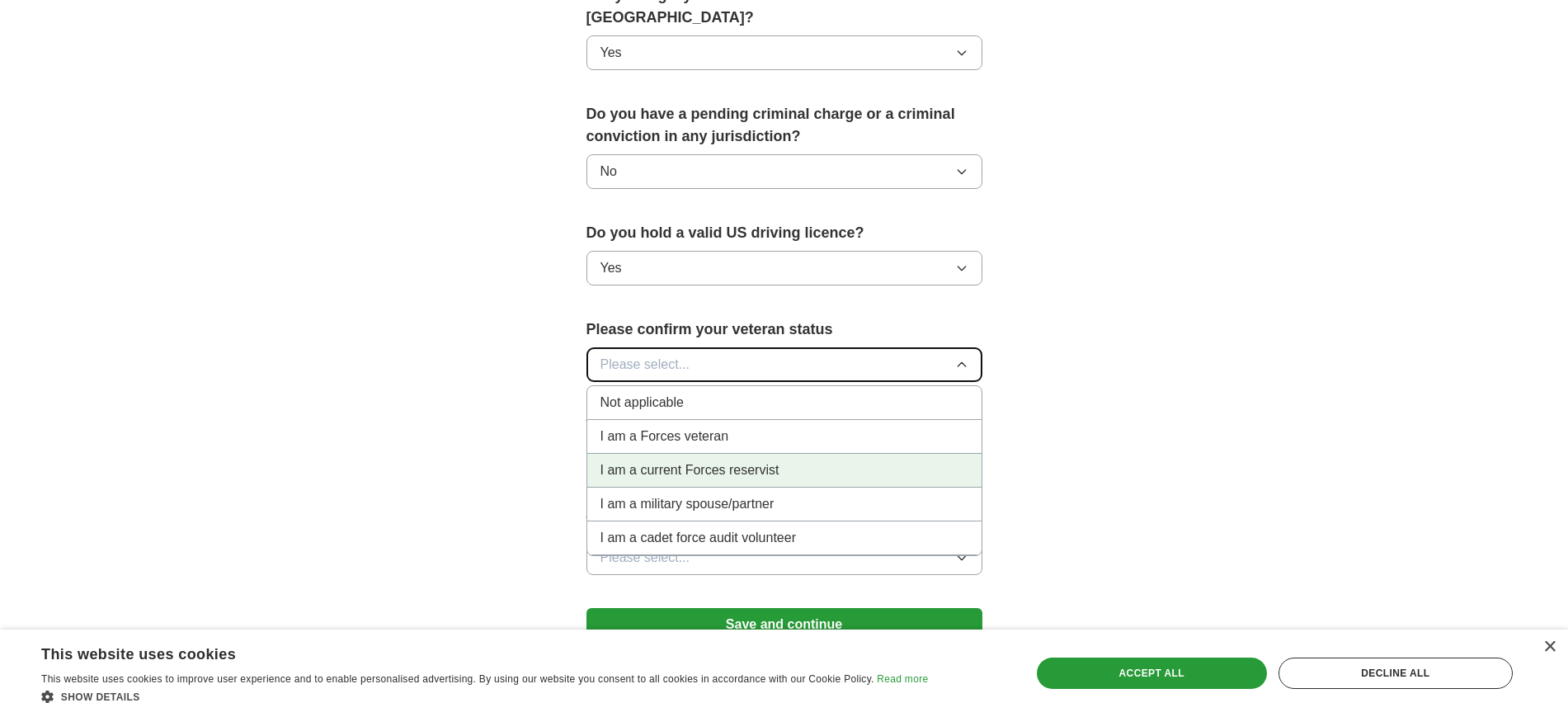 scroll, scrollTop: 894, scrollLeft: 0, axis: vertical 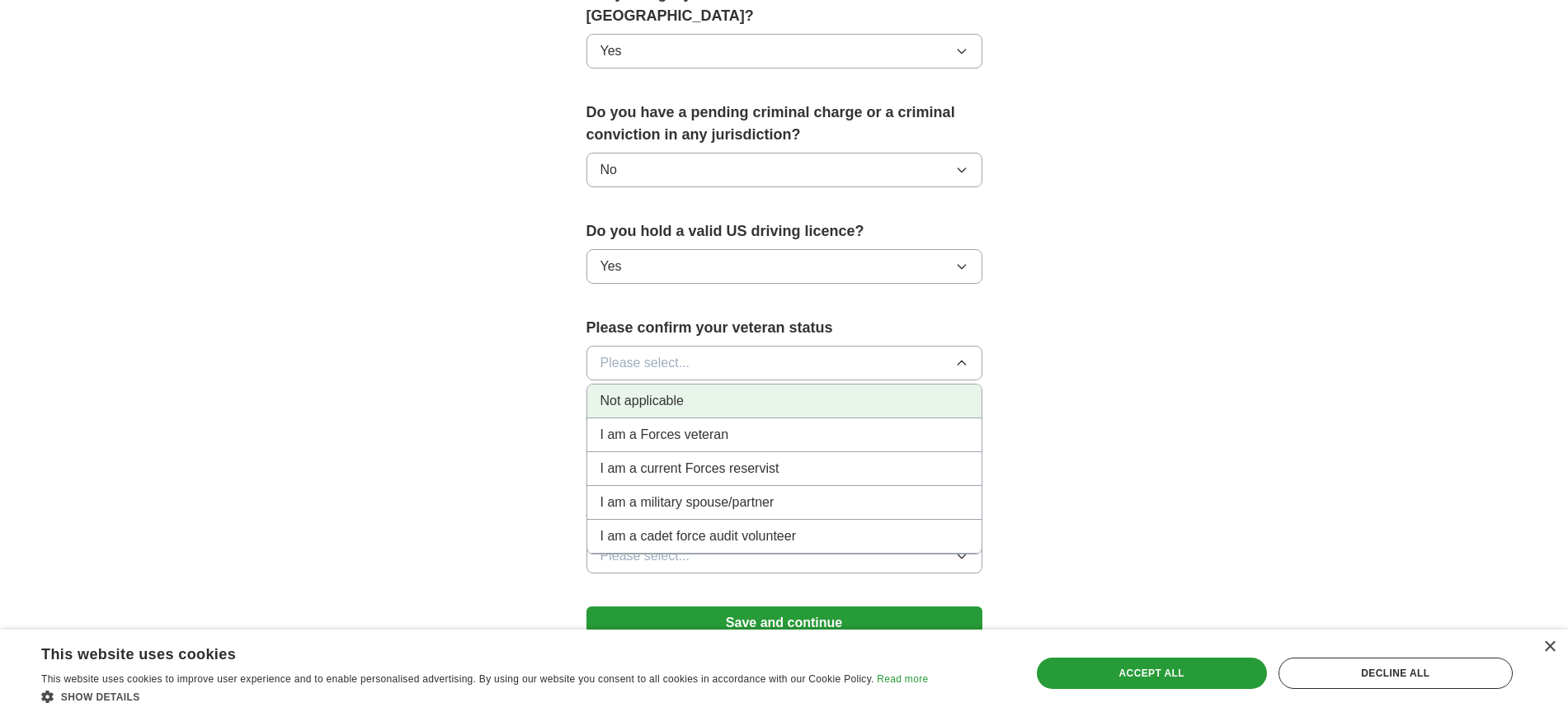 click on "Not applicable" at bounding box center (784, 401) 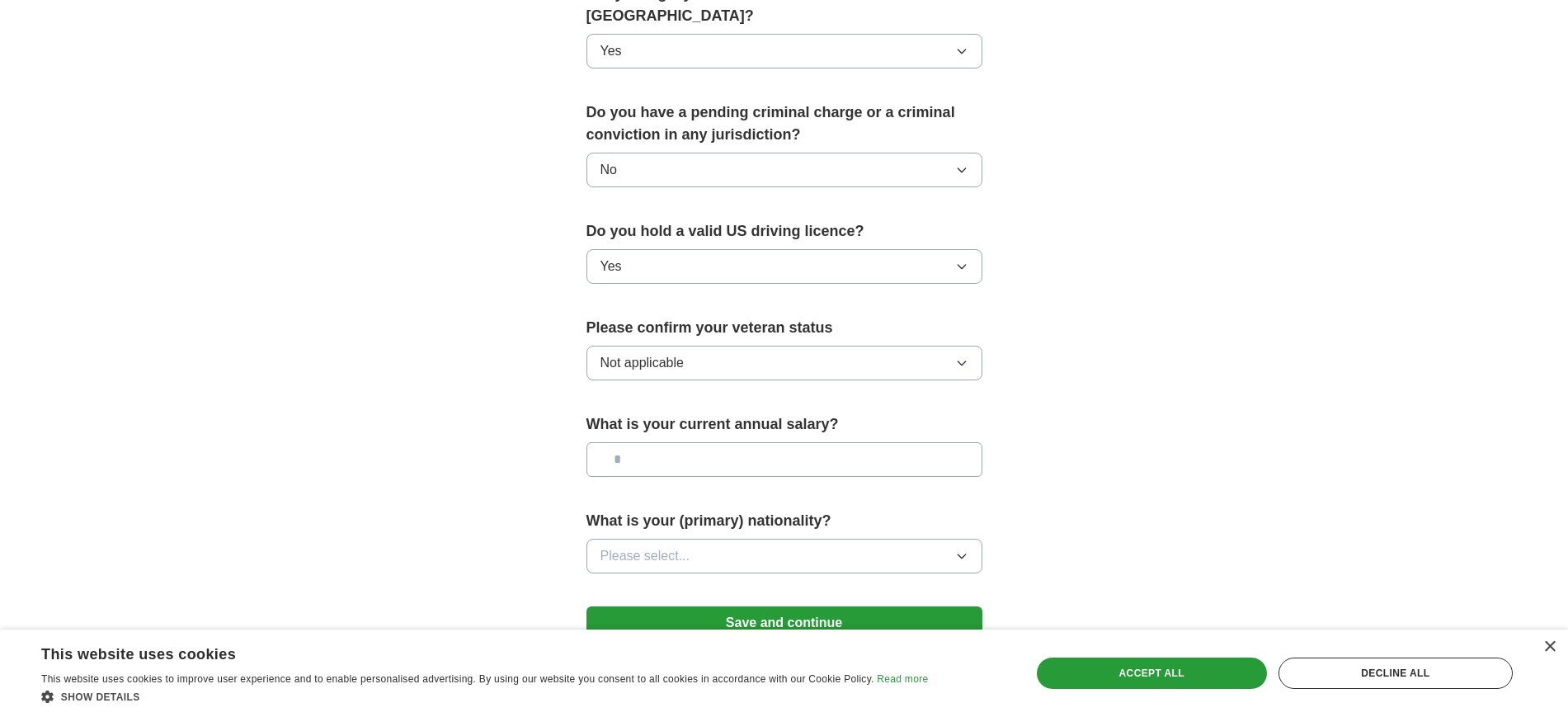 click at bounding box center (784, 460) 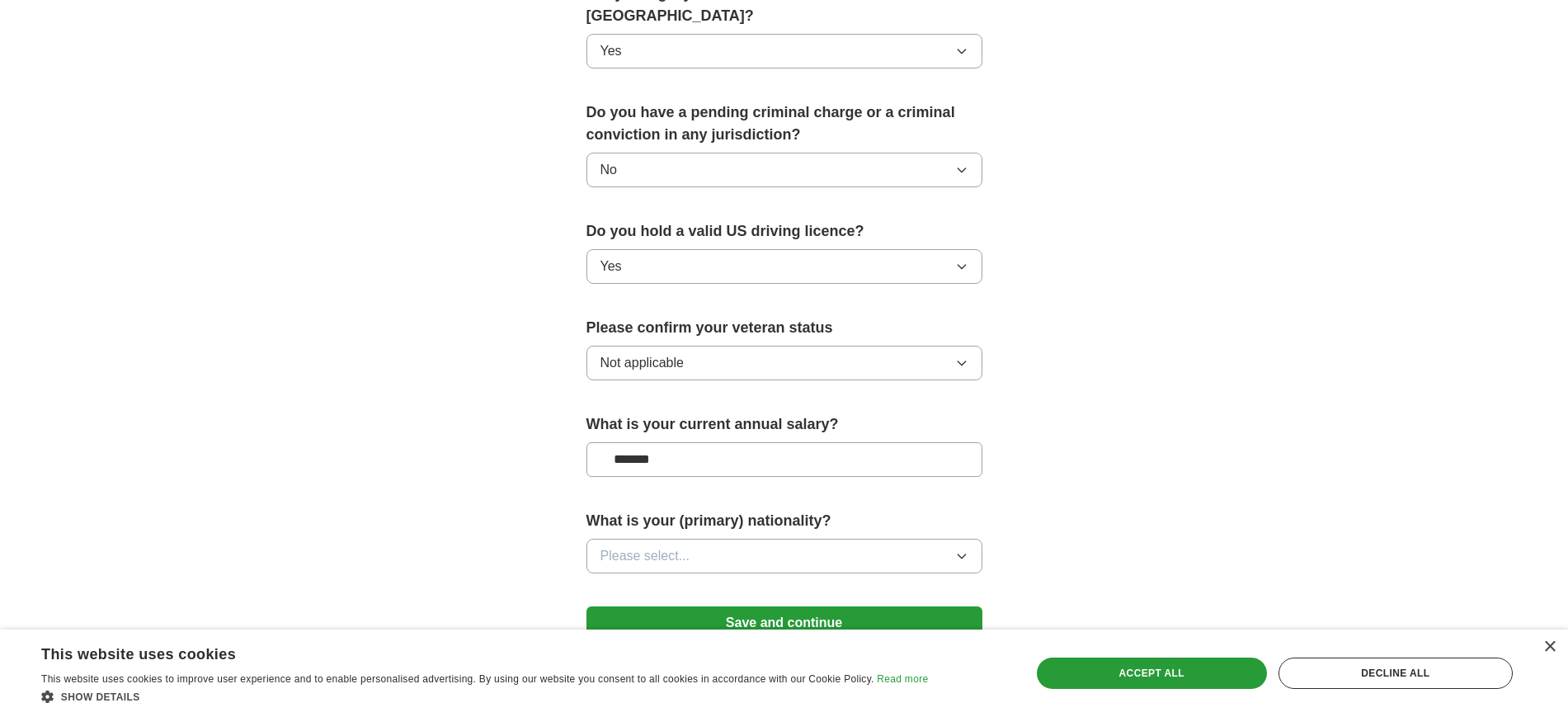 type on "*******" 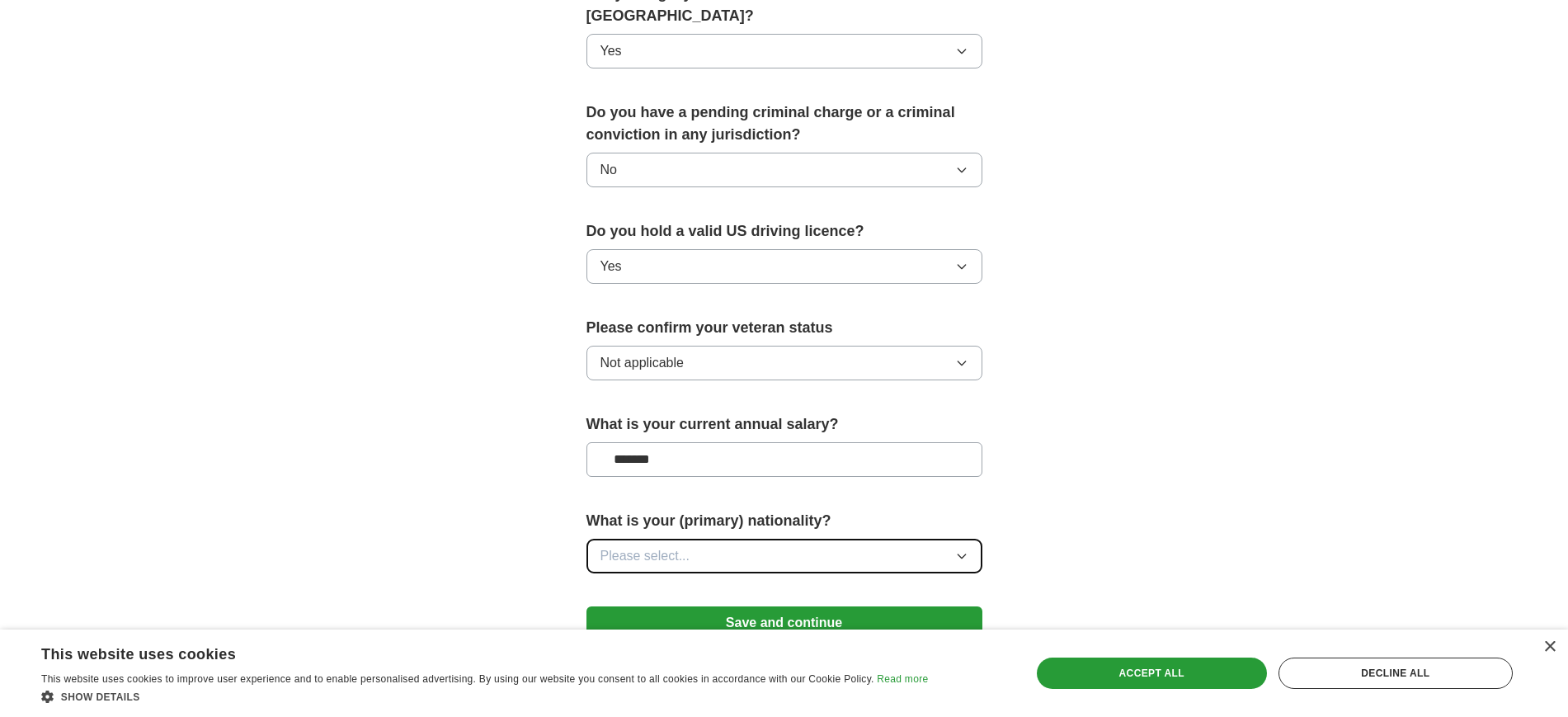 click on "Please select..." at bounding box center [784, 556] 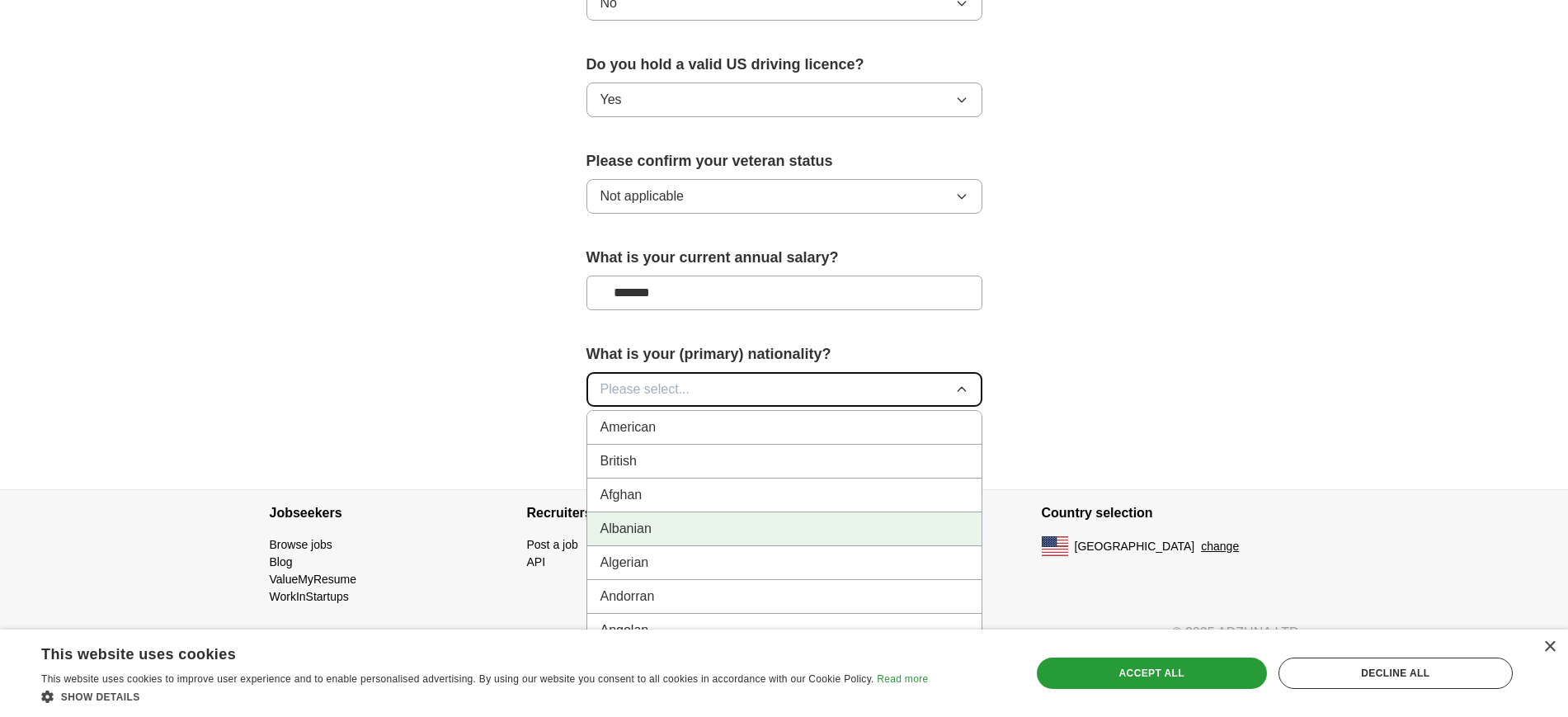 scroll, scrollTop: 1061, scrollLeft: 0, axis: vertical 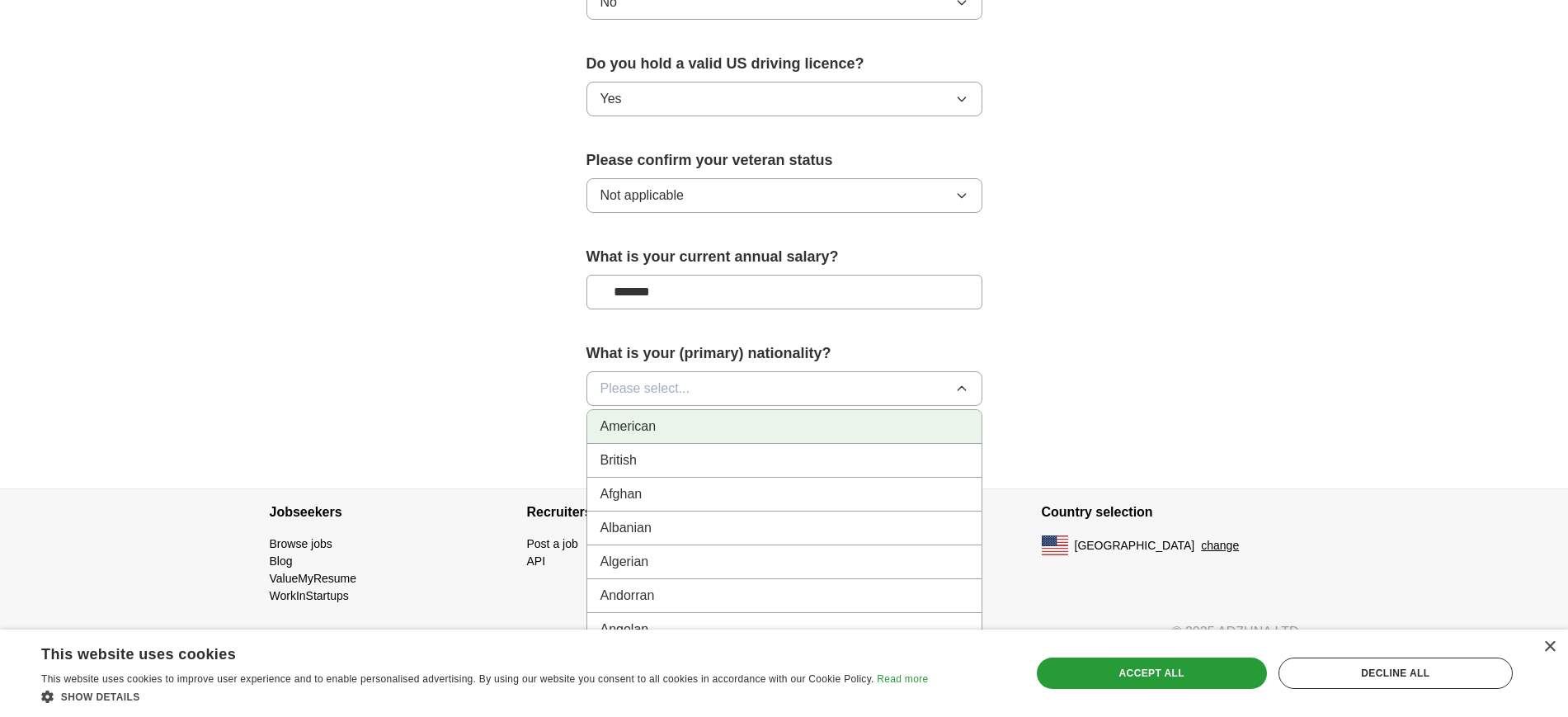 click on "American" at bounding box center (784, 427) 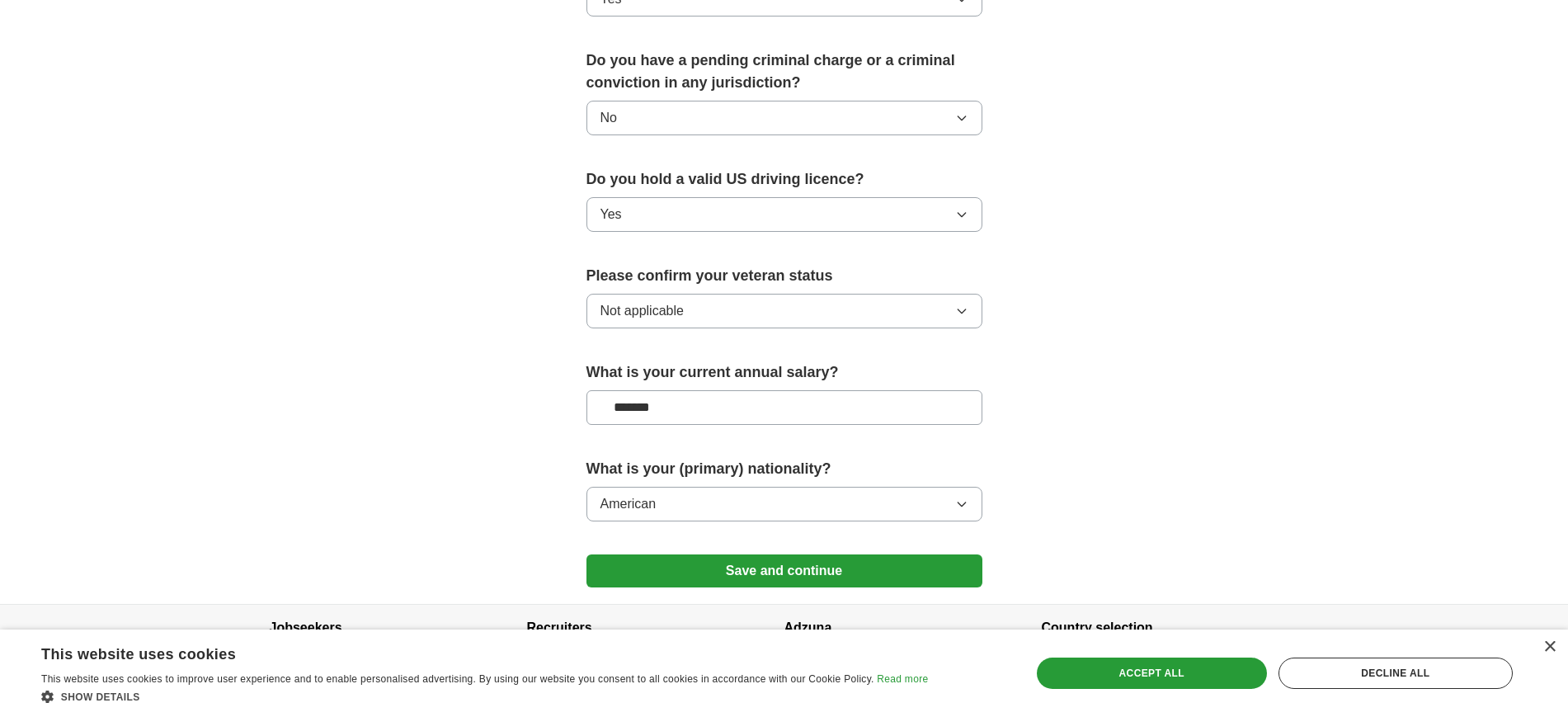 scroll, scrollTop: 977, scrollLeft: 0, axis: vertical 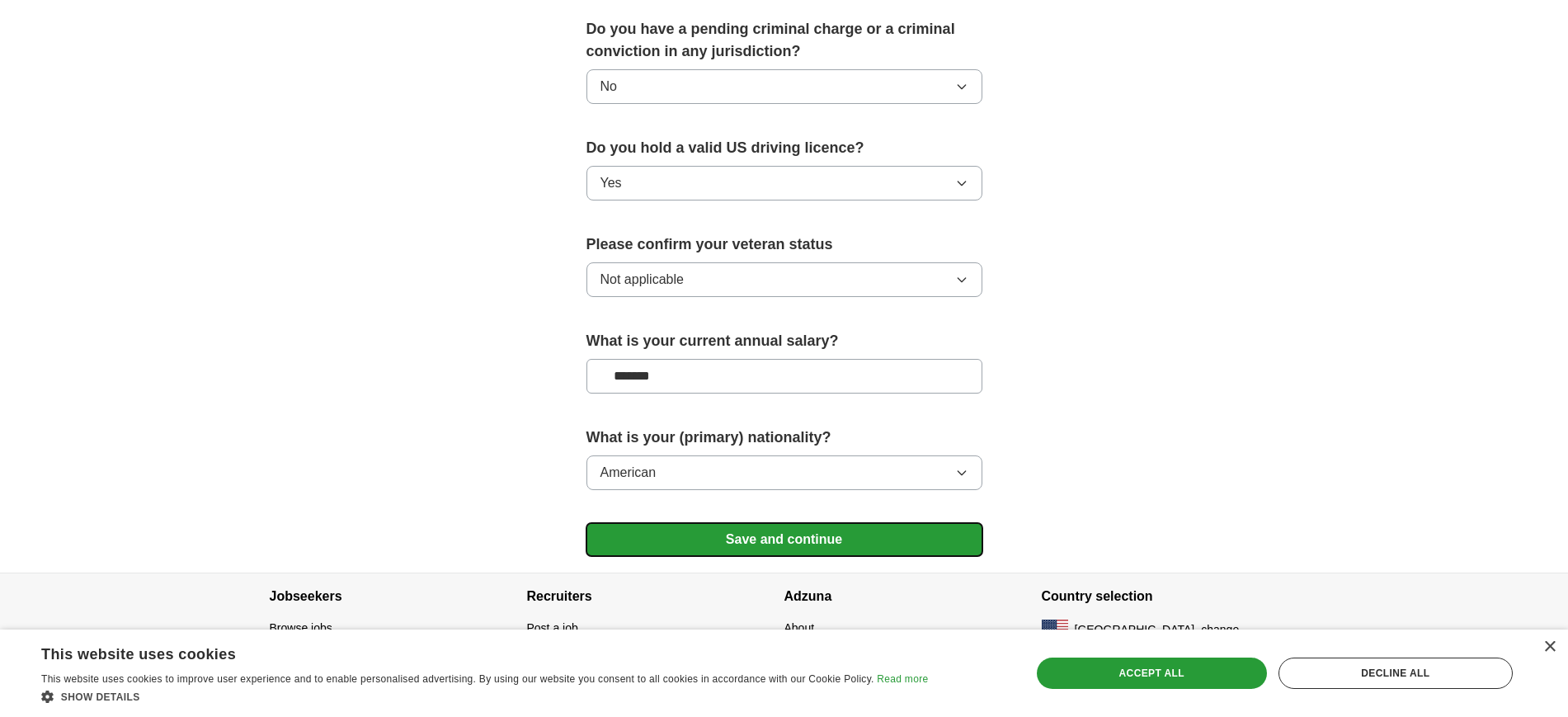 click on "Save and continue" at bounding box center [784, 540] 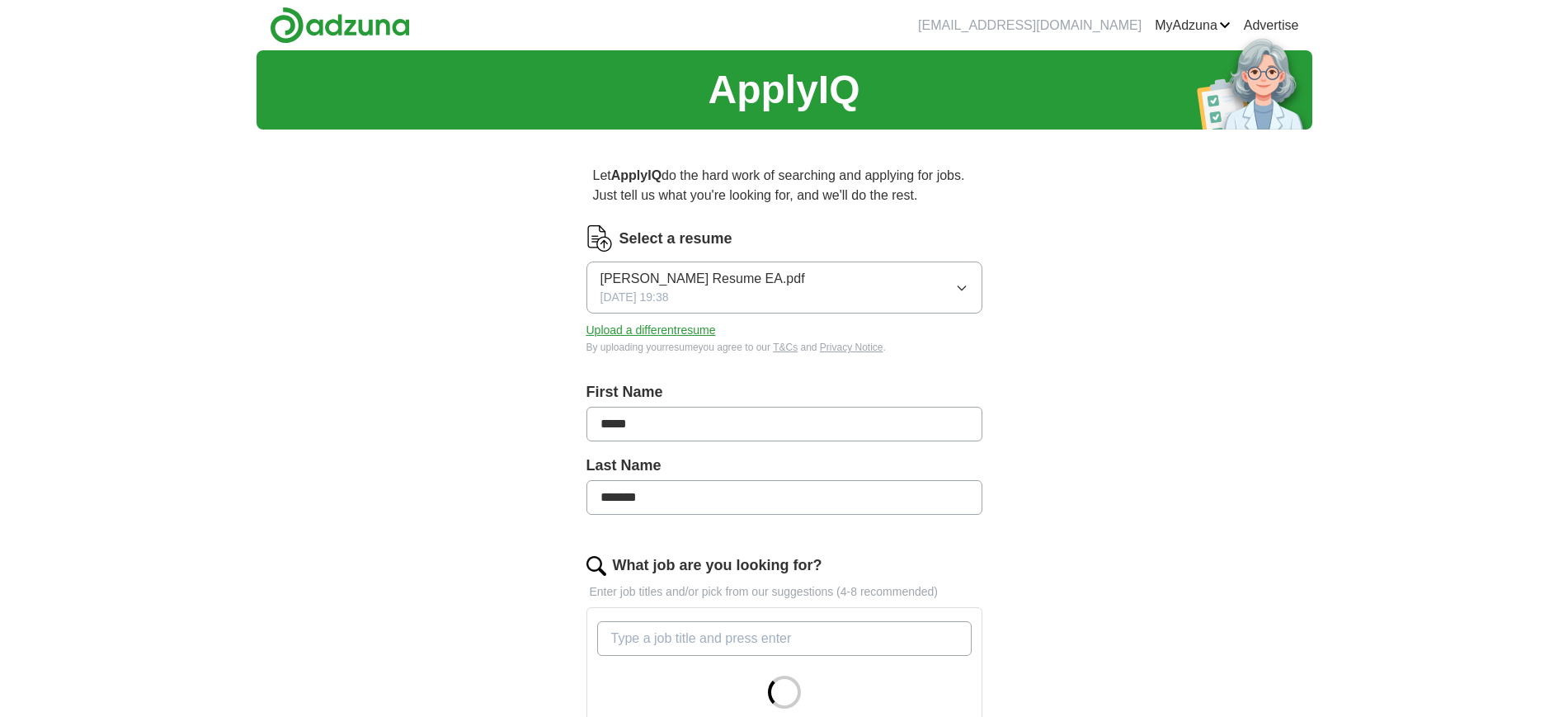 scroll, scrollTop: 0, scrollLeft: 0, axis: both 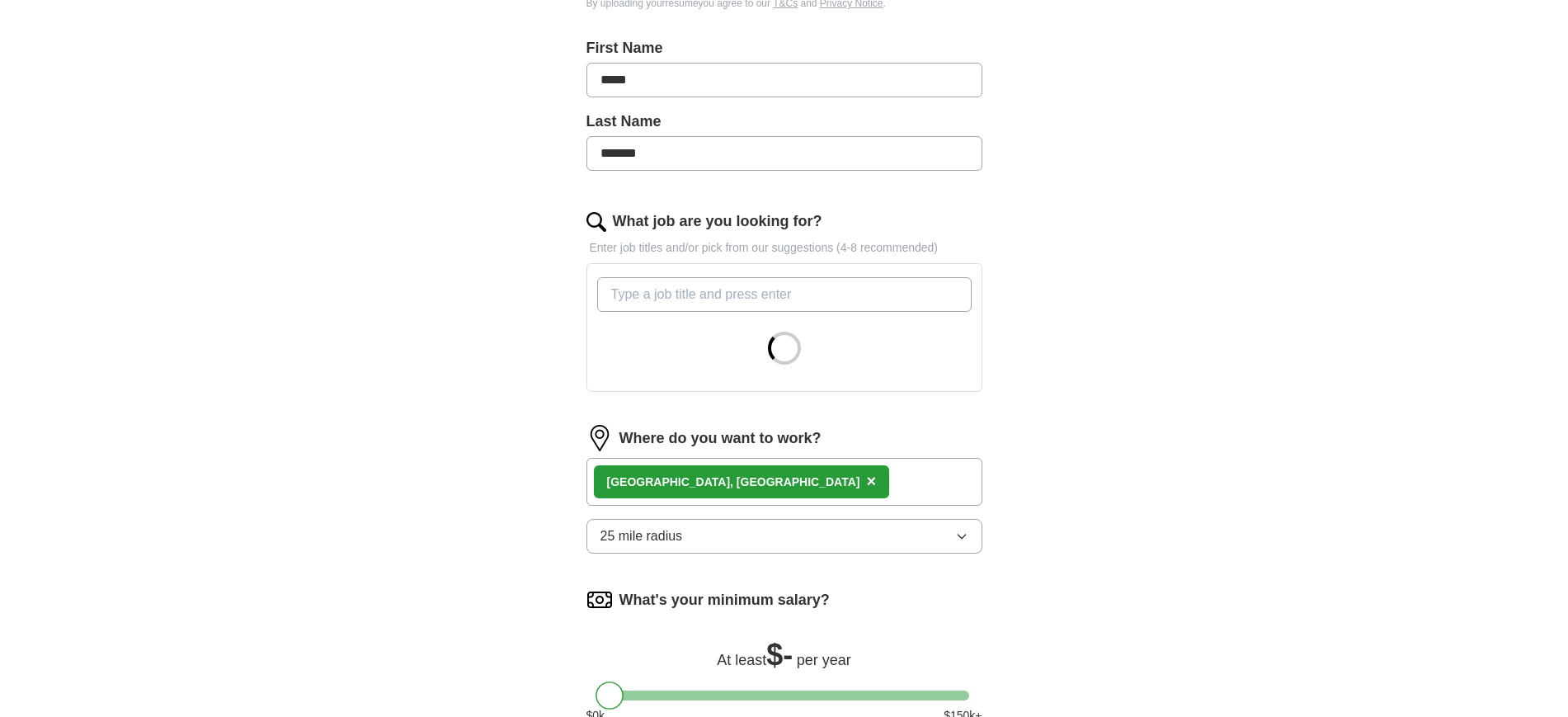 click on "What job are you looking for?" at bounding box center (784, 295) 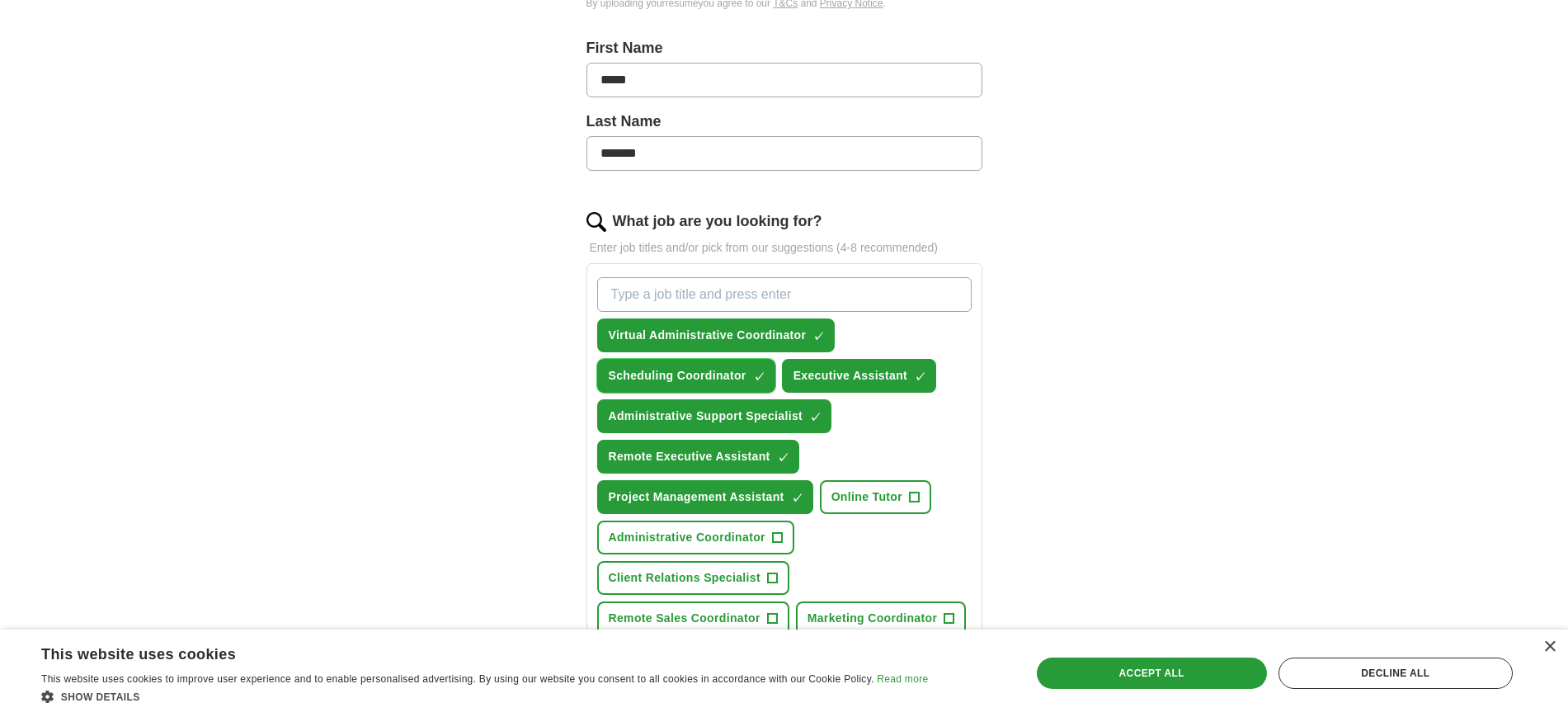 click on "×" at bounding box center [0, 0] 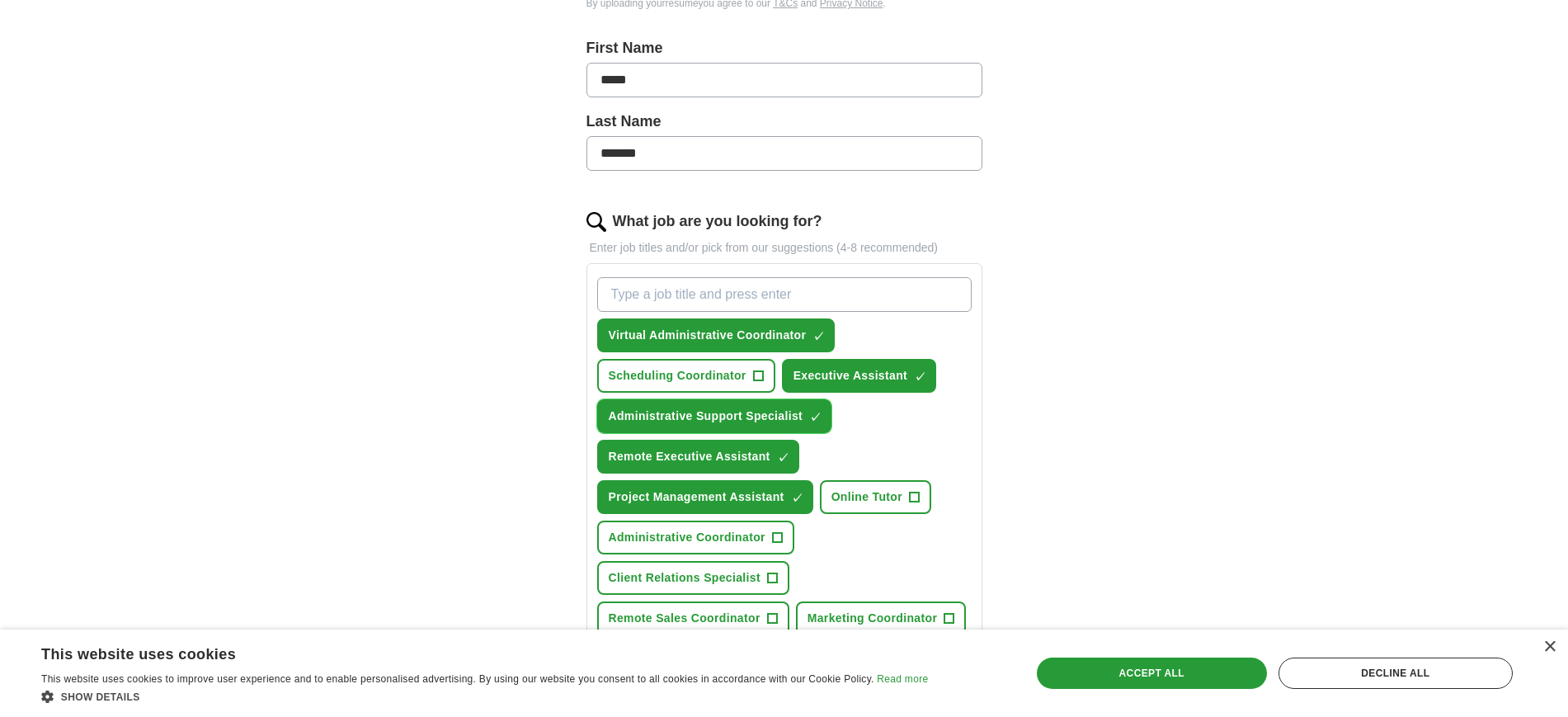 click on "×" at bounding box center (0, 0) 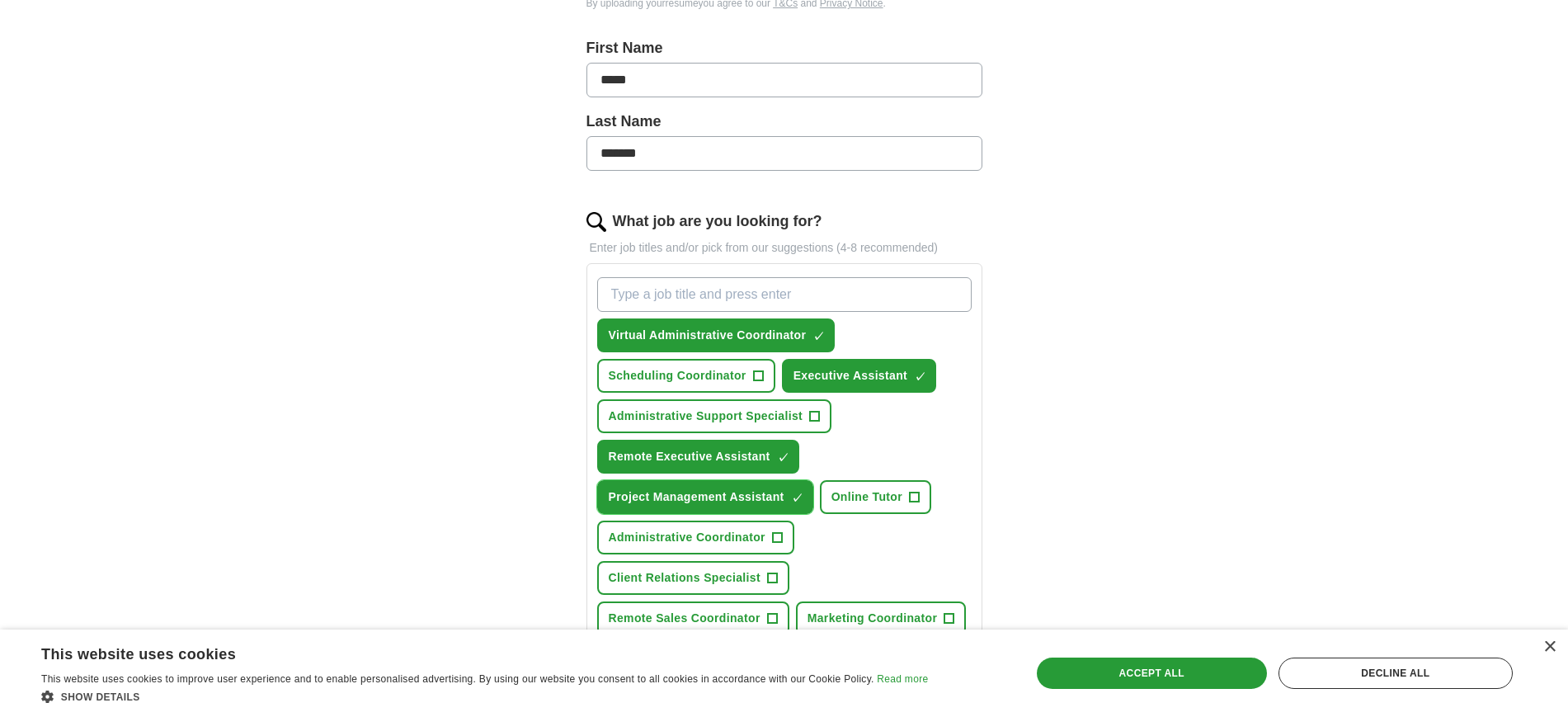 click on "×" at bounding box center (0, 0) 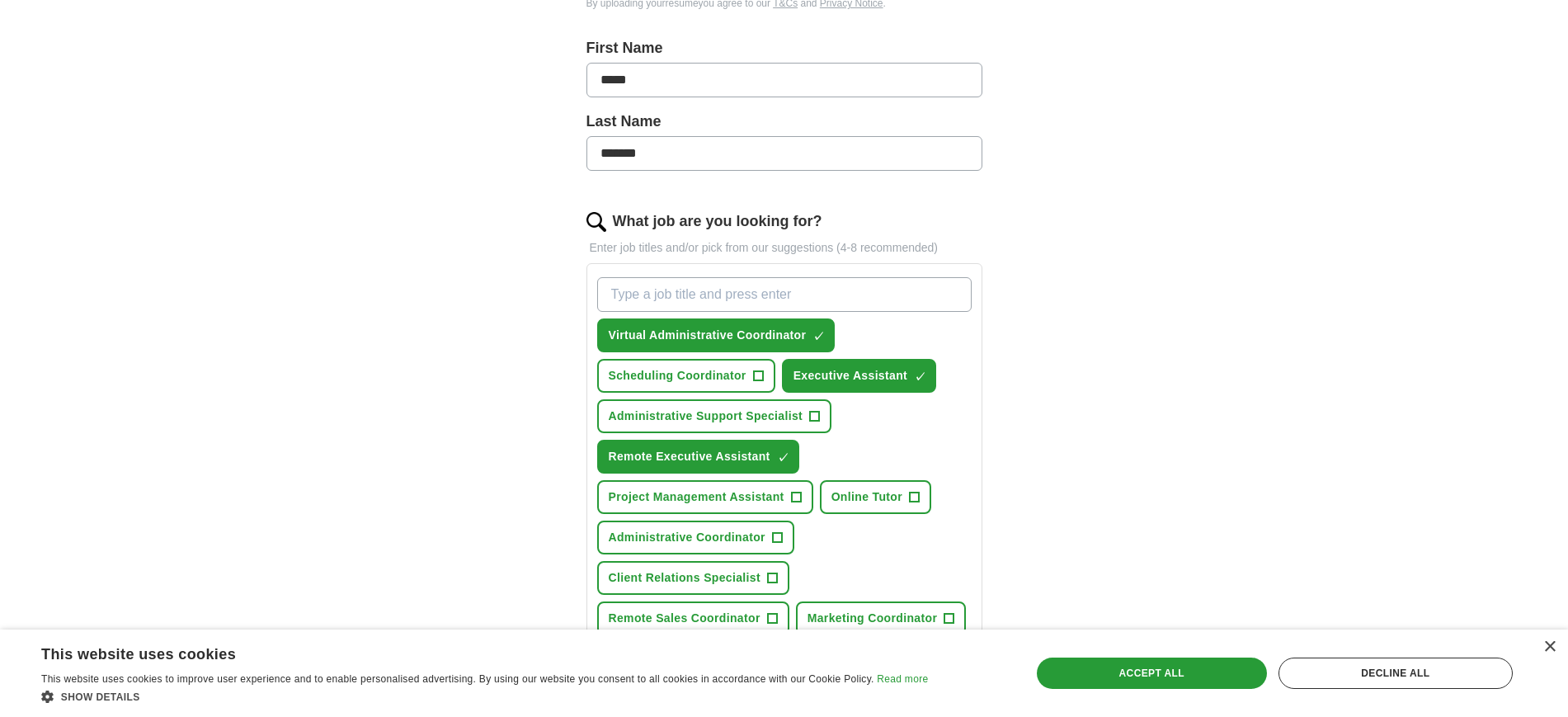 click on "What job are you looking for?" at bounding box center (784, 295) 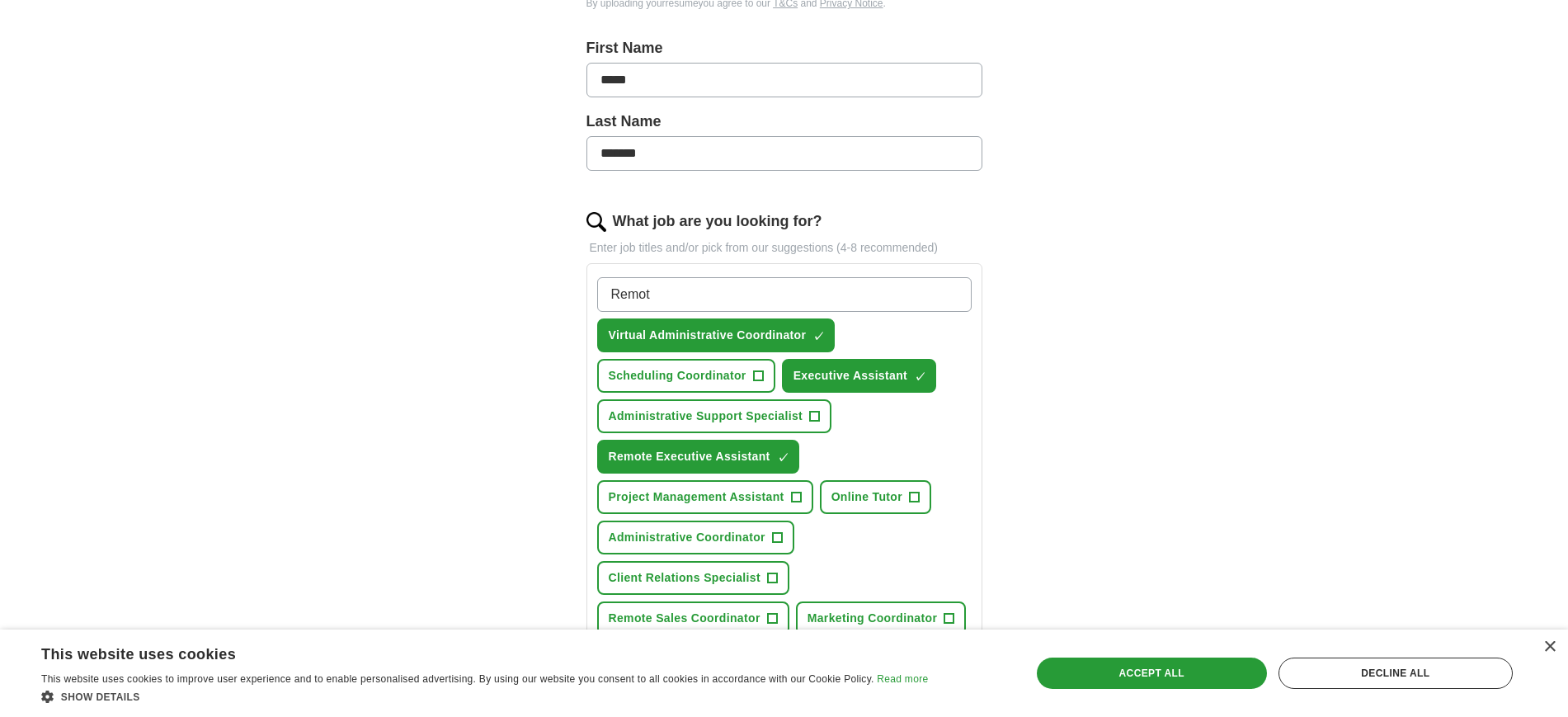 type on "Remote" 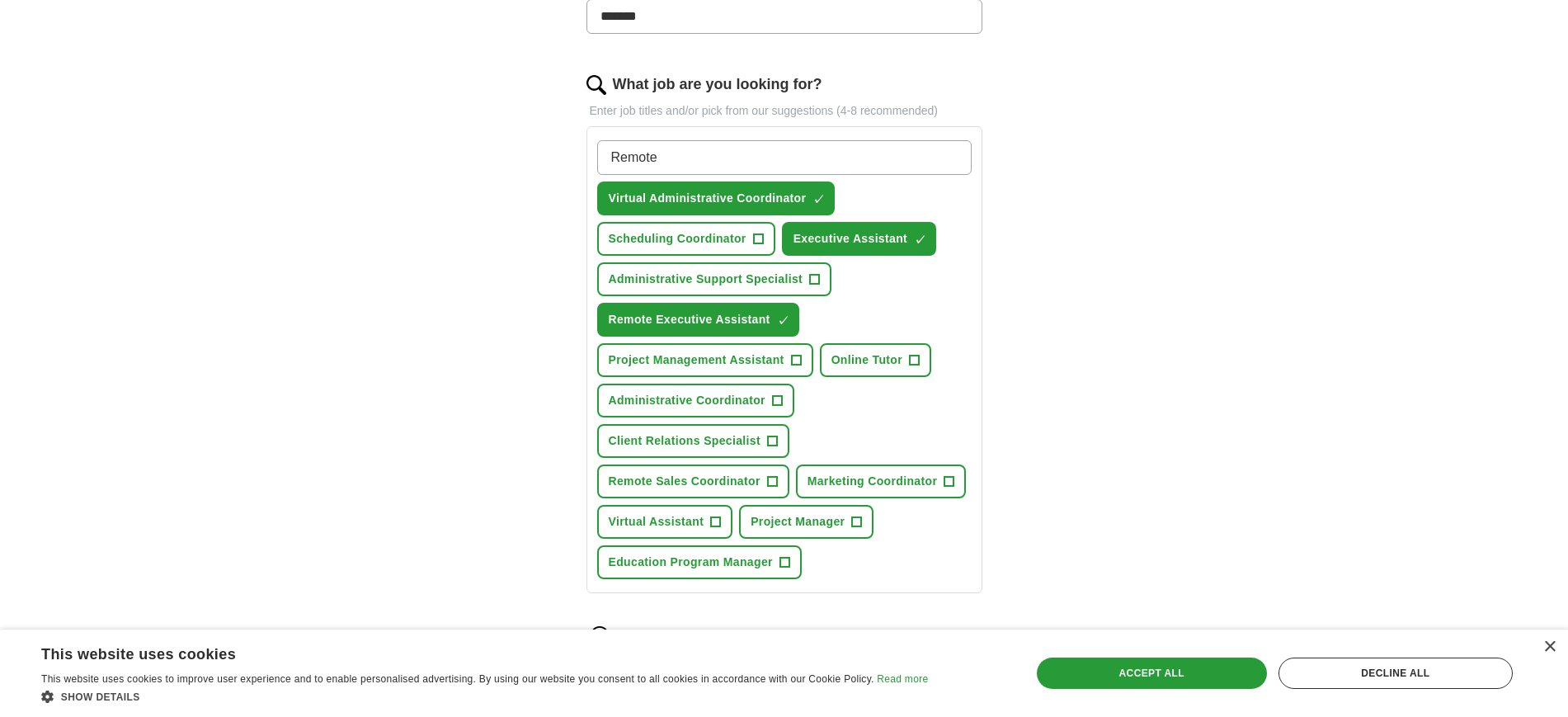 scroll, scrollTop: 516, scrollLeft: 0, axis: vertical 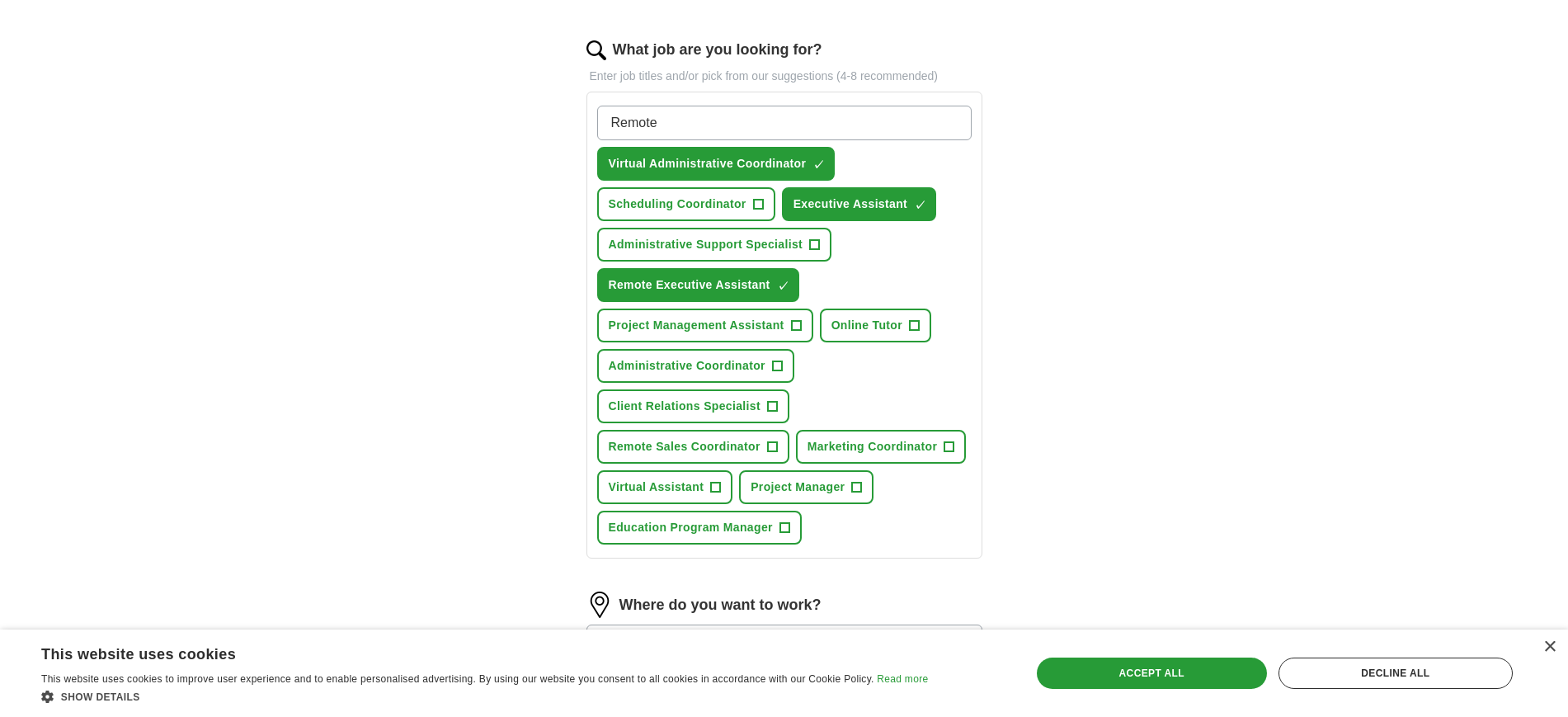drag, startPoint x: 663, startPoint y: 122, endPoint x: 567, endPoint y: 119, distance: 96.04686 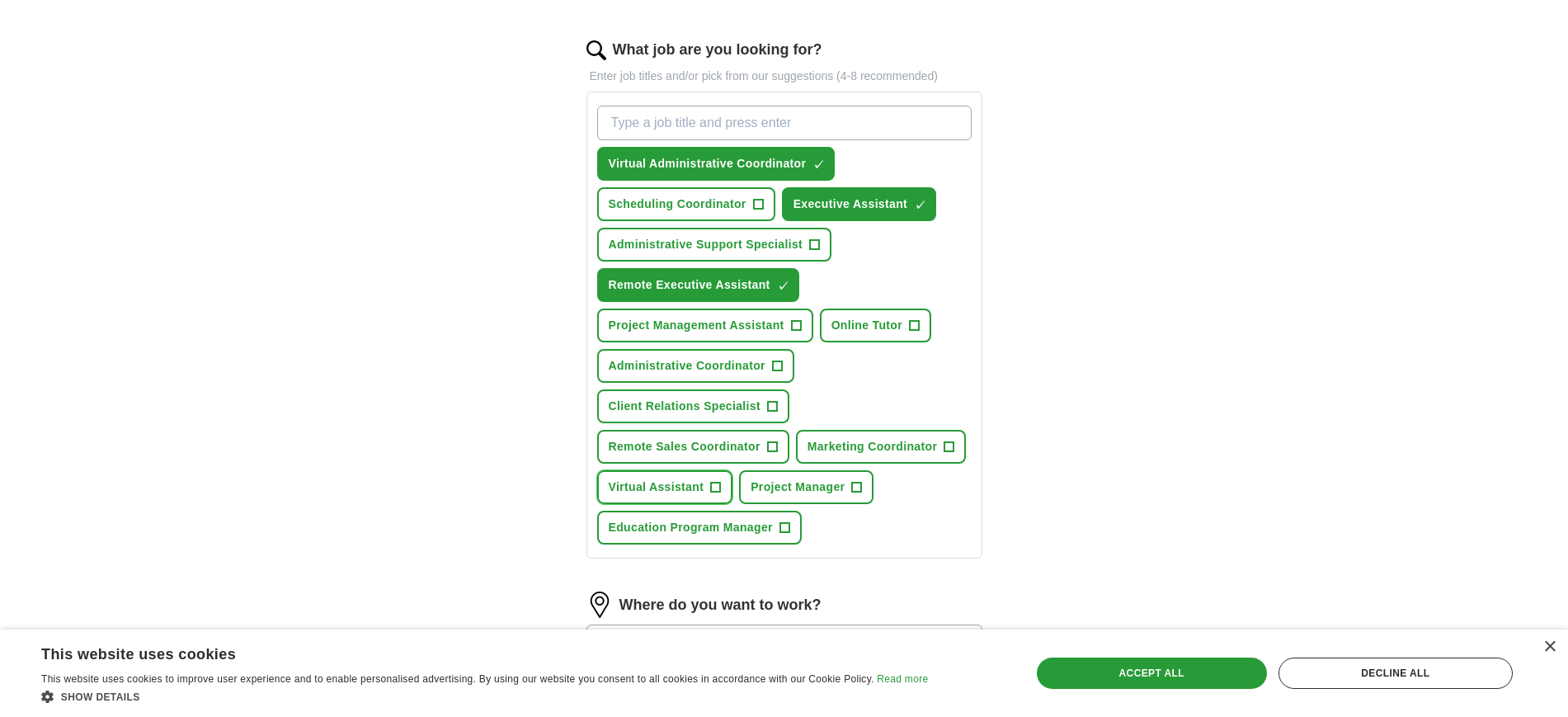 click on "+" at bounding box center (716, 488) 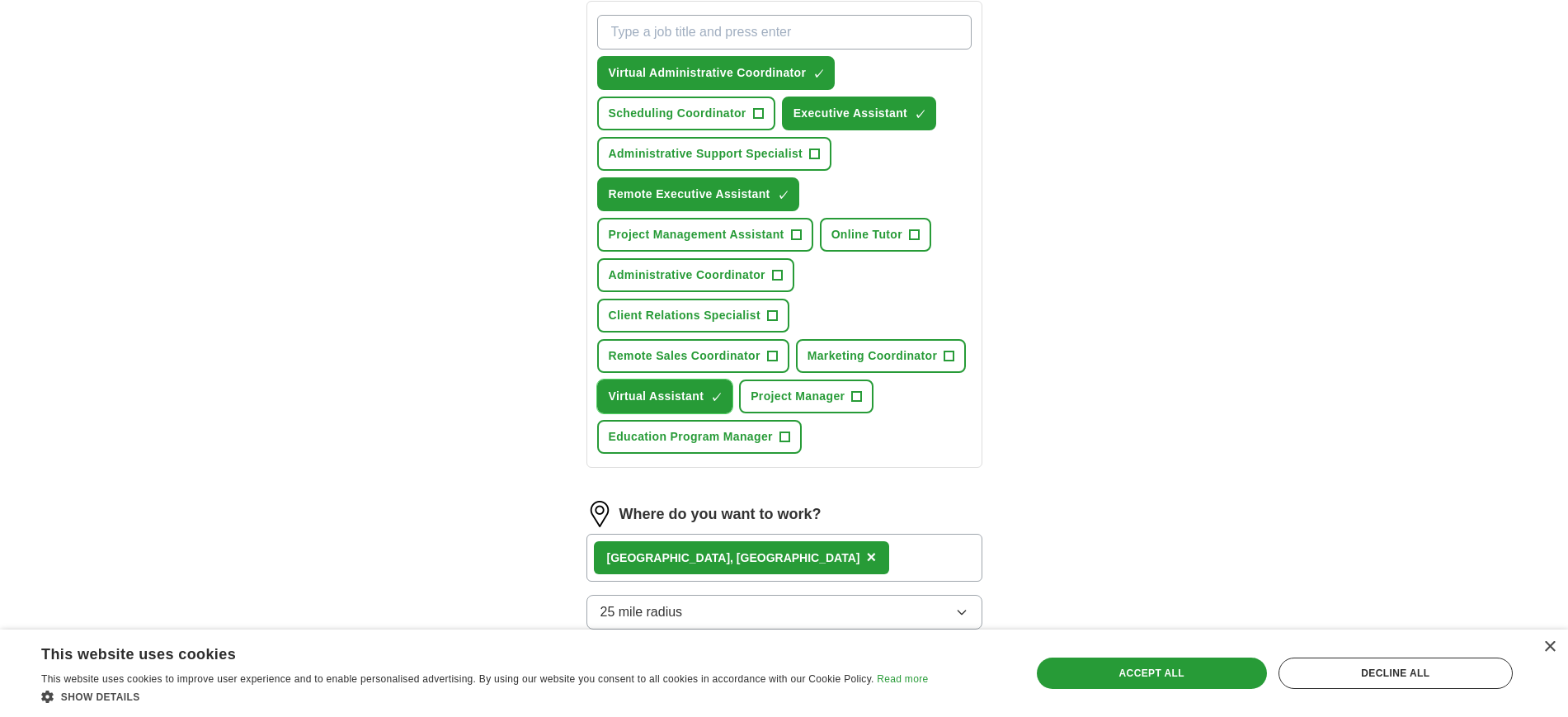 scroll, scrollTop: 619, scrollLeft: 0, axis: vertical 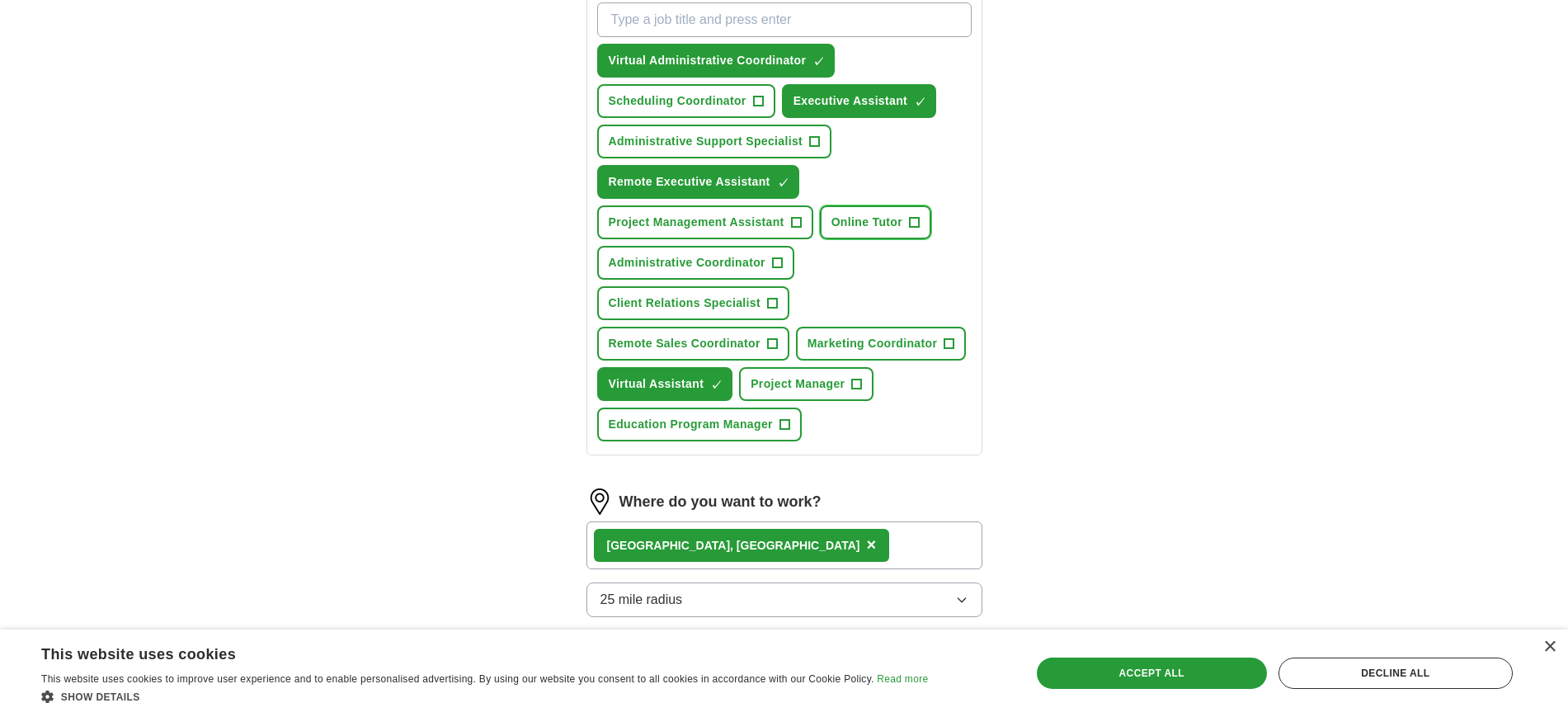 click on "+" at bounding box center (914, 223) 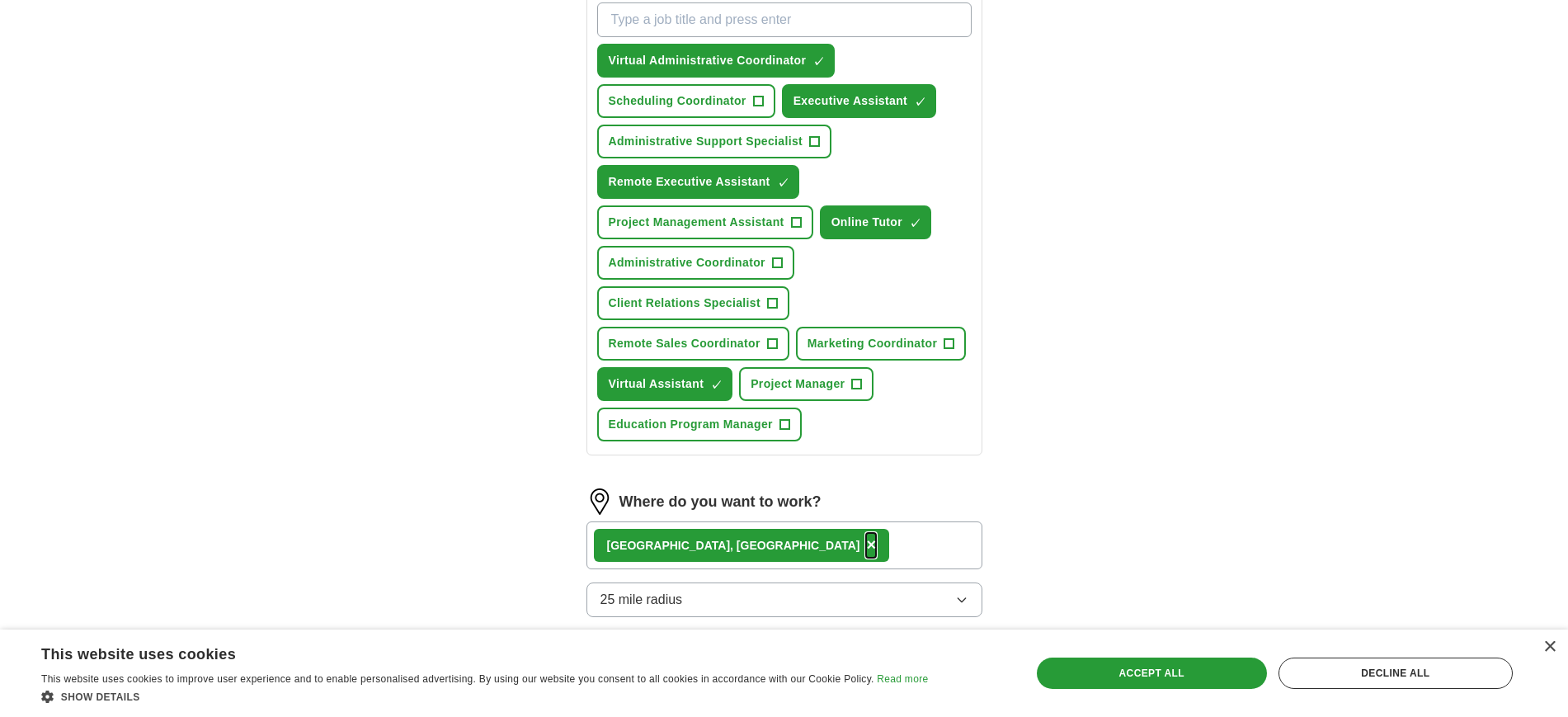 click on "×" at bounding box center (871, 545) 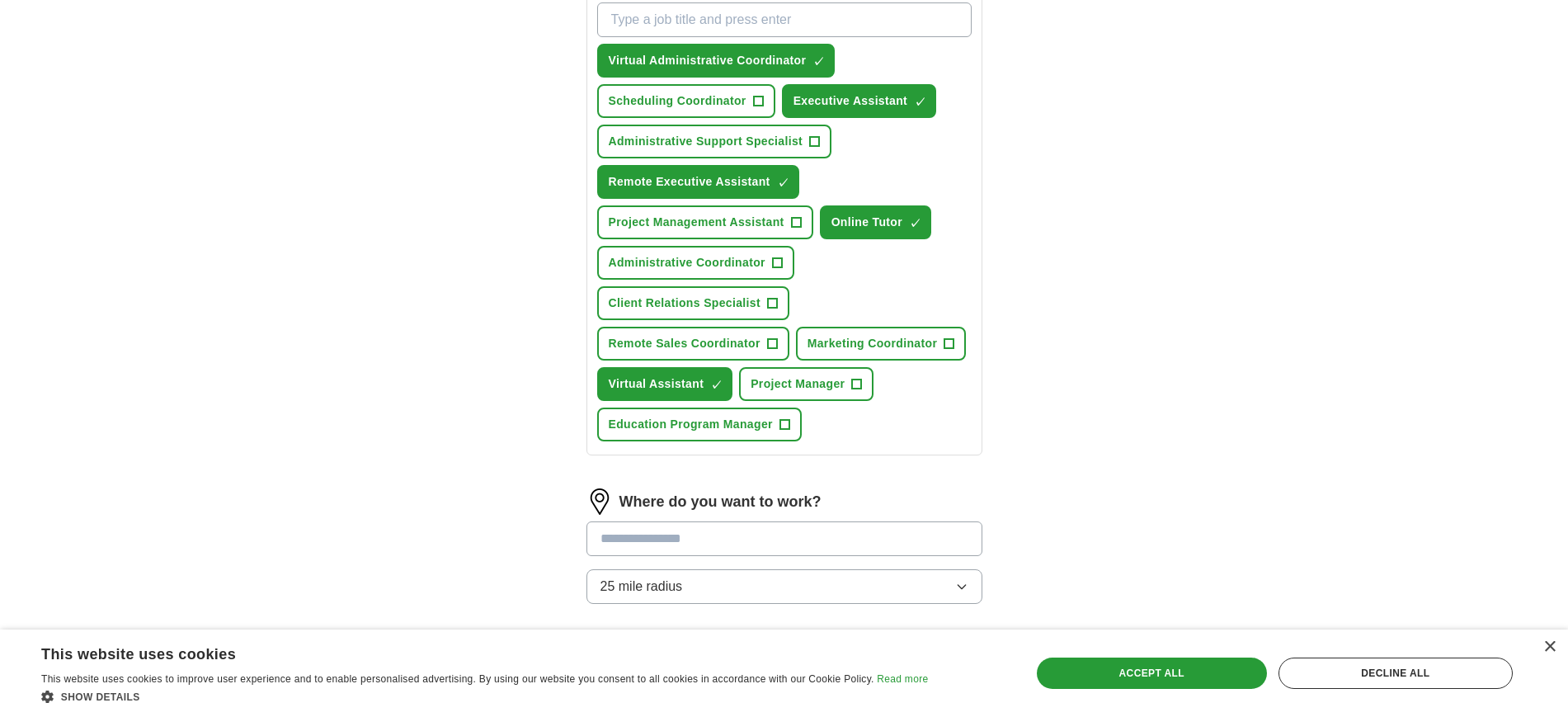 click at bounding box center (784, 539) 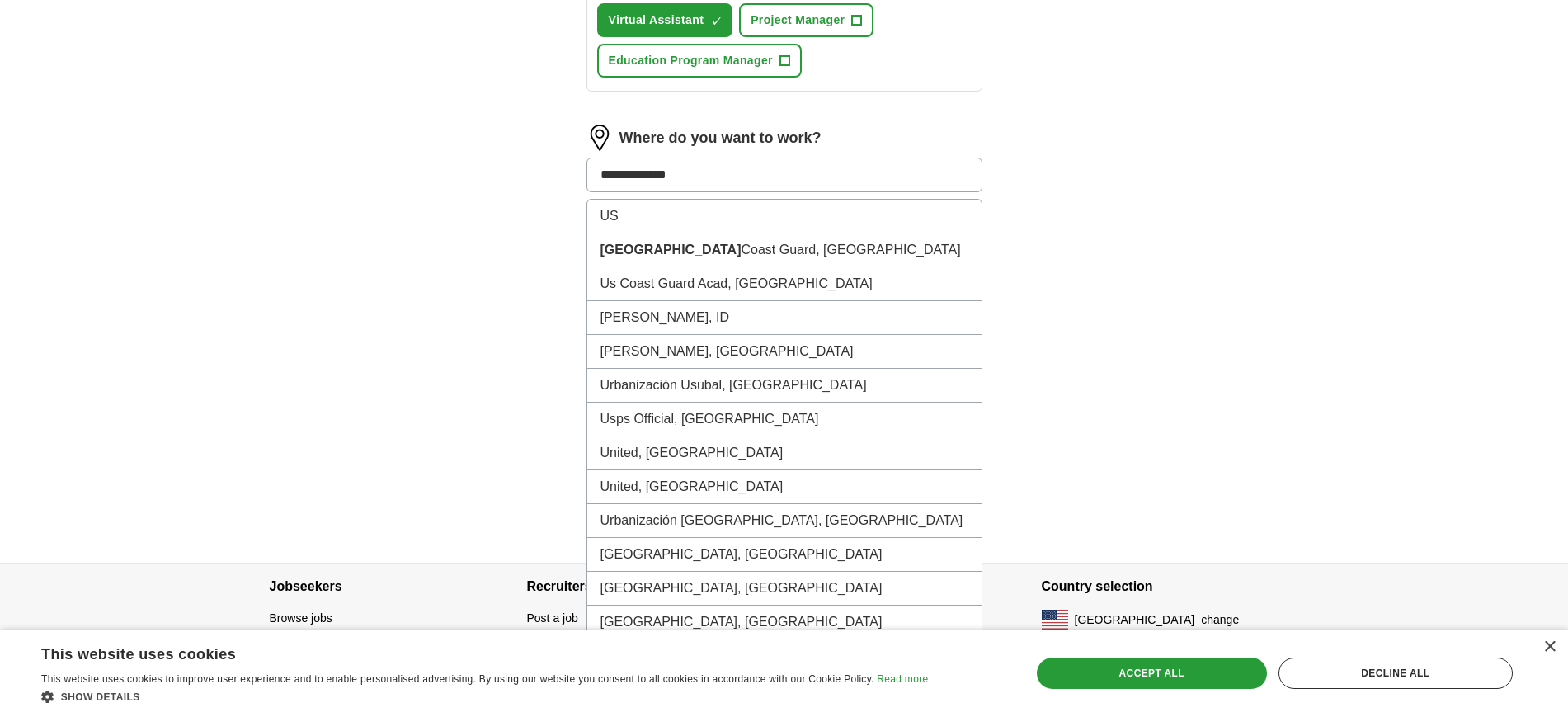 scroll, scrollTop: 995, scrollLeft: 0, axis: vertical 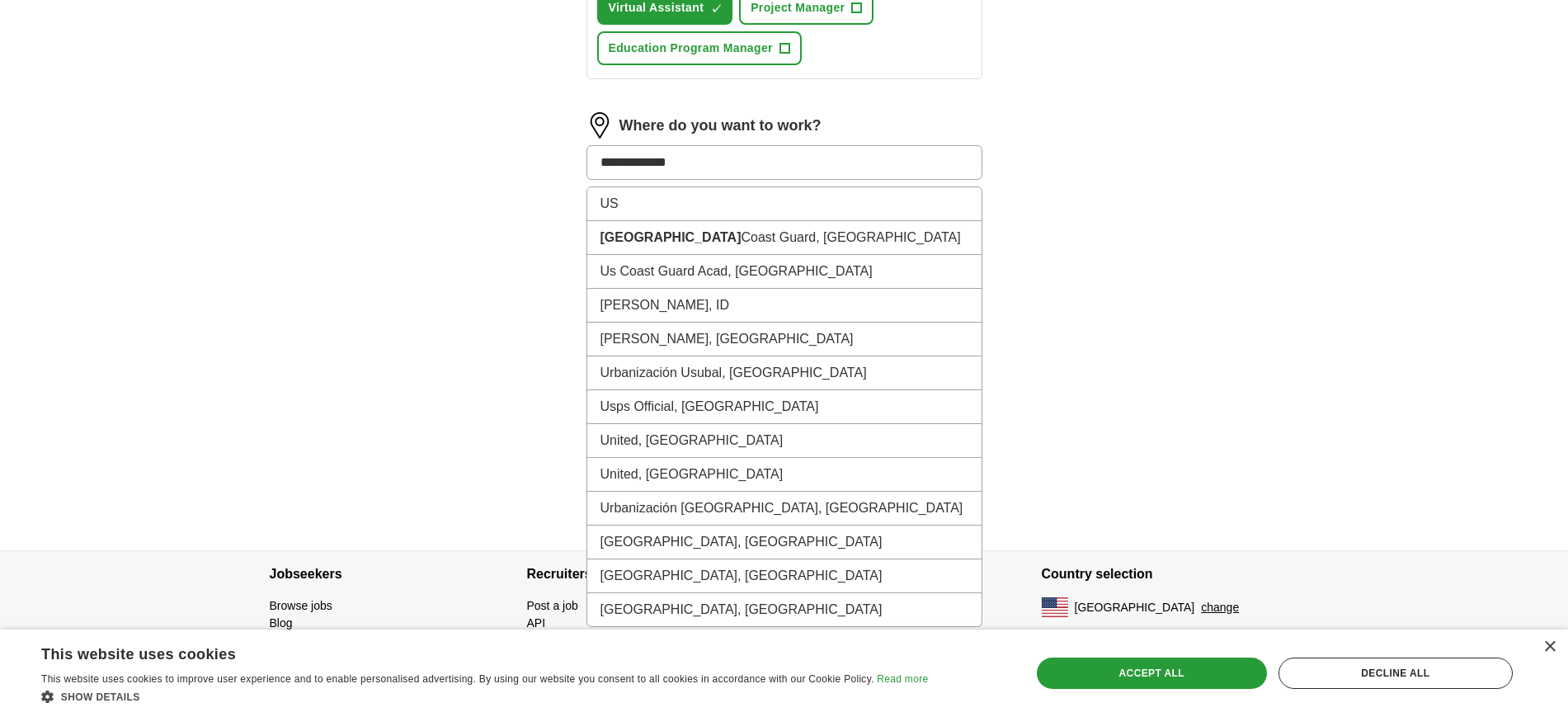 click on "**********" at bounding box center [784, 163] 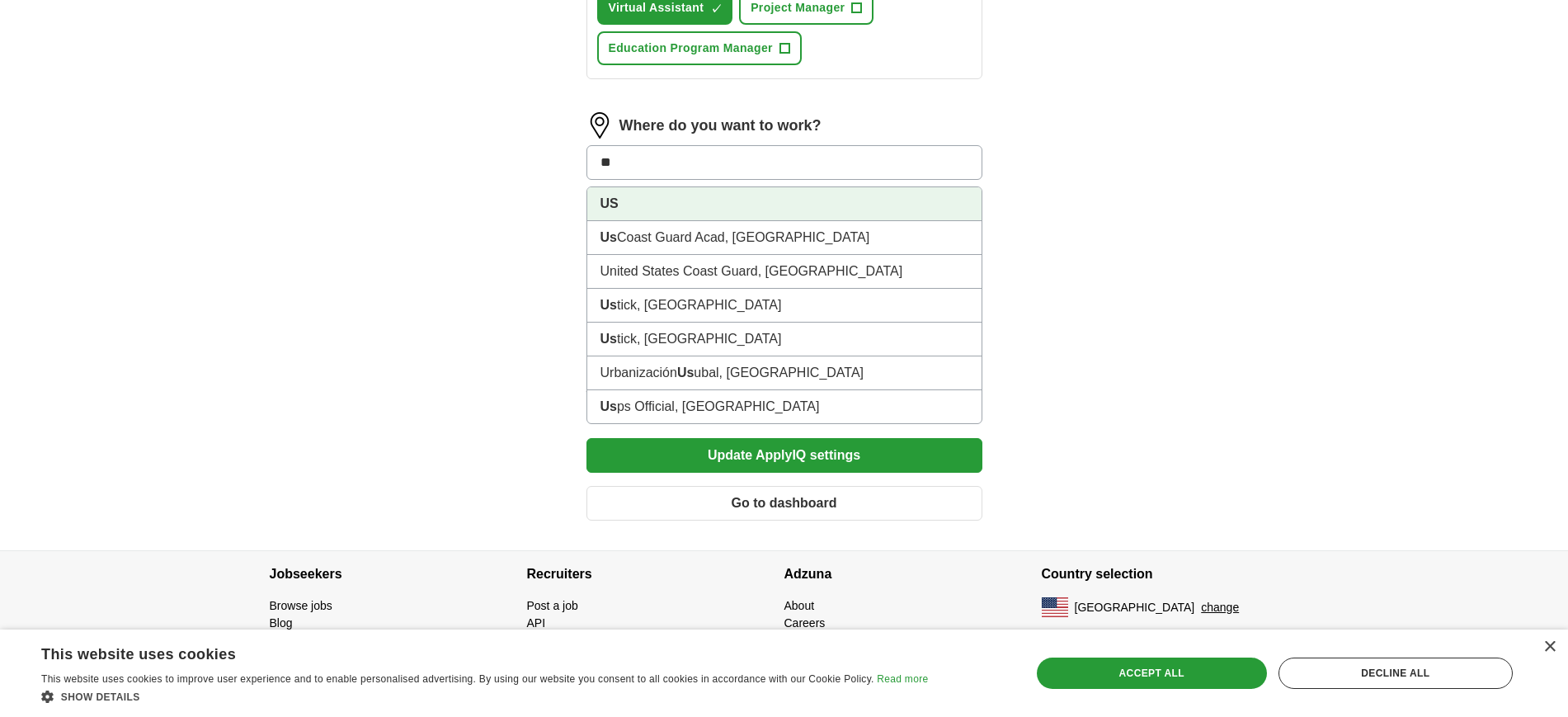 click on "US" at bounding box center (784, 204) 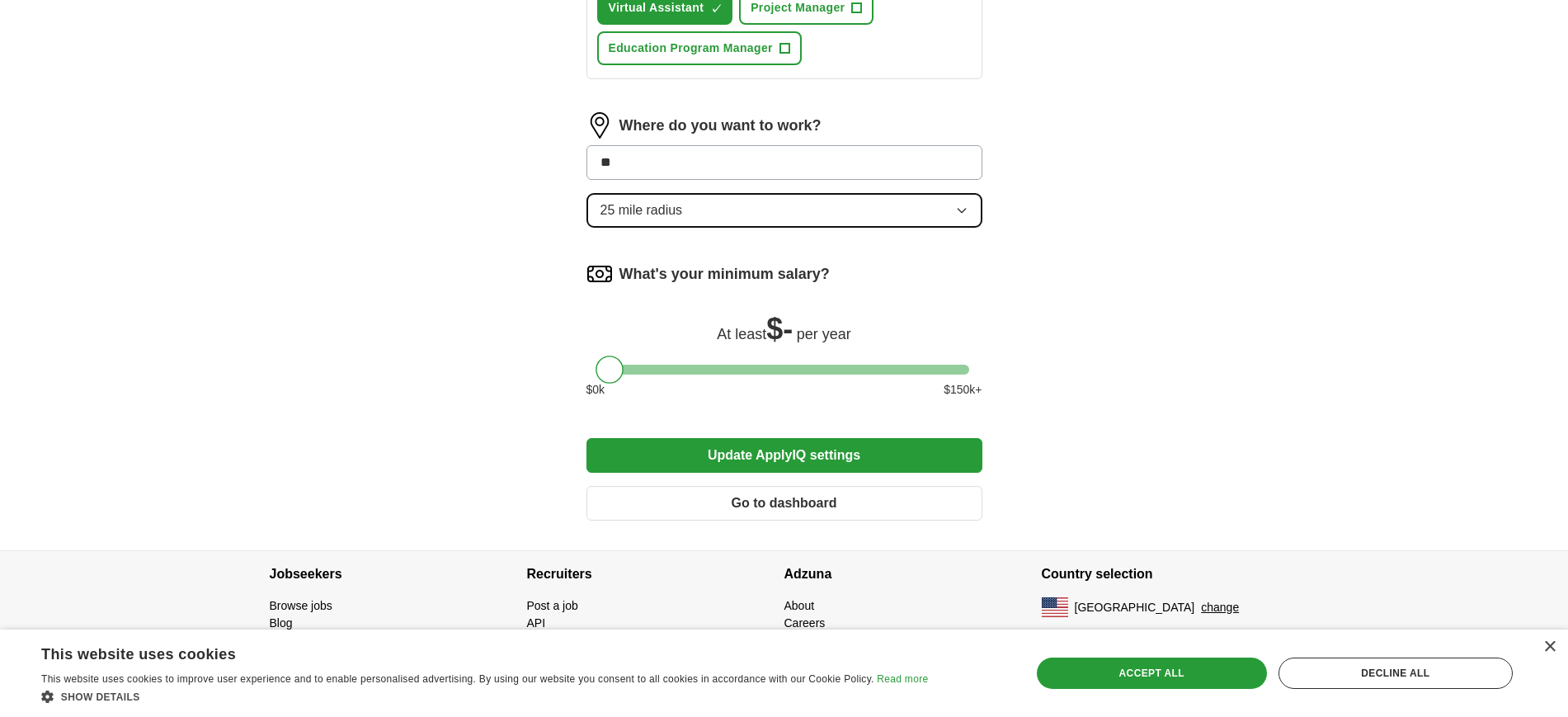 click on "Where do you want to work? ** 25 mile radius" at bounding box center [784, 177] 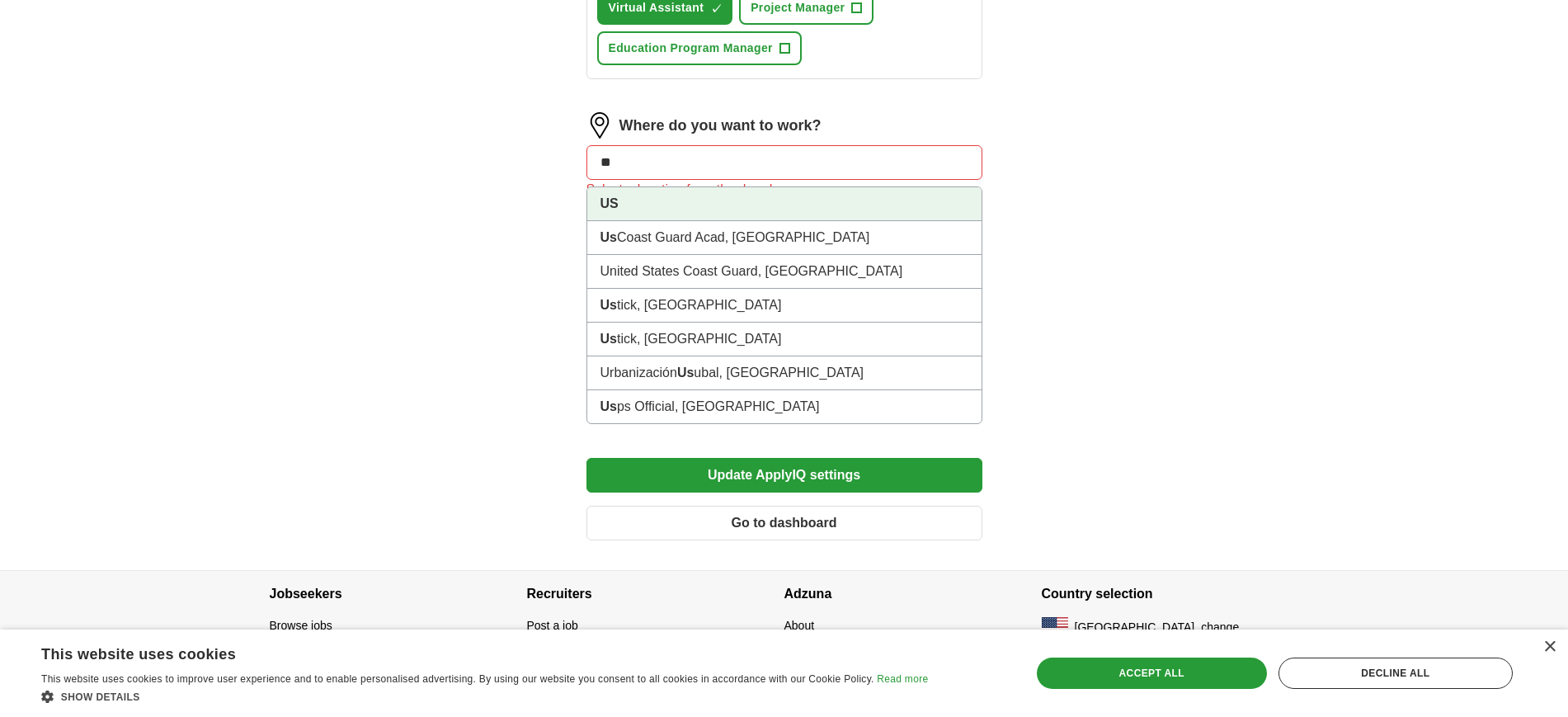 click on "**" at bounding box center [784, 163] 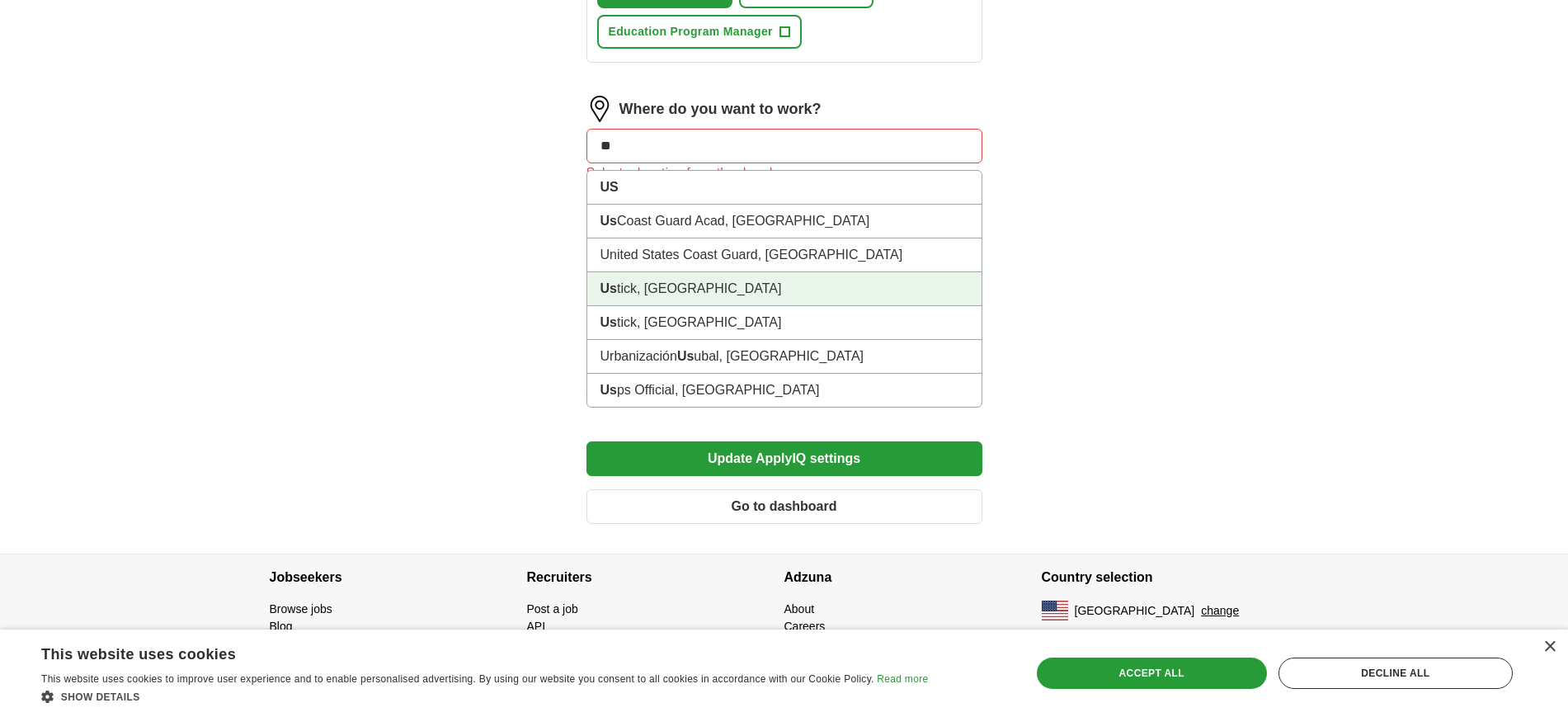 scroll, scrollTop: 1015, scrollLeft: 0, axis: vertical 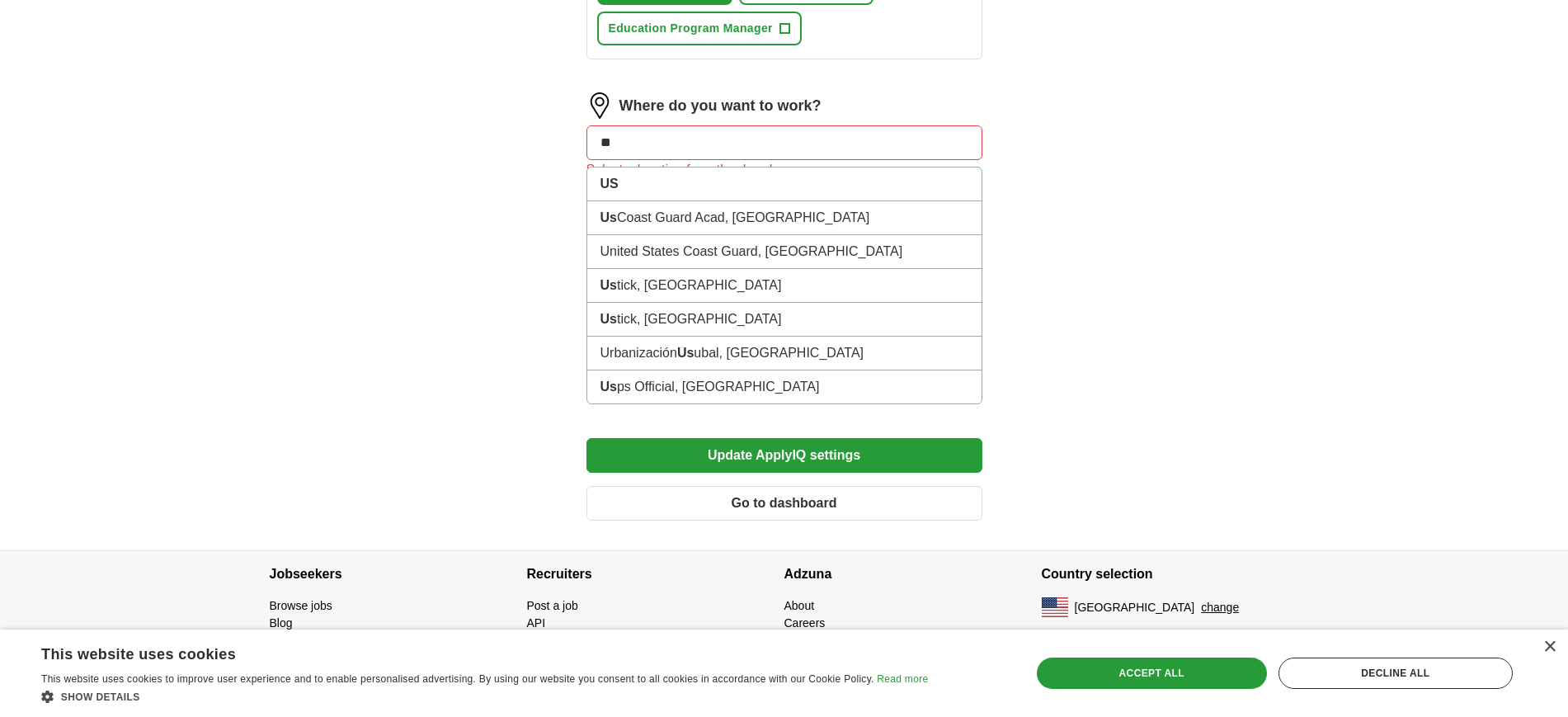 click on "**" at bounding box center [784, 143] 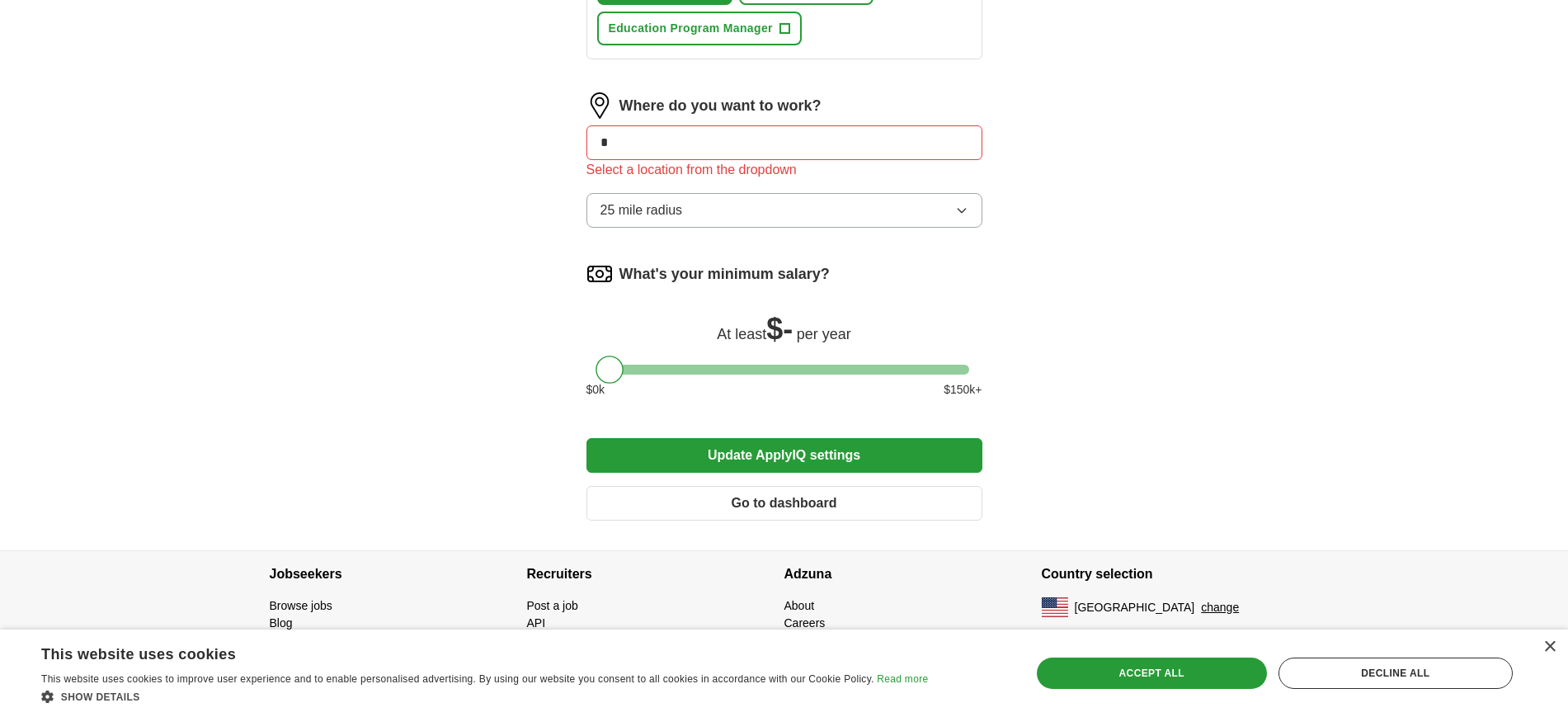 type on "*" 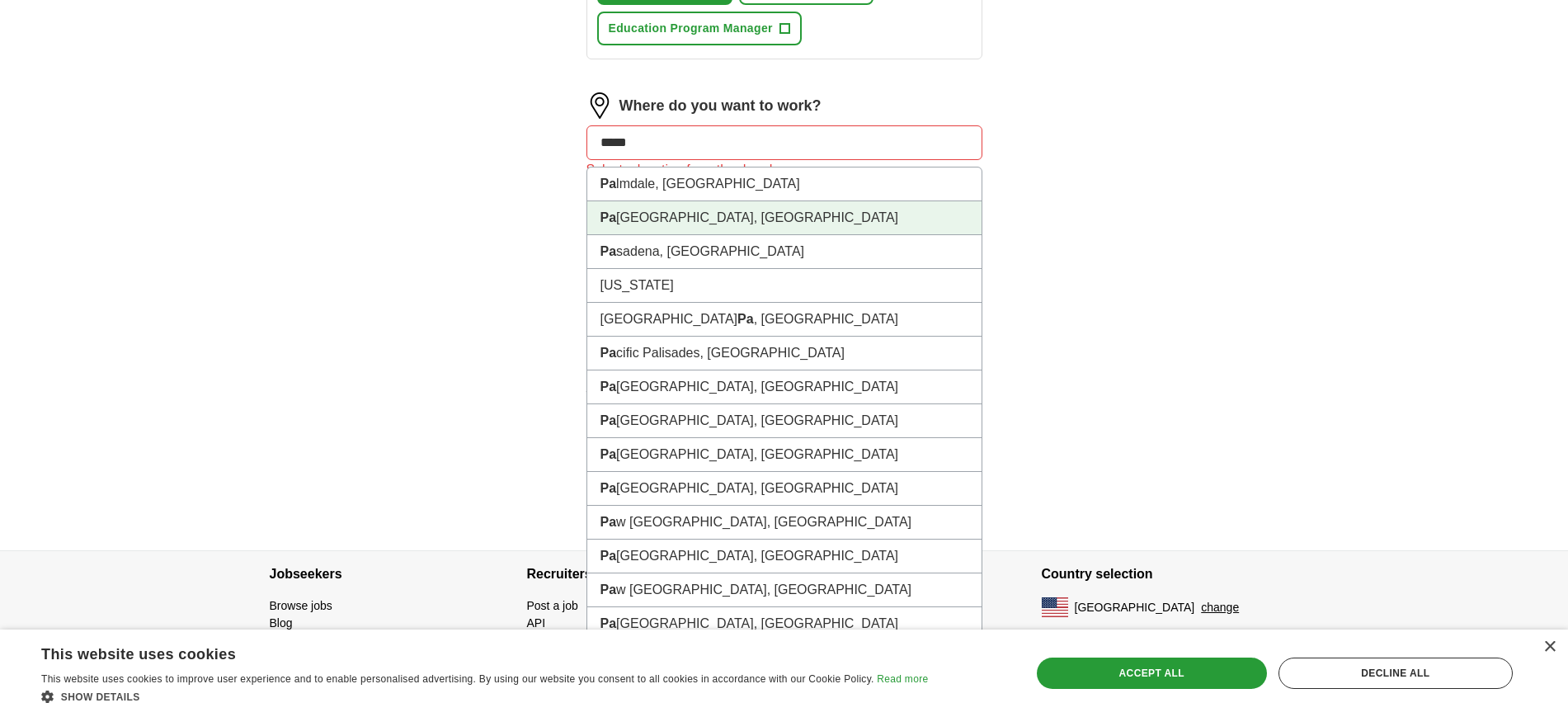 type on "******" 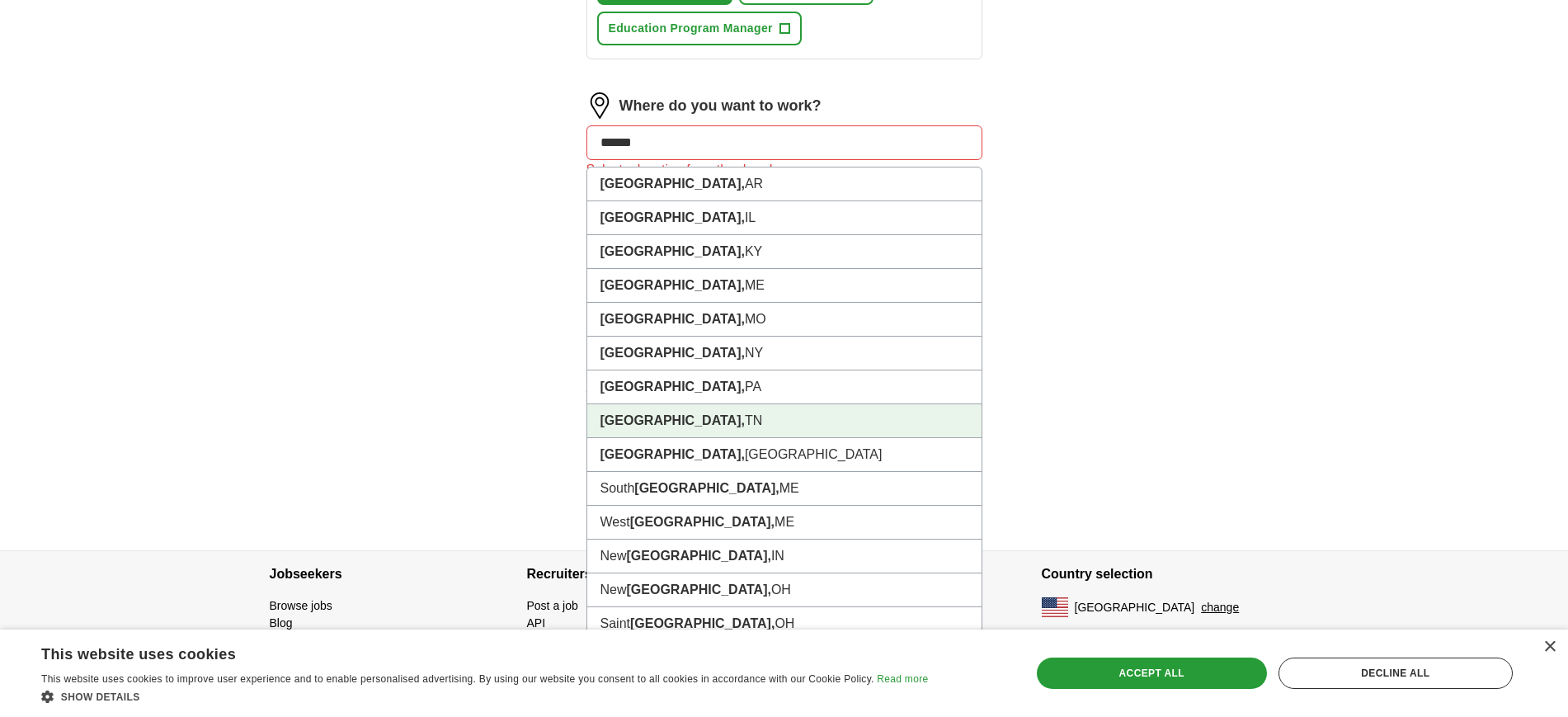 click on "[GEOGRAPHIC_DATA],  [GEOGRAPHIC_DATA]" at bounding box center (784, 421) 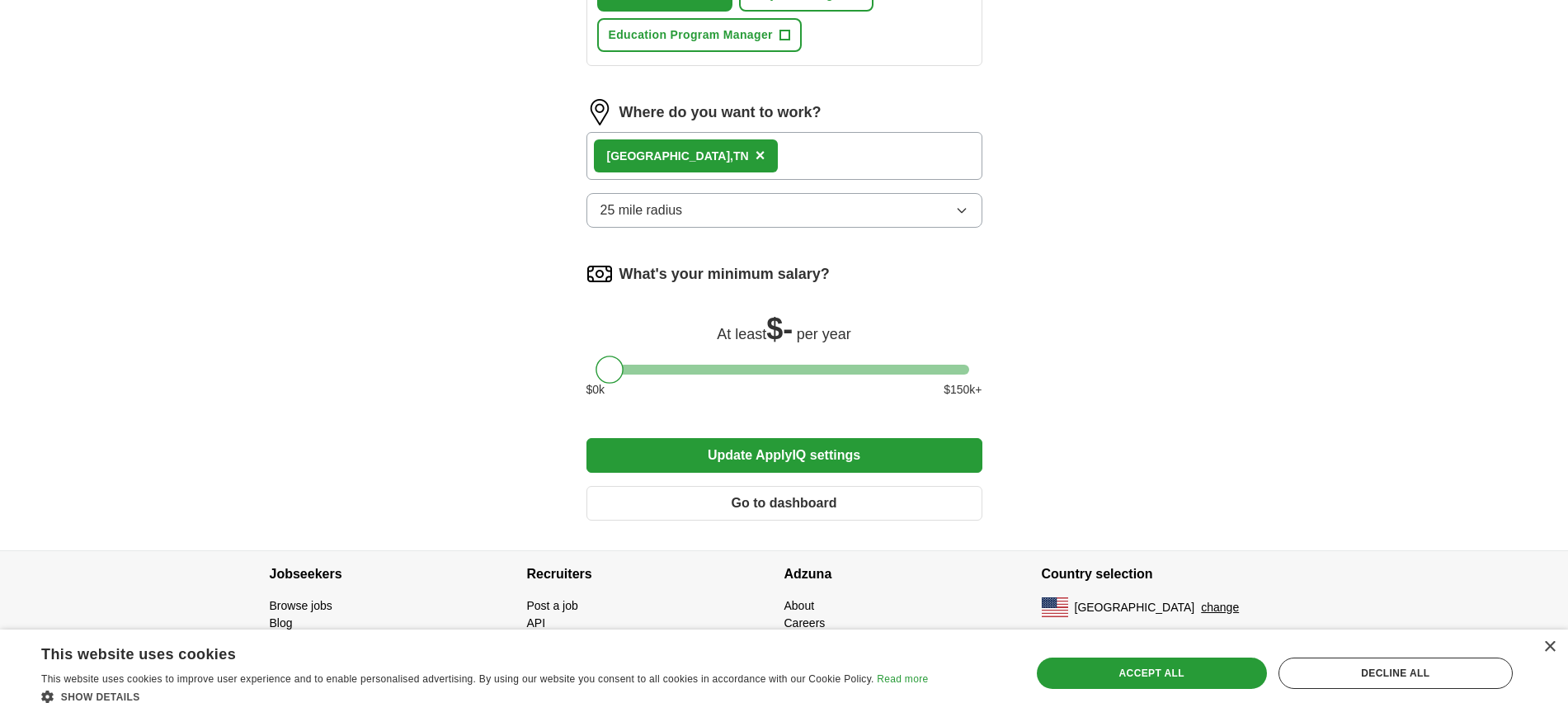 scroll, scrollTop: 1008, scrollLeft: 0, axis: vertical 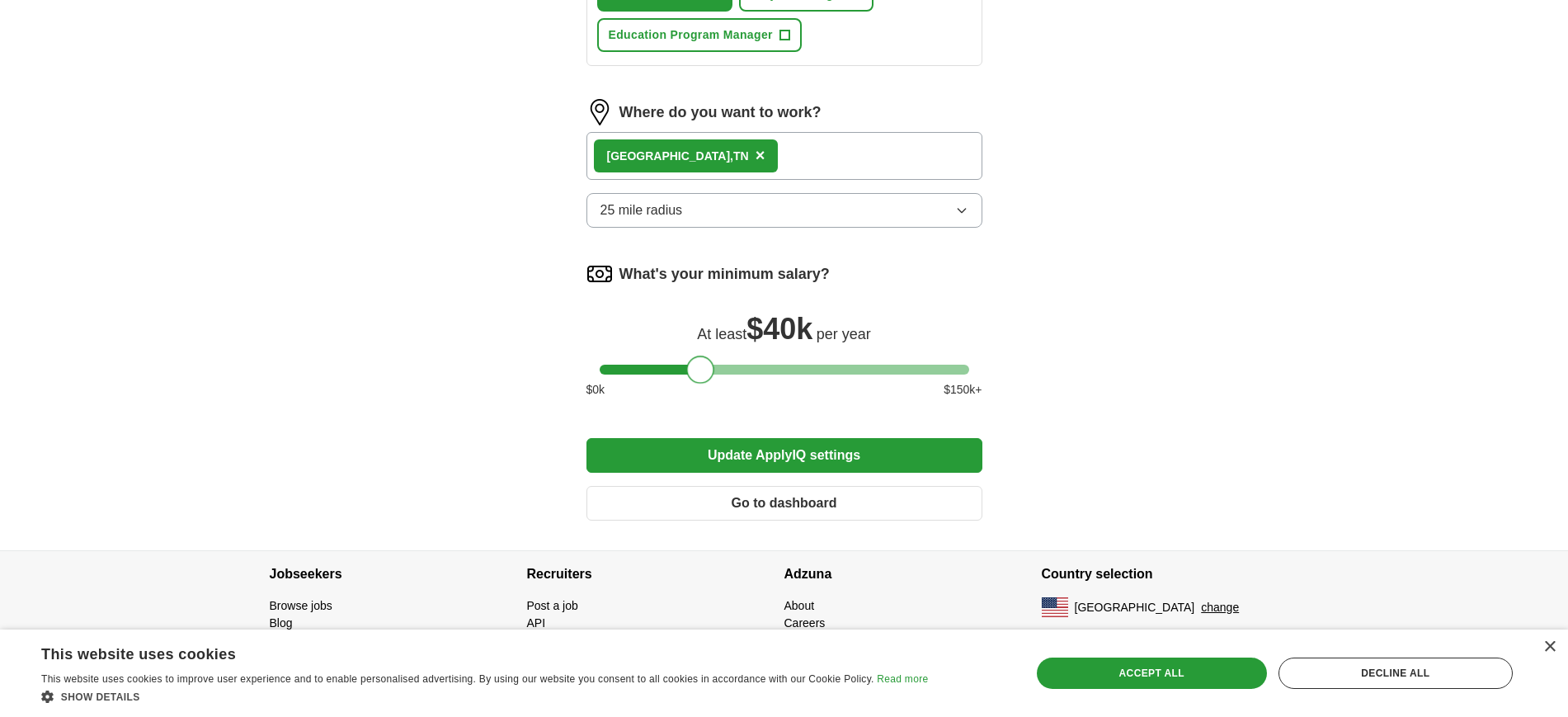 drag, startPoint x: 612, startPoint y: 373, endPoint x: 704, endPoint y: 364, distance: 92.43917 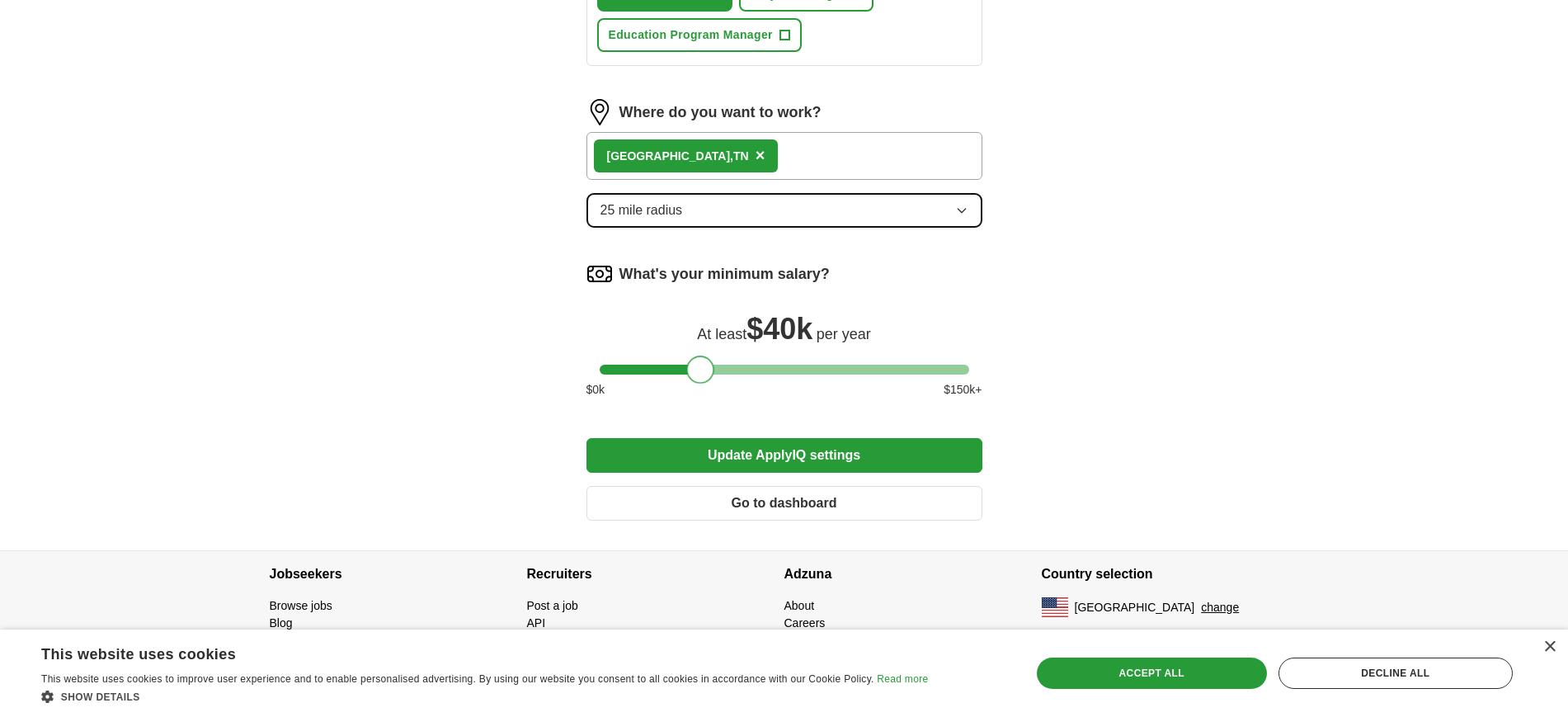 click on "25 mile radius" at bounding box center [784, 210] 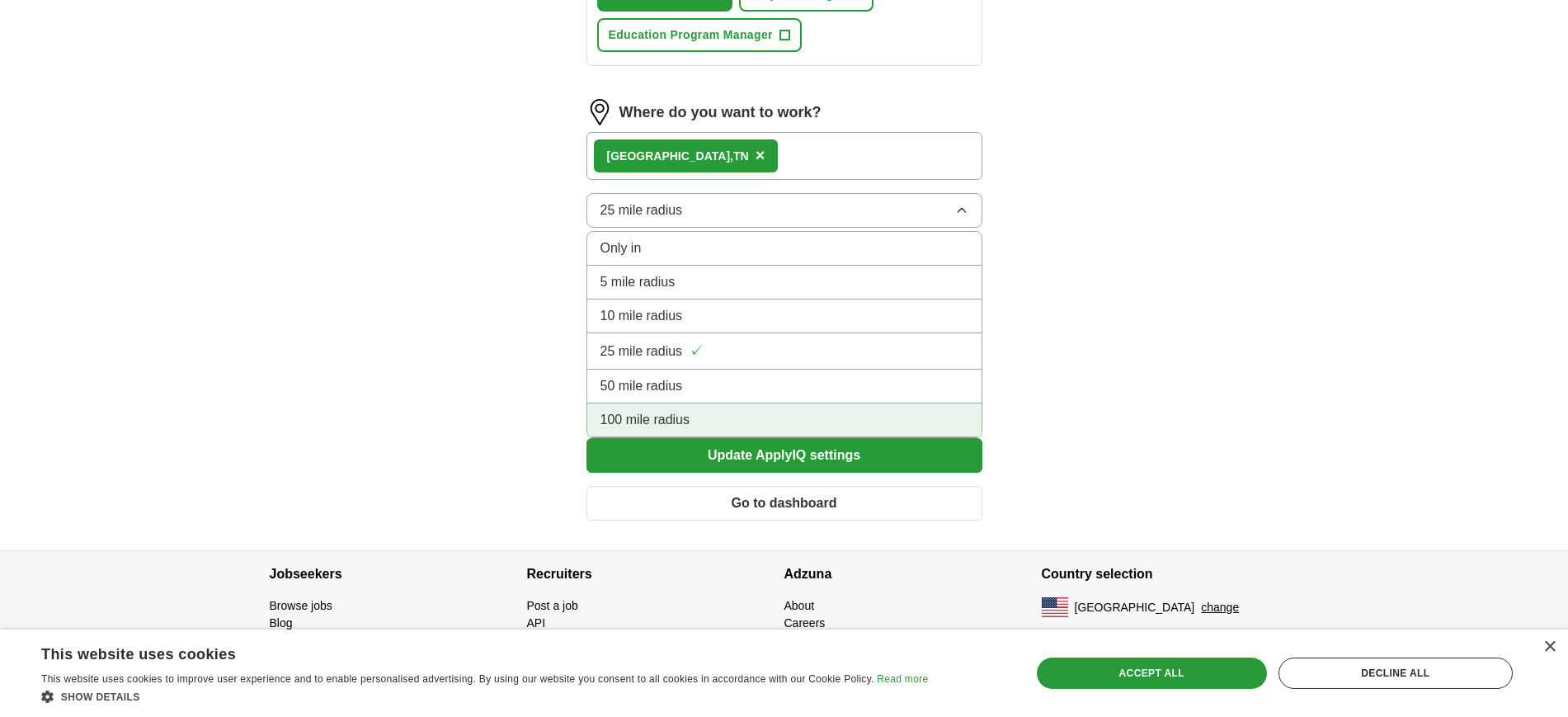 click on "100 mile radius" at bounding box center [784, 420] 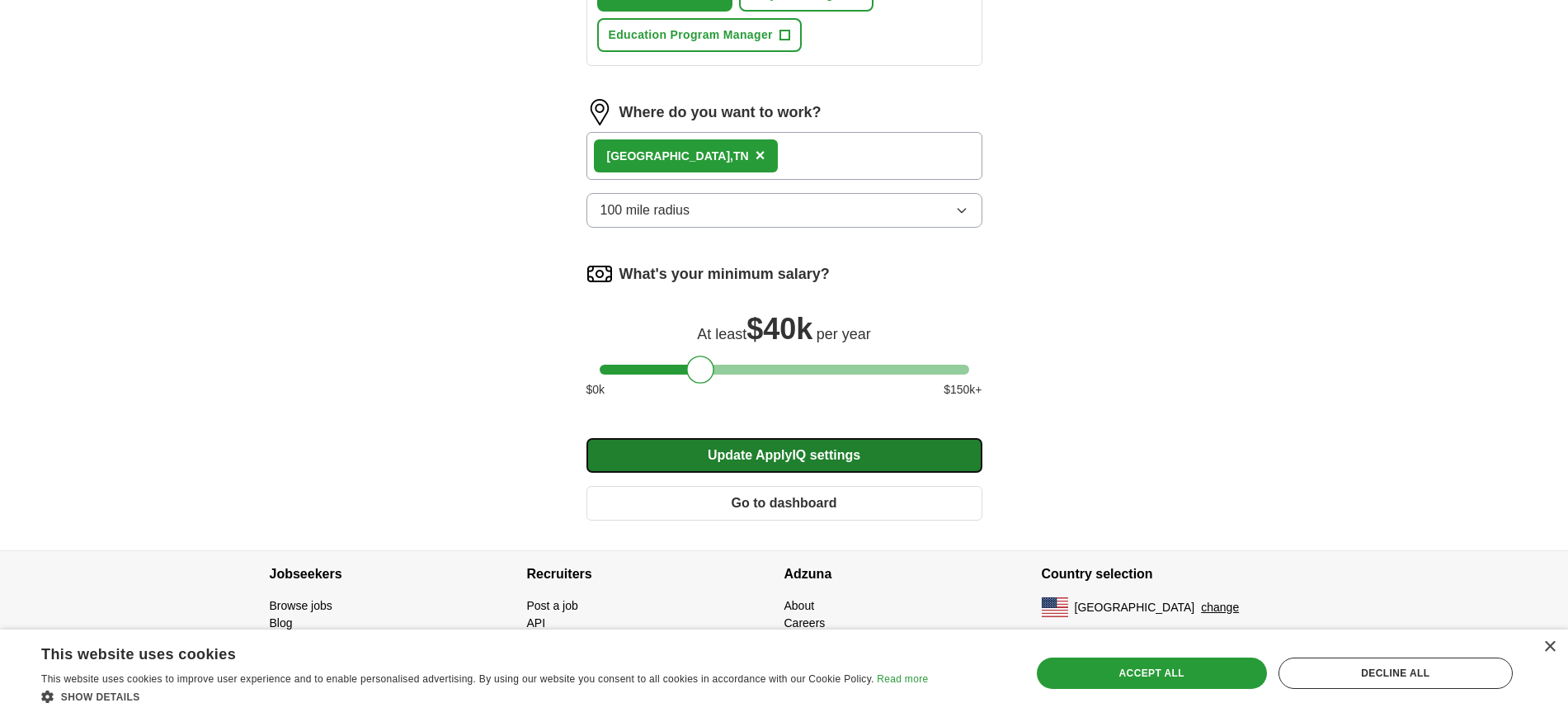 click on "Update ApplyIQ settings" at bounding box center [784, 455] 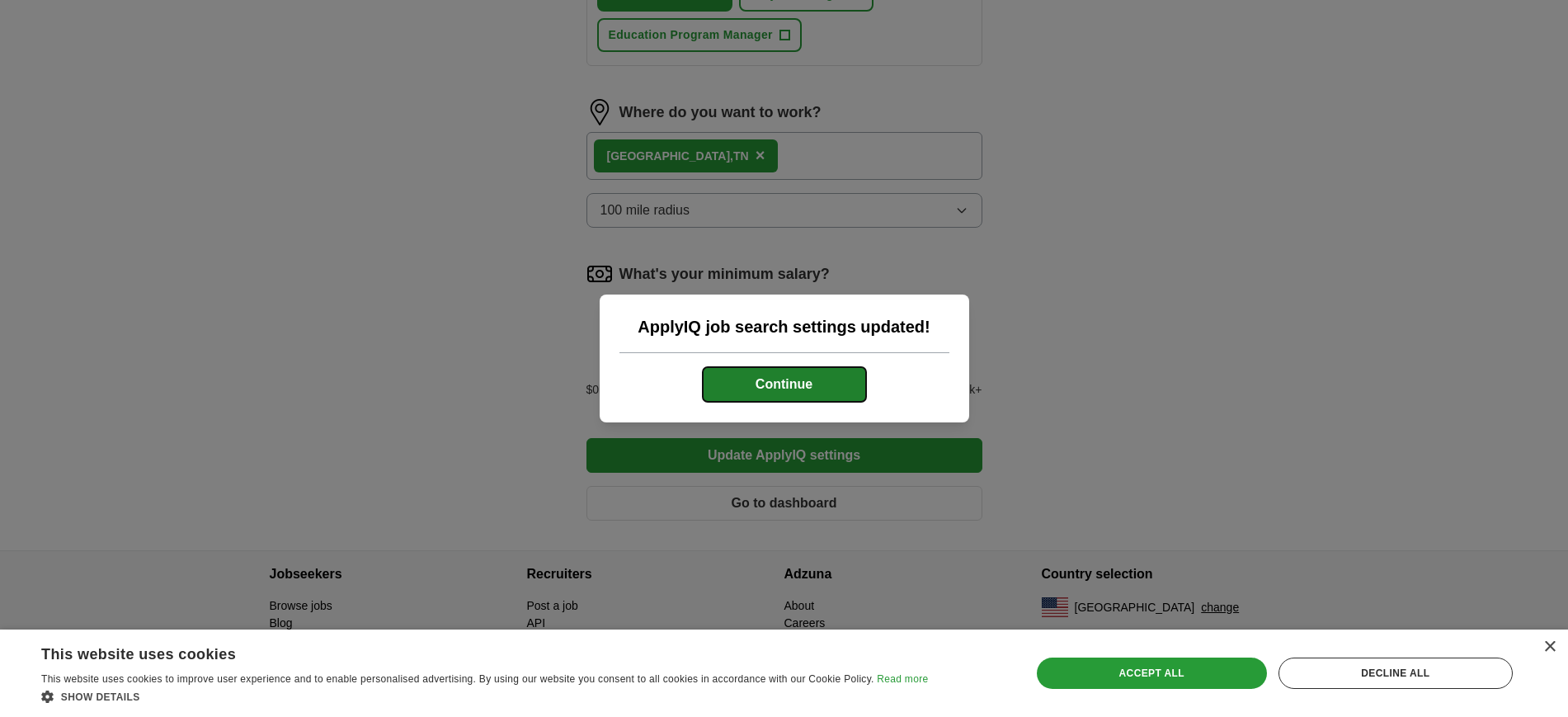 click on "Continue" at bounding box center [784, 384] 